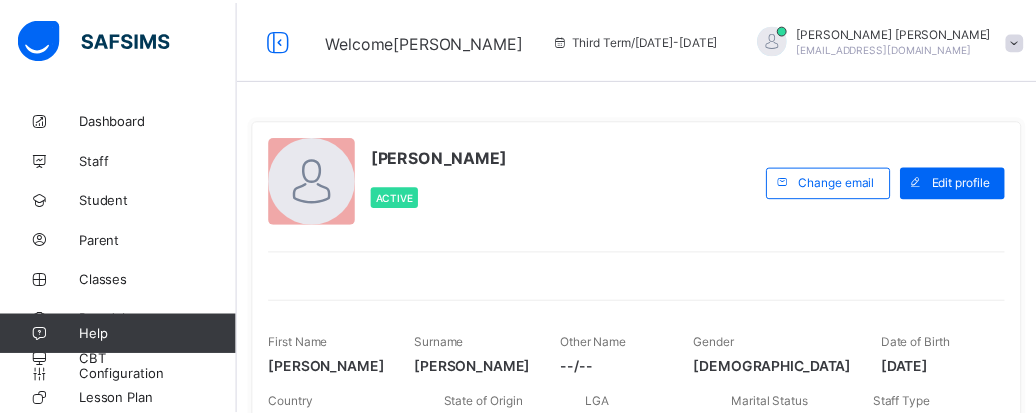 scroll, scrollTop: 0, scrollLeft: 0, axis: both 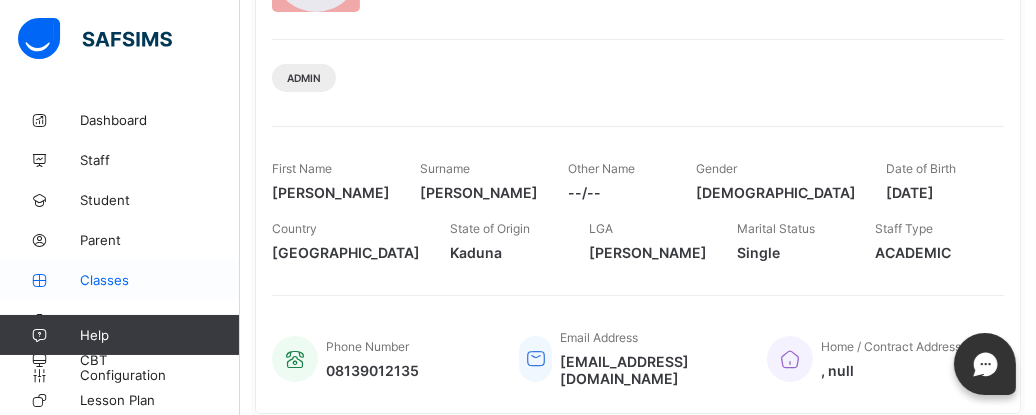 click on "Classes" at bounding box center (160, 280) 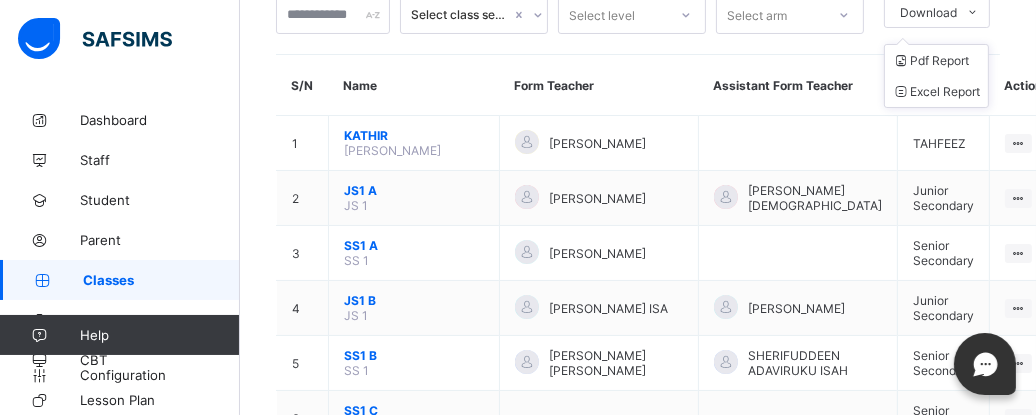 scroll, scrollTop: 0, scrollLeft: 0, axis: both 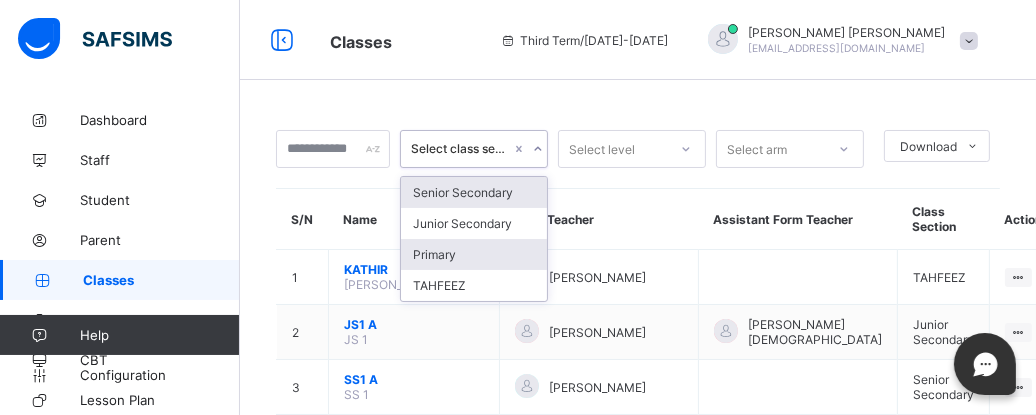 click on "Primary" at bounding box center [474, 254] 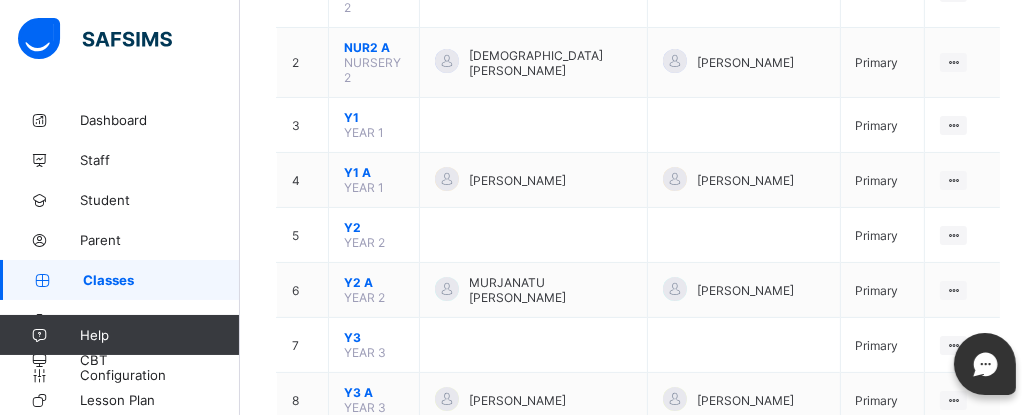 scroll, scrollTop: 286, scrollLeft: 0, axis: vertical 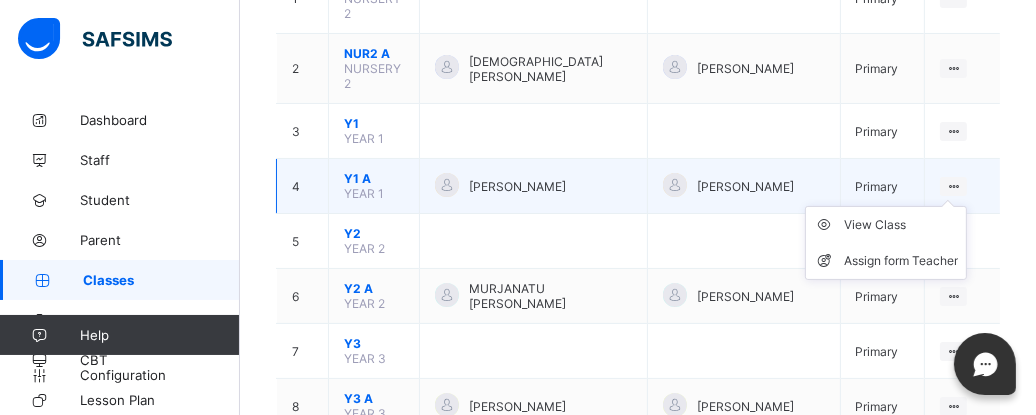 click on "View Class Assign form Teacher" at bounding box center (886, 243) 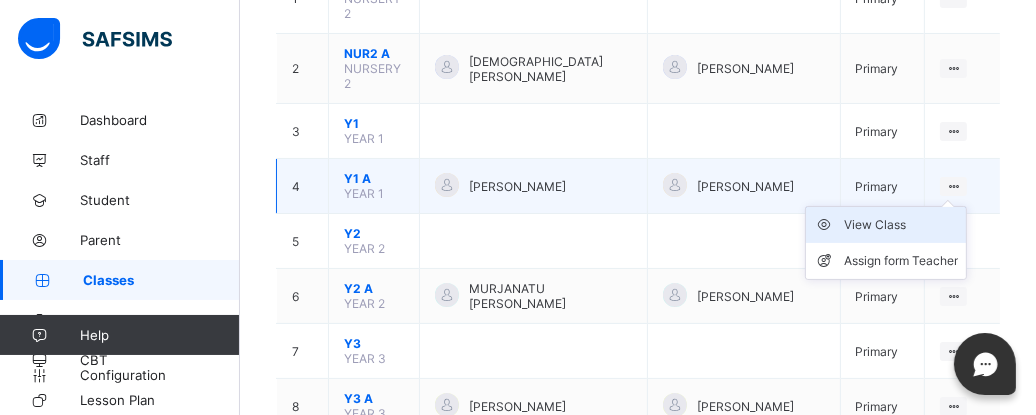 click on "View Class" at bounding box center (901, 225) 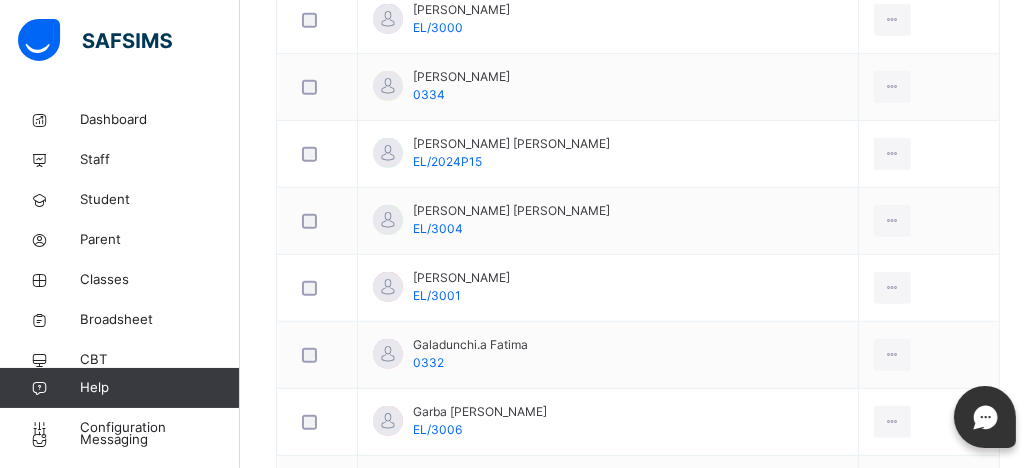 scroll, scrollTop: 1066, scrollLeft: 0, axis: vertical 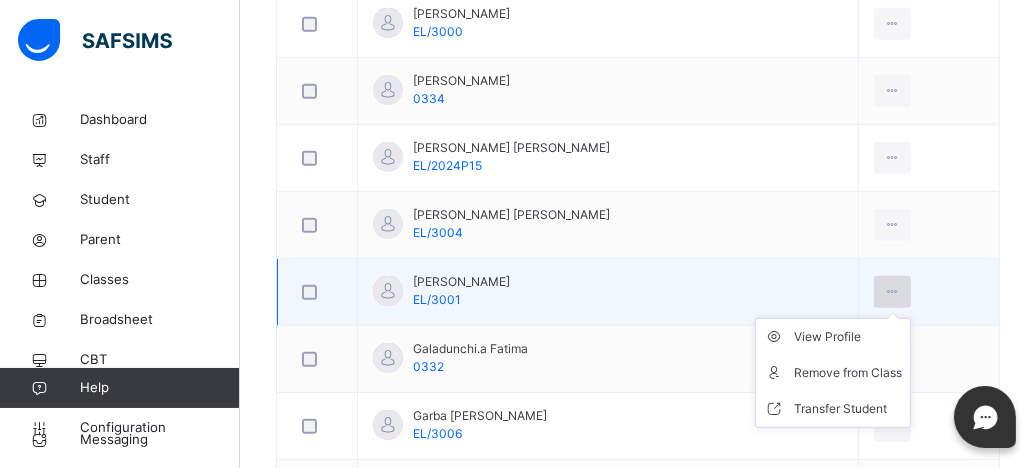 click at bounding box center [892, 292] 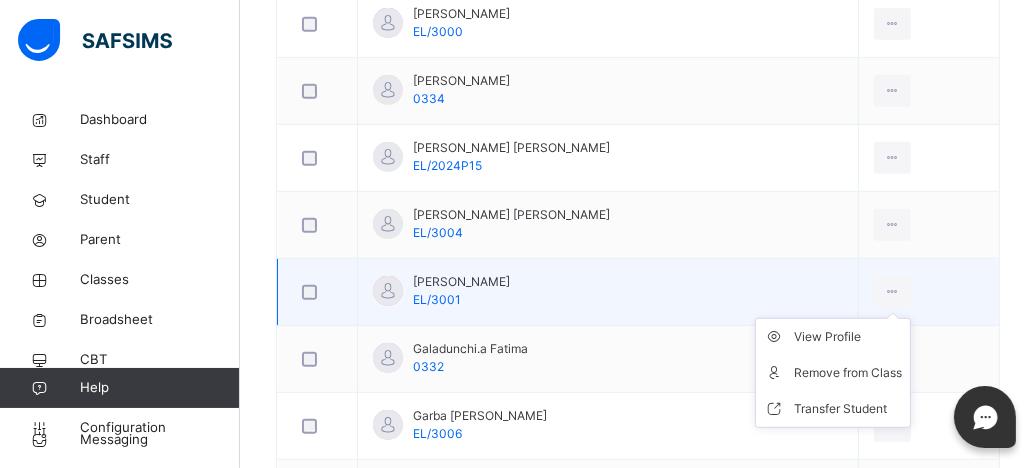 click on "View Profile Remove from Class Transfer Student" at bounding box center [833, 373] 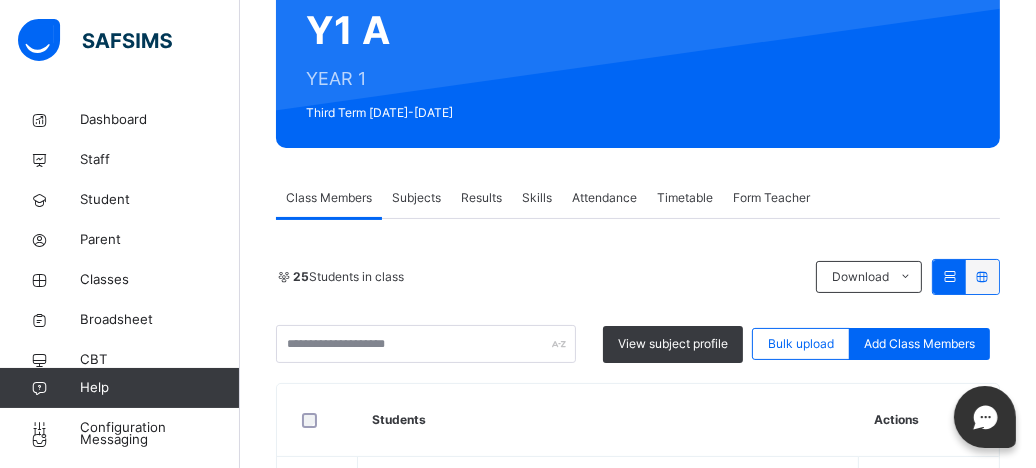 scroll, scrollTop: 0, scrollLeft: 0, axis: both 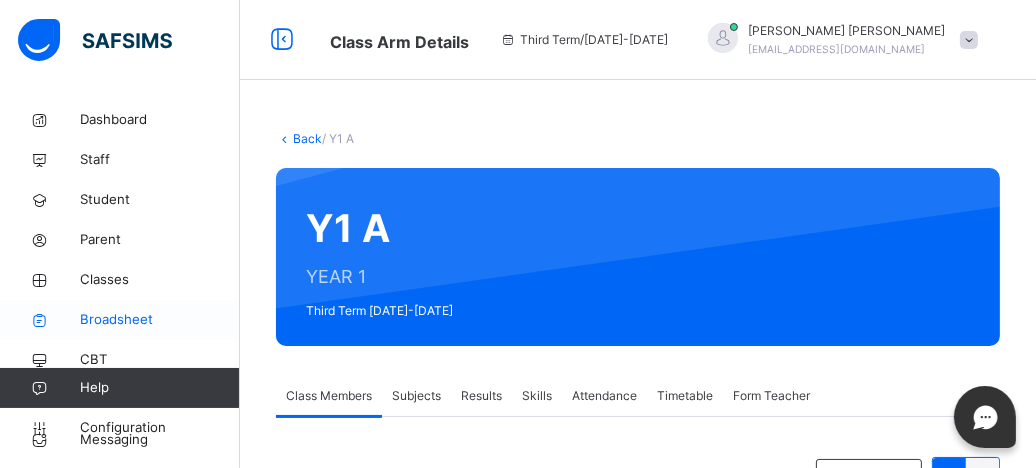 click on "Broadsheet" at bounding box center [160, 320] 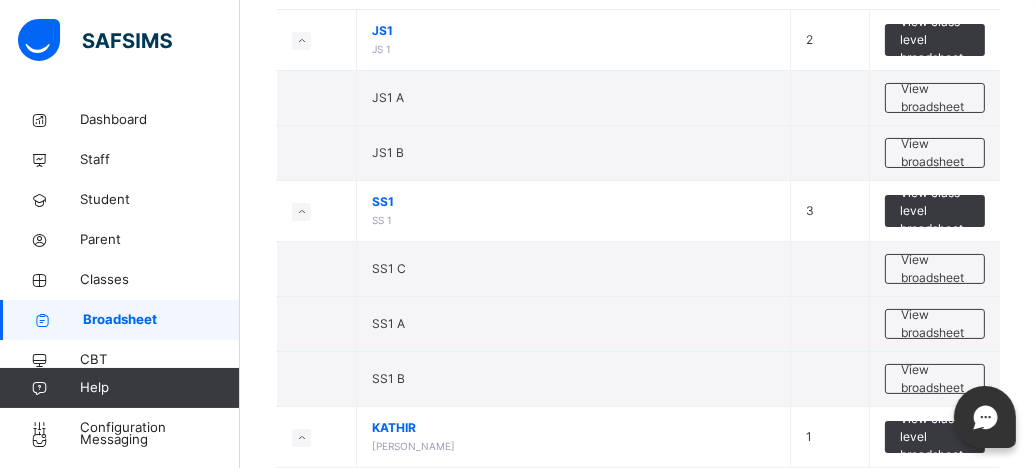 scroll, scrollTop: 0, scrollLeft: 0, axis: both 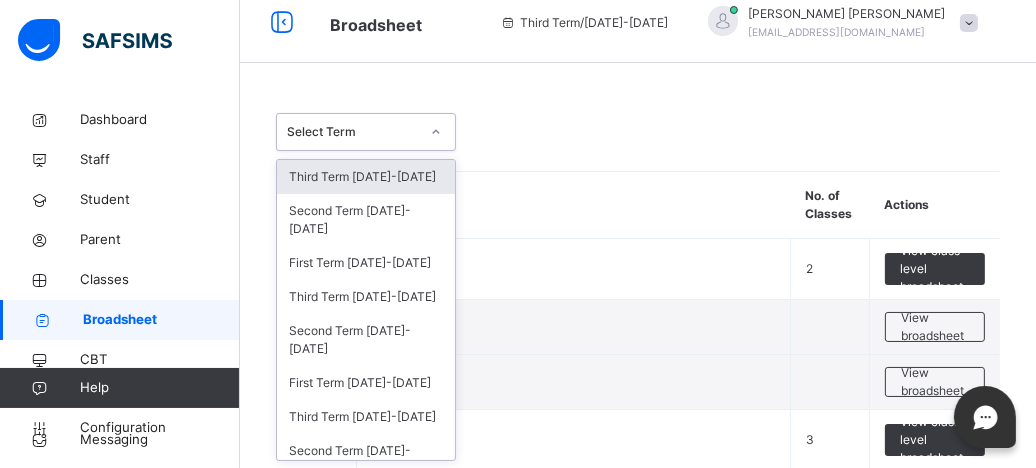 click on "Third Term [DATE]-[DATE]" at bounding box center [366, 177] 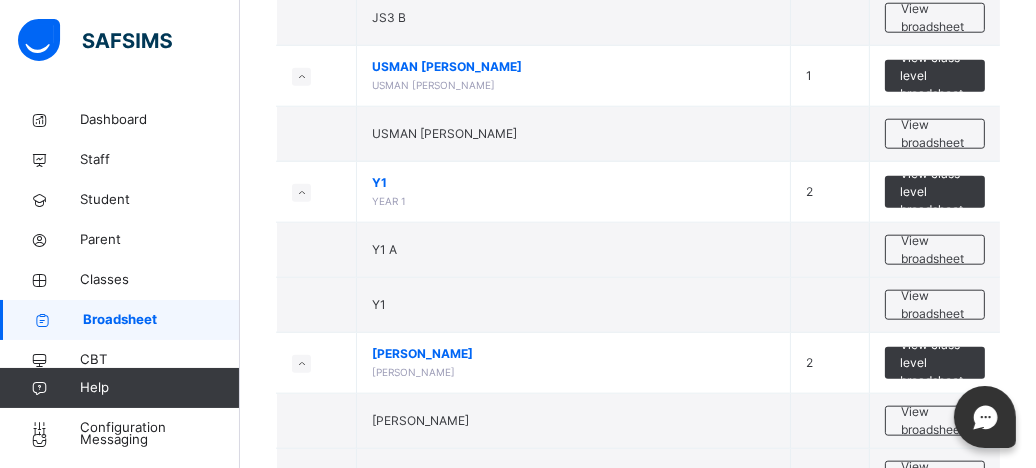 scroll, scrollTop: 1878, scrollLeft: 0, axis: vertical 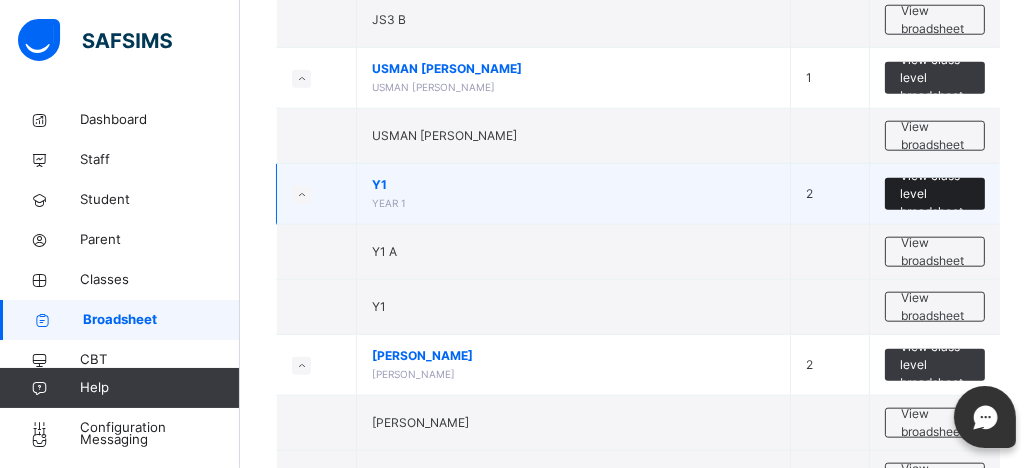 click on "View class level broadsheet" at bounding box center [935, 194] 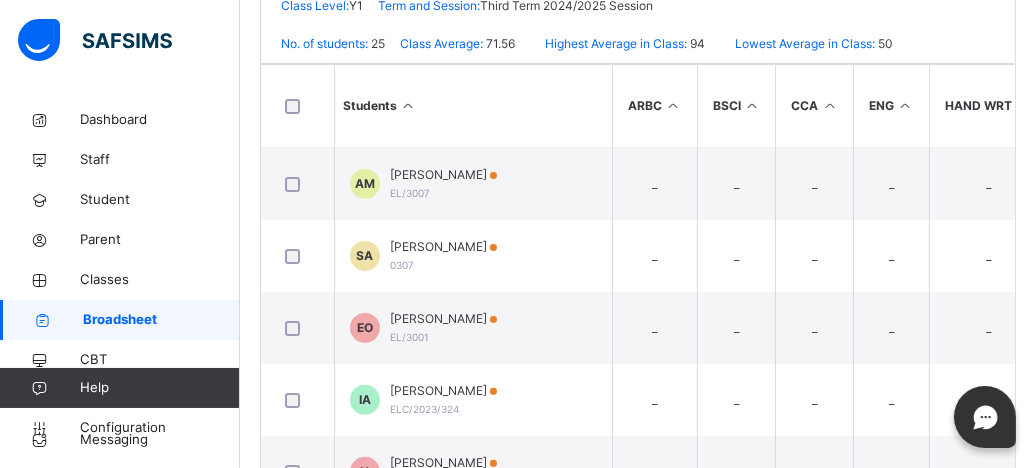 scroll, scrollTop: 525, scrollLeft: 0, axis: vertical 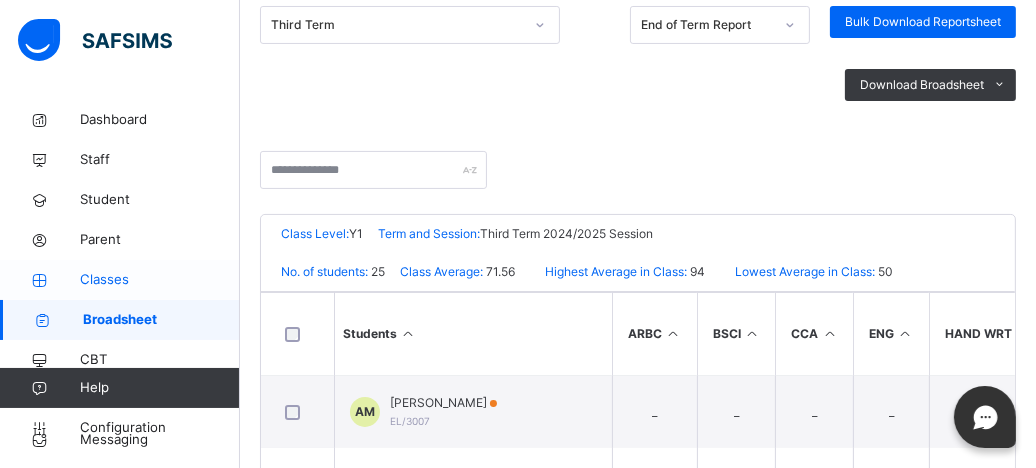 click on "Classes" at bounding box center [160, 280] 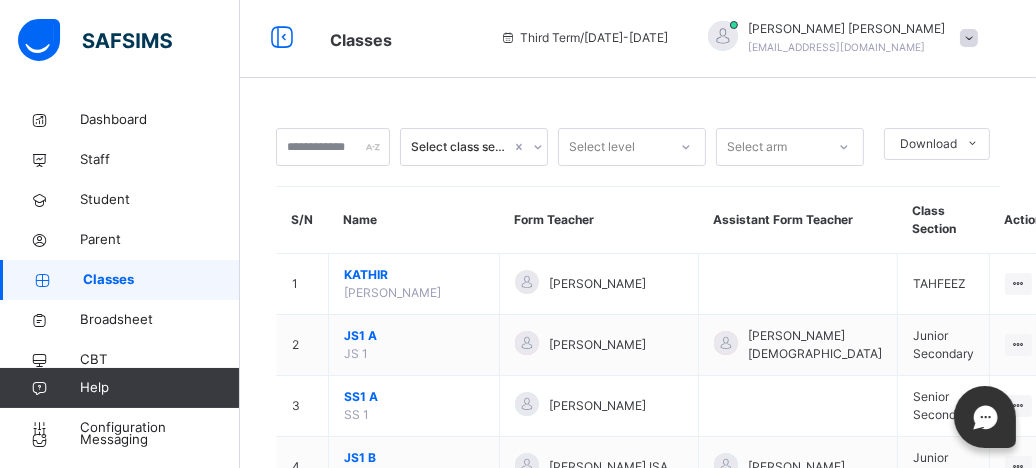 scroll, scrollTop: 0, scrollLeft: 0, axis: both 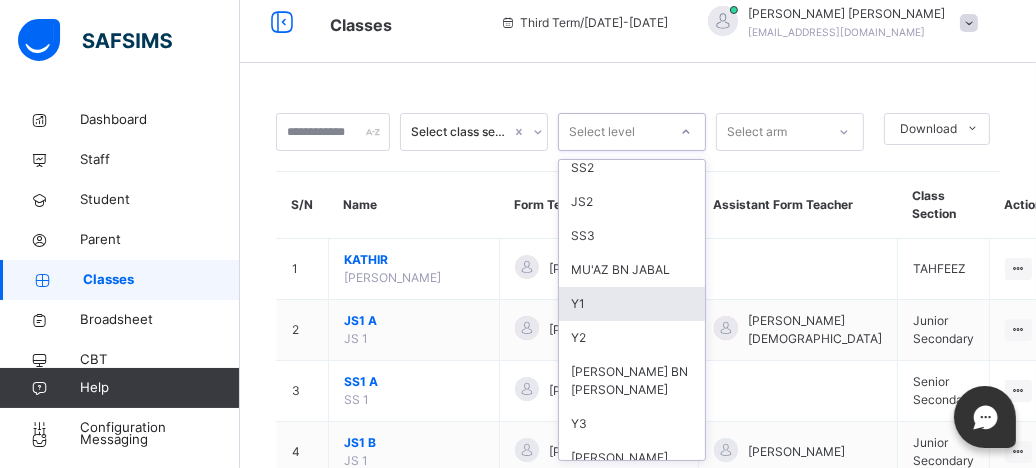 click on "Y1" at bounding box center (632, 304) 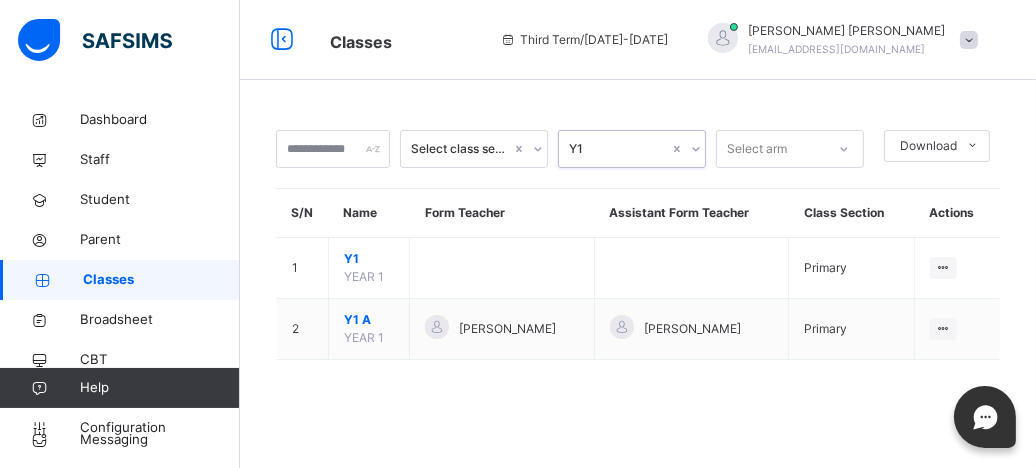 scroll, scrollTop: 0, scrollLeft: 0, axis: both 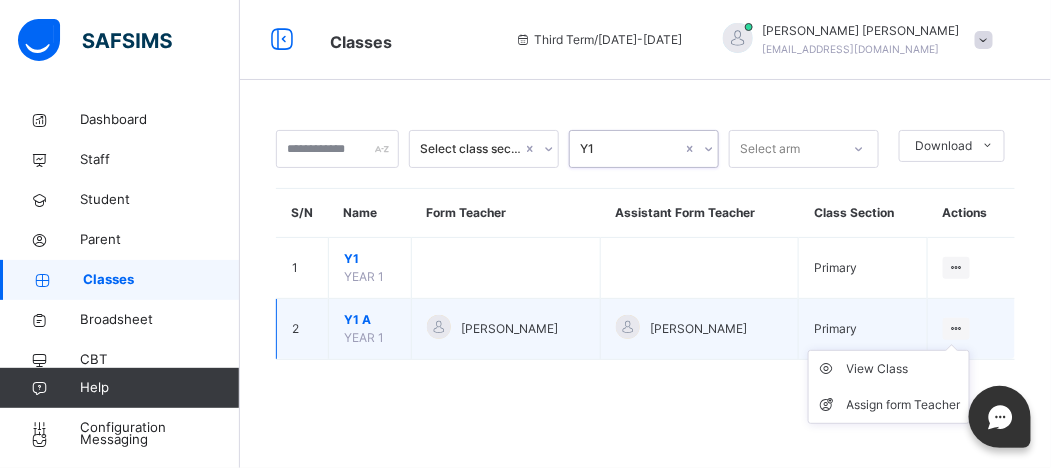 click on "View Class Assign form Teacher" at bounding box center [889, 387] 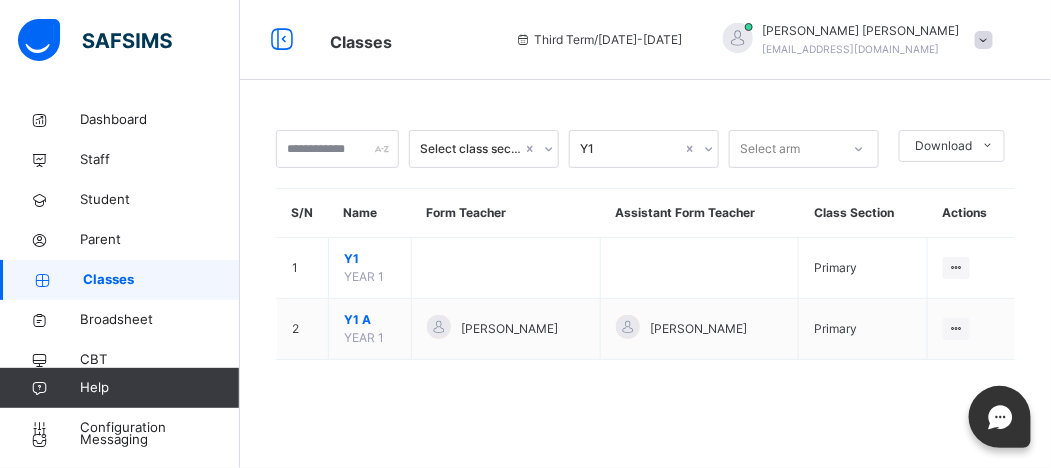 click on "Select class section Y1 Select arm Download Pdf Report Excel Report S/N Name Form Teacher Assistant Form Teacher Class Section Actions 1 Y1       YEAR 1 Primary View Class Assign form Teacher 2 Y1   A   YEAR 1 [PERSON_NAME] MUSA [PERSON_NAME]  Primary View Class Assign form Teacher × Form Teacher Select Form Teacher [PERSON_NAME] Select Assistant Form Teacher [PERSON_NAME]  Cancel Save ESTEEM LEARNING CENTER  Plot 70, [GEOGRAPHIC_DATA], [GEOGRAPHIC_DATA], before [GEOGRAPHIC_DATA], , Phone:   List of Classes [DATE] 11:28:22 am Total no. of classes:  53 Term:  Third Term Session:  [DATE]-[DATE] S/N Class name Class Arms Form Teacher Supervisor Subject Teachers 1 KATHIR [PERSON_NAME]   ABUBAKAR [PERSON_NAME] No supervisor No class teachers 2 JS1 JS 1 A [PERSON_NAME]  No supervisor No class teachers 3 SS1 SS 1 A [PERSON_NAME] No supervisor No class teachers 4 JS1 JS 1 B [PERSON_NAME] ADAVIRUKU ISA No supervisor No class teachers 5 SS1 SS 1 B [PERSON_NAME] [PERSON_NAME] No supervisor No class teachers 6 SS1" at bounding box center (645, 234) 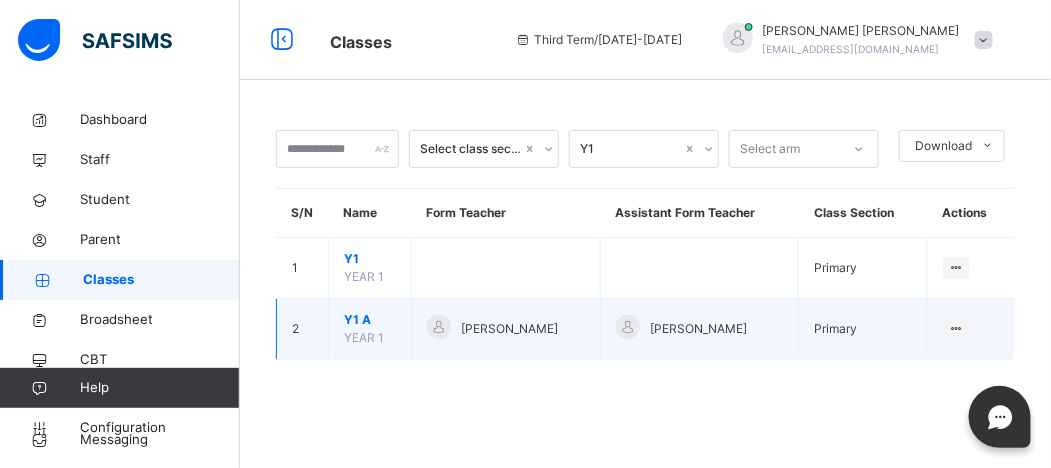 click on "Y1   A" at bounding box center [370, 320] 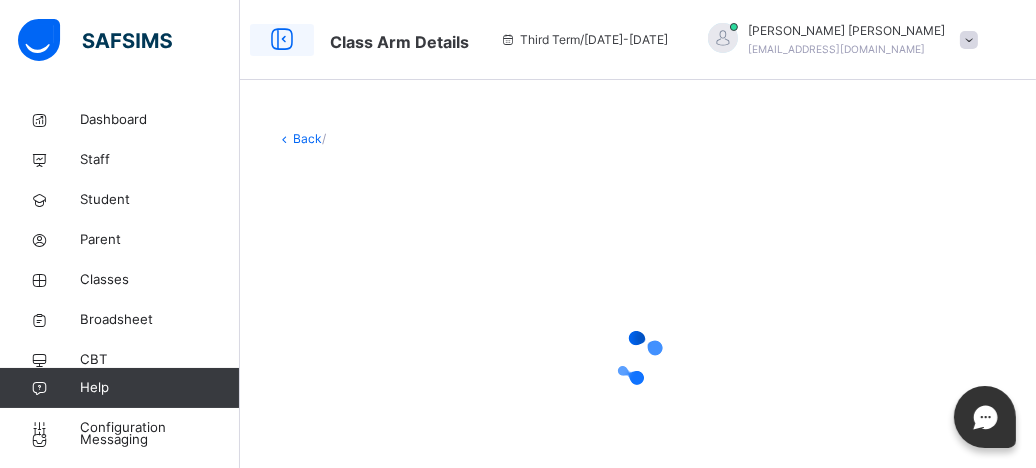 click at bounding box center [282, 40] 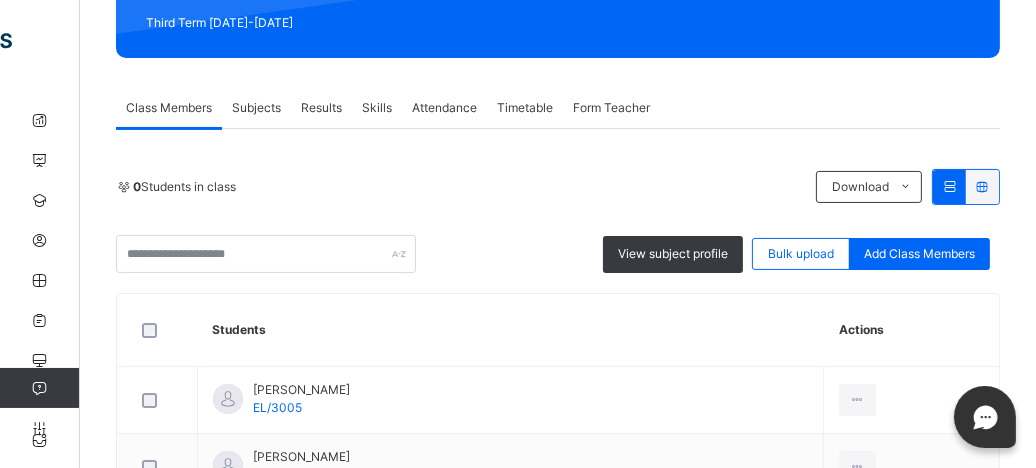 scroll, scrollTop: 289, scrollLeft: 0, axis: vertical 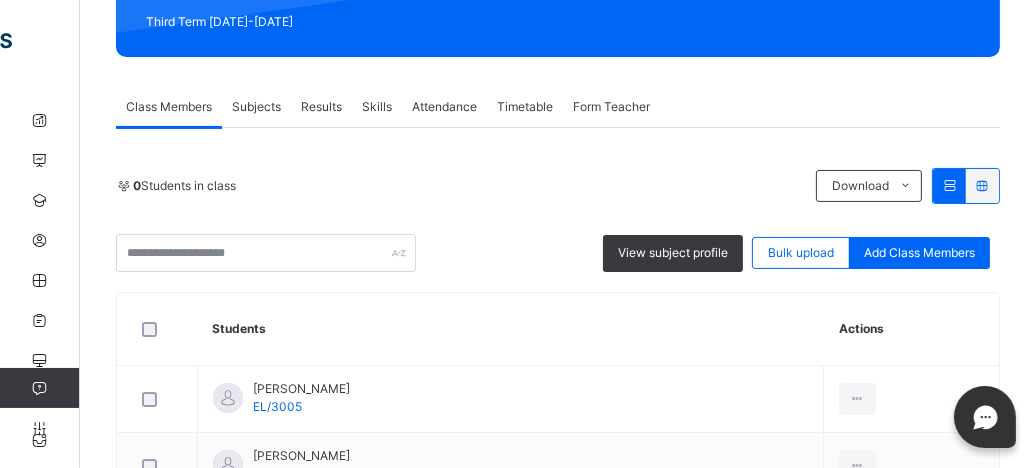 click on "Subjects" at bounding box center (256, 107) 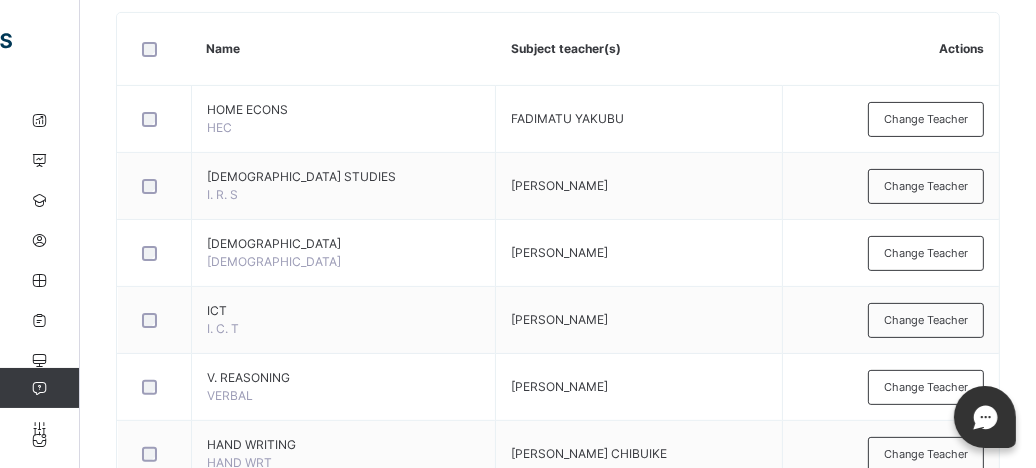 scroll, scrollTop: 489, scrollLeft: 0, axis: vertical 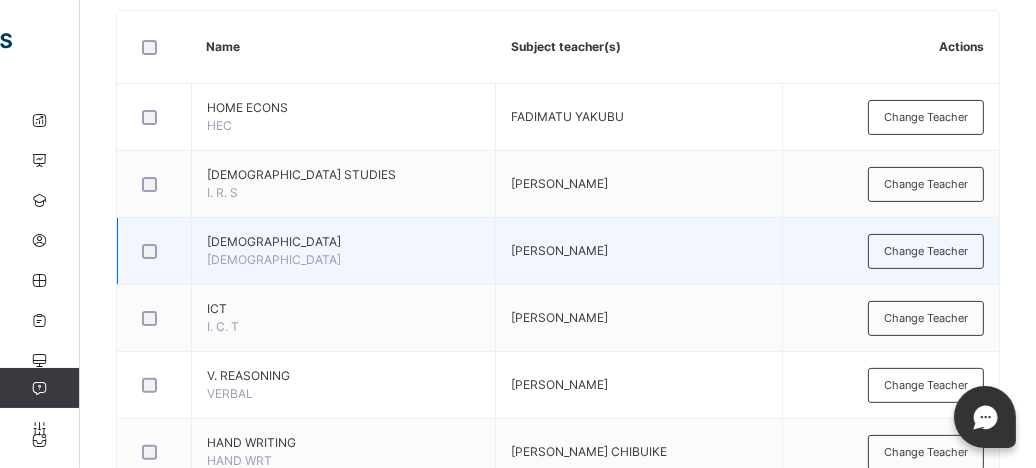 click on "[DEMOGRAPHIC_DATA]" at bounding box center (343, 242) 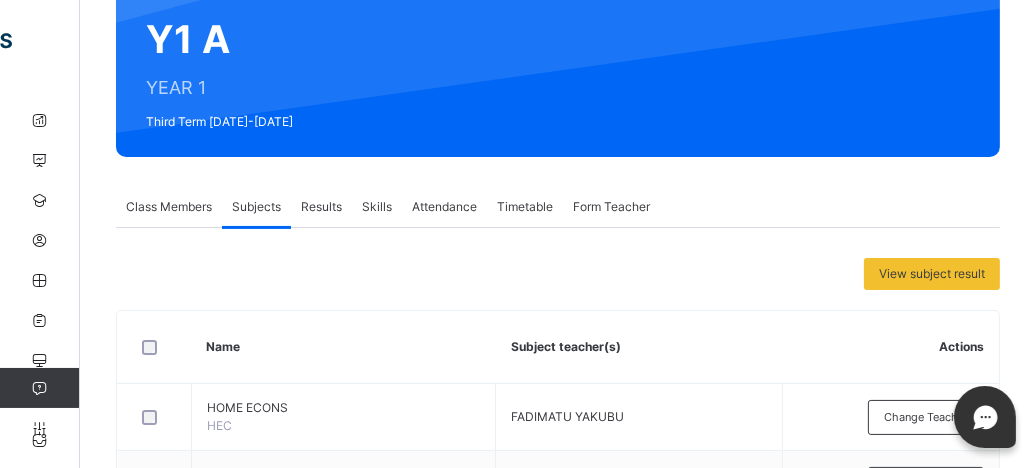 scroll, scrollTop: 190, scrollLeft: 0, axis: vertical 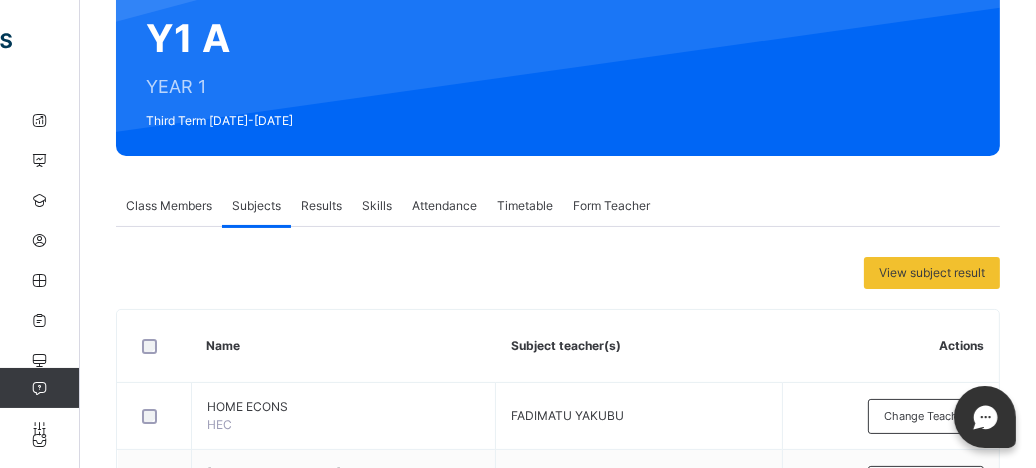 click on "Results" at bounding box center [321, 206] 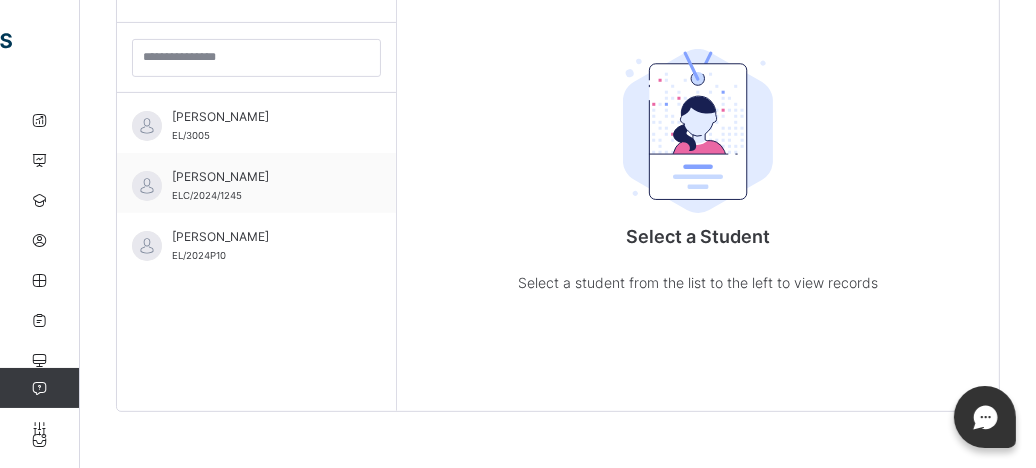 scroll, scrollTop: 575, scrollLeft: 0, axis: vertical 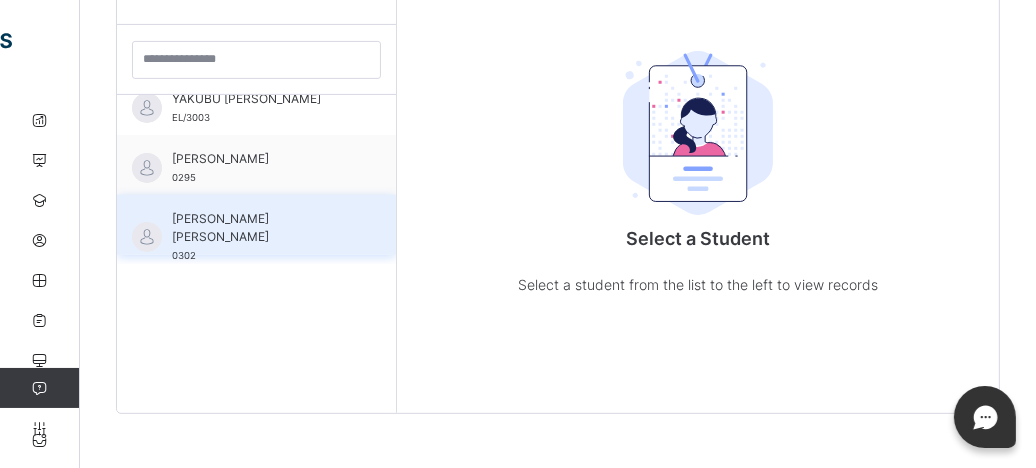 click on "[PERSON_NAME] [PERSON_NAME]" at bounding box center (261, 228) 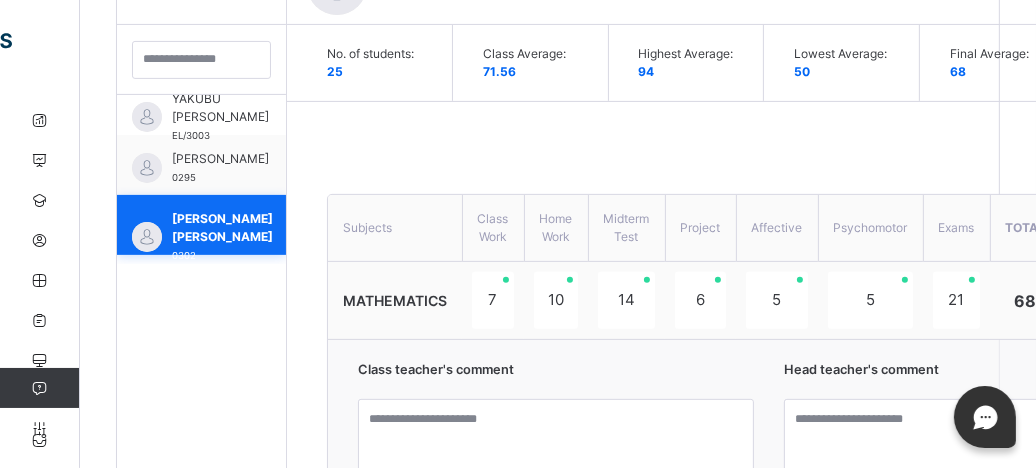 scroll, scrollTop: 1357, scrollLeft: 0, axis: vertical 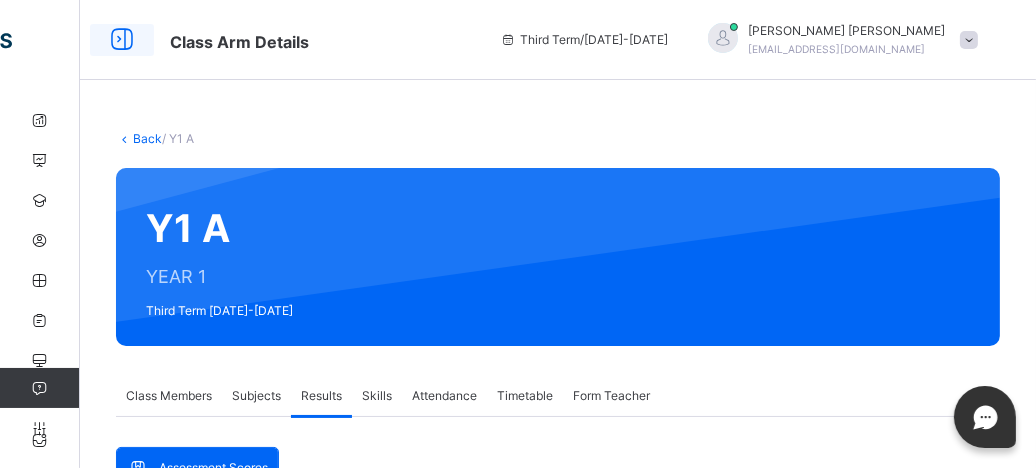 click at bounding box center [122, 40] 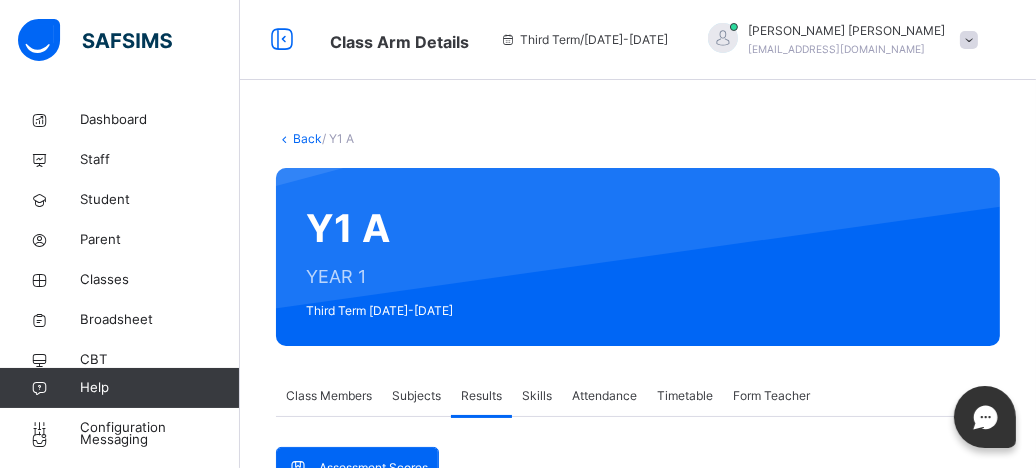 click on "Back" at bounding box center (307, 138) 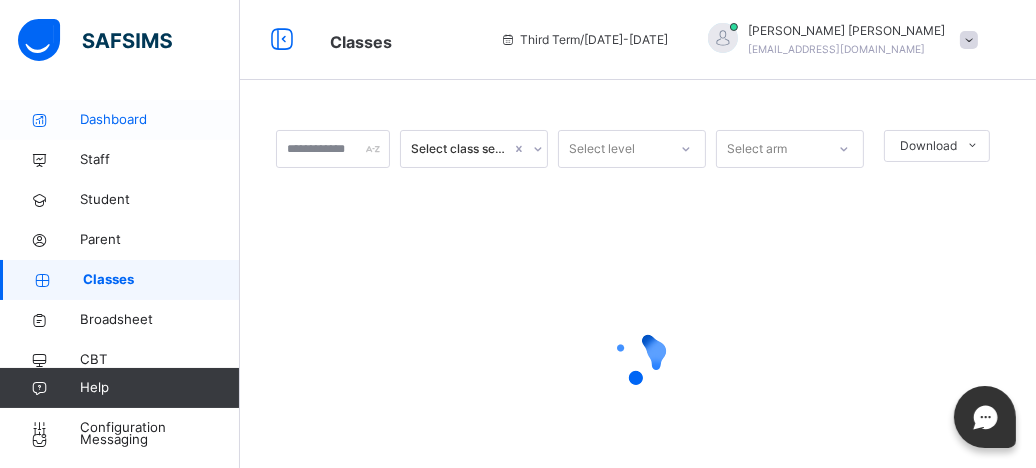 click on "Dashboard" at bounding box center (160, 120) 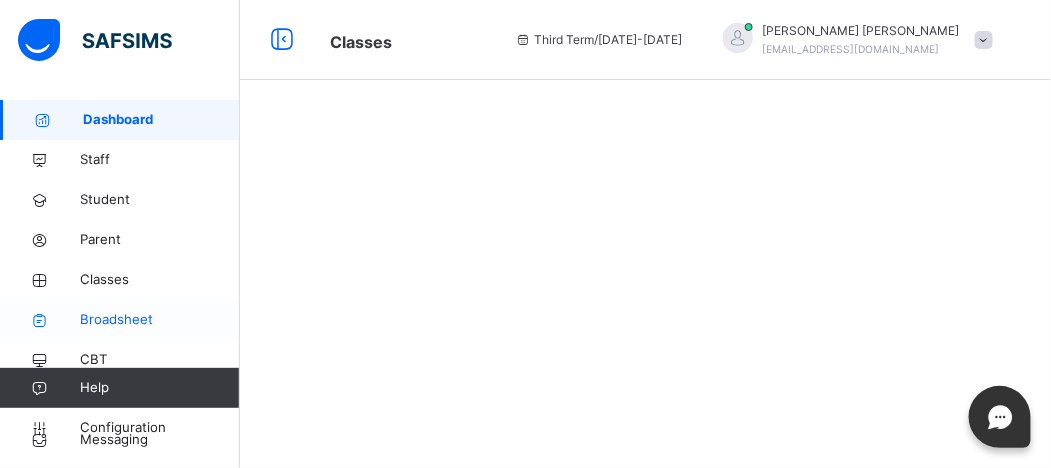 click on "Broadsheet" at bounding box center [120, 320] 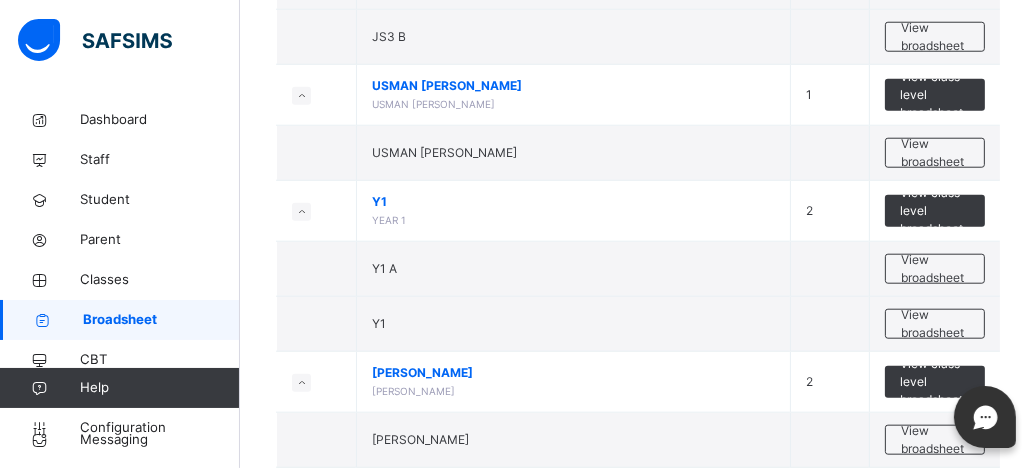 scroll, scrollTop: 1789, scrollLeft: 0, axis: vertical 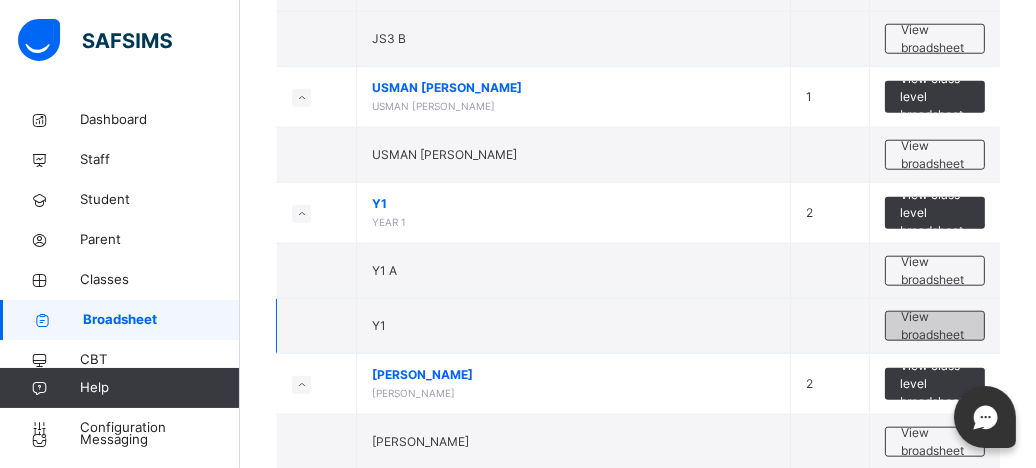 click on "View broadsheet" at bounding box center [935, 326] 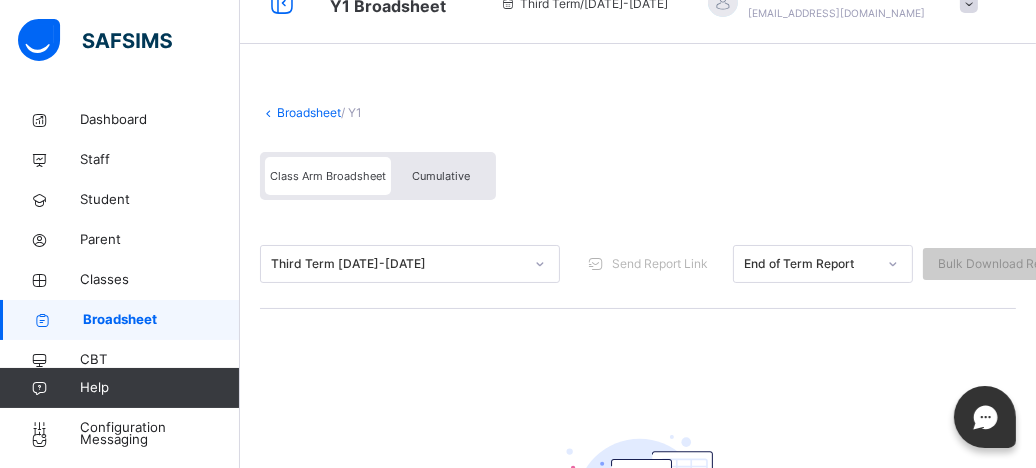 scroll, scrollTop: 0, scrollLeft: 0, axis: both 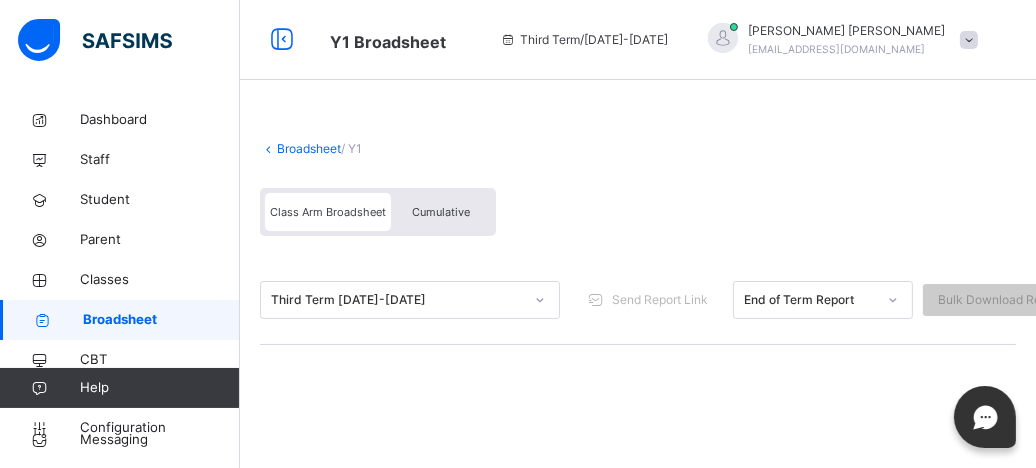 click on "Broadsheet" at bounding box center [309, 148] 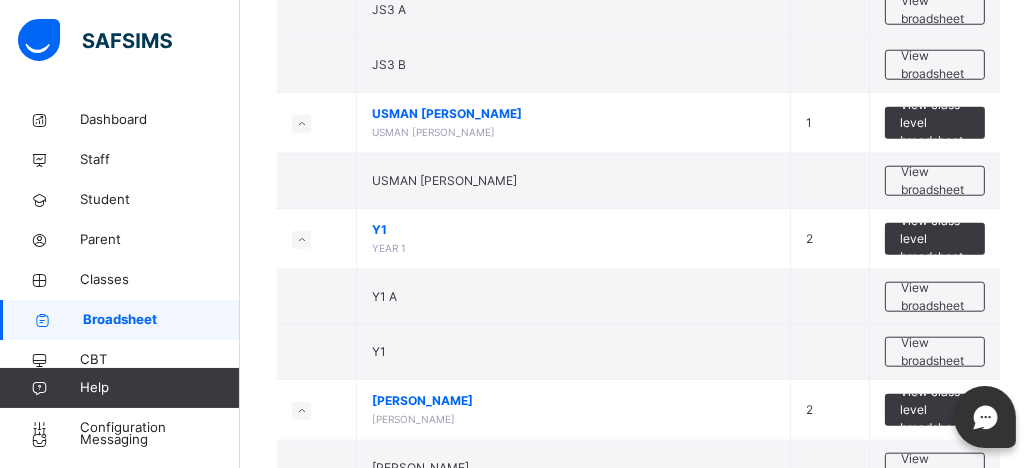 scroll, scrollTop: 1764, scrollLeft: 0, axis: vertical 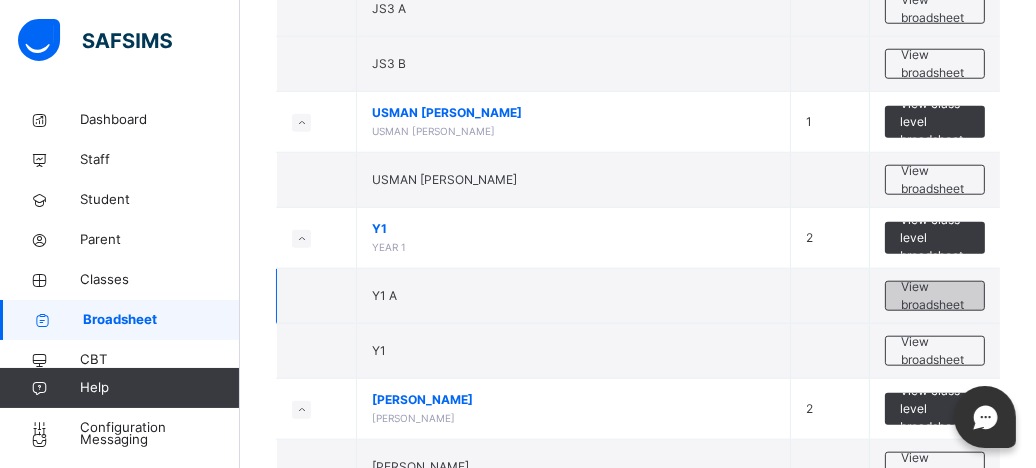 click on "View broadsheet" at bounding box center (935, 296) 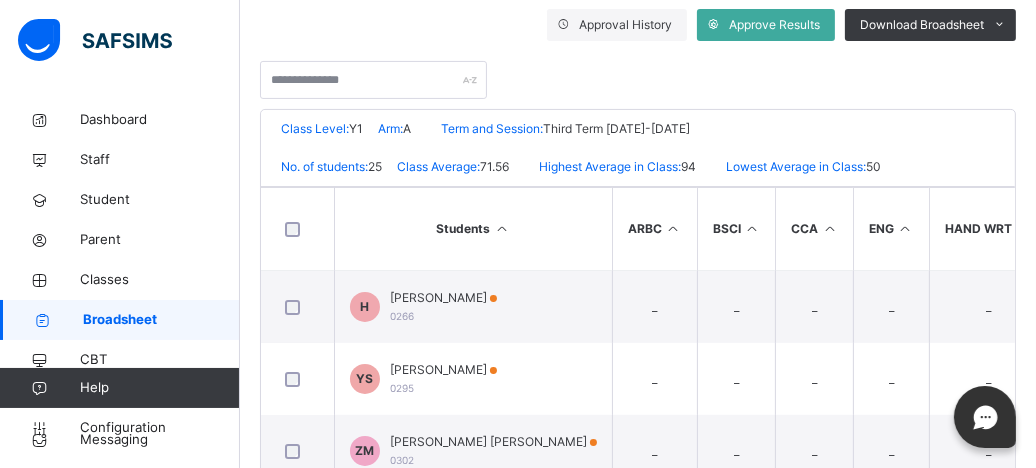 scroll, scrollTop: 377, scrollLeft: 0, axis: vertical 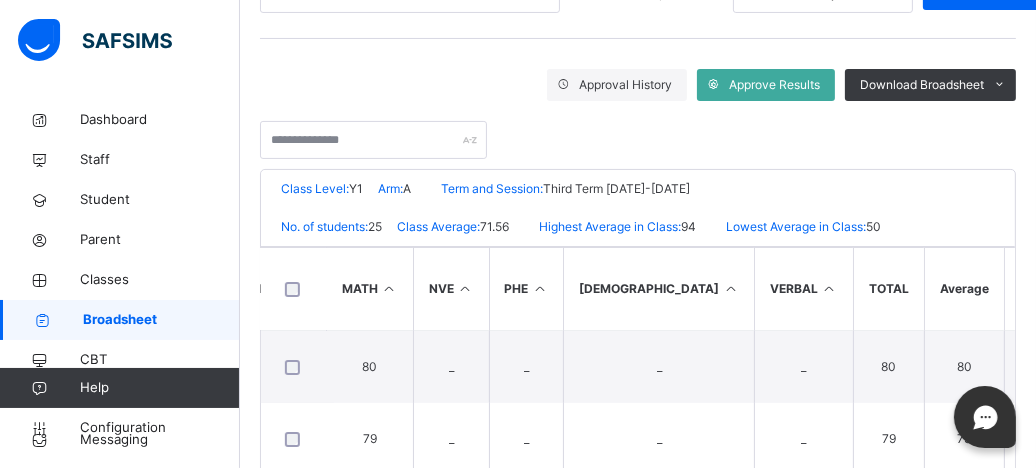click at bounding box center (730, 288) 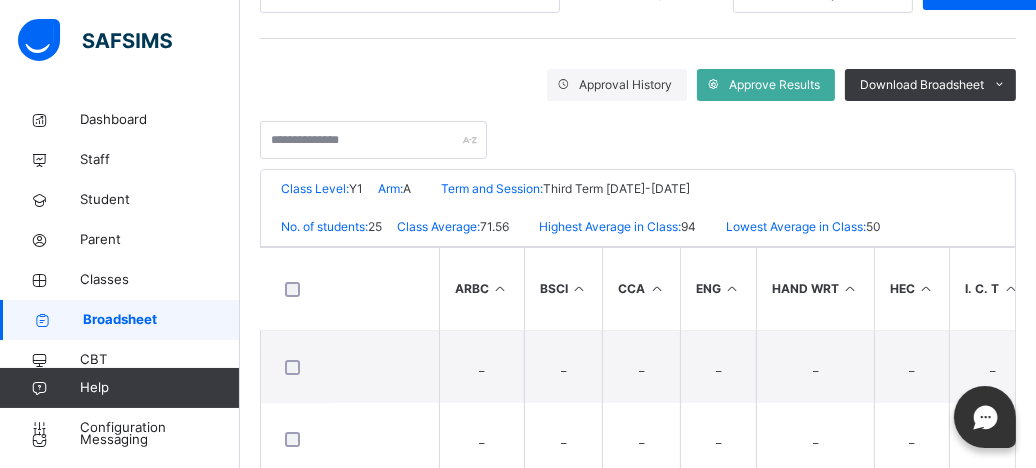 scroll, scrollTop: 0, scrollLeft: 0, axis: both 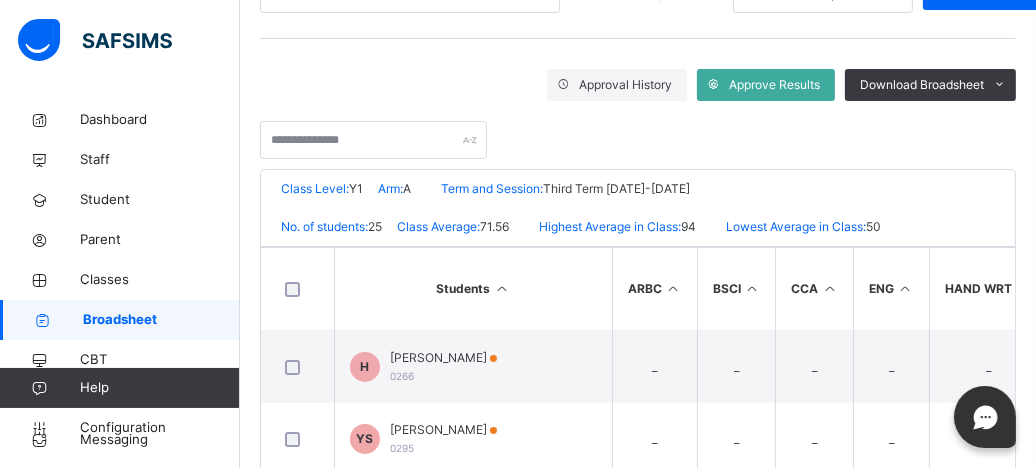 click on "Class Level:" at bounding box center [315, 188] 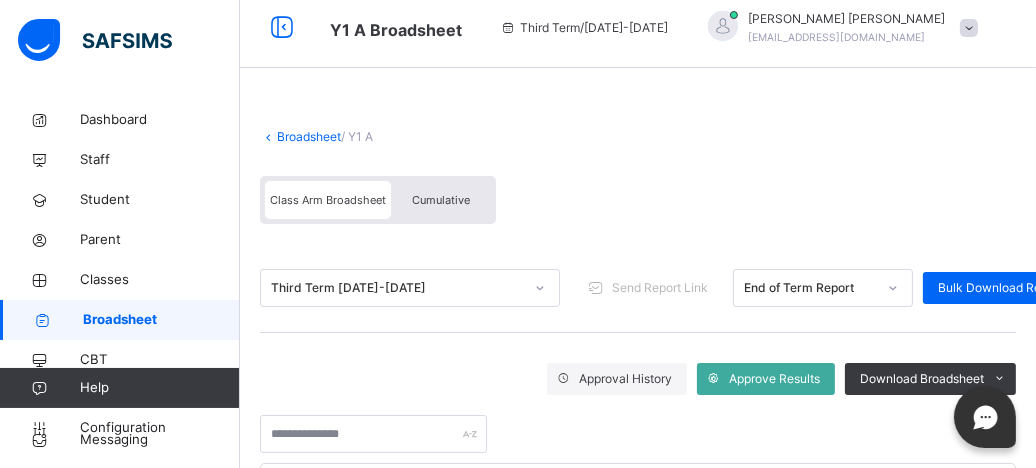 scroll, scrollTop: 6, scrollLeft: 0, axis: vertical 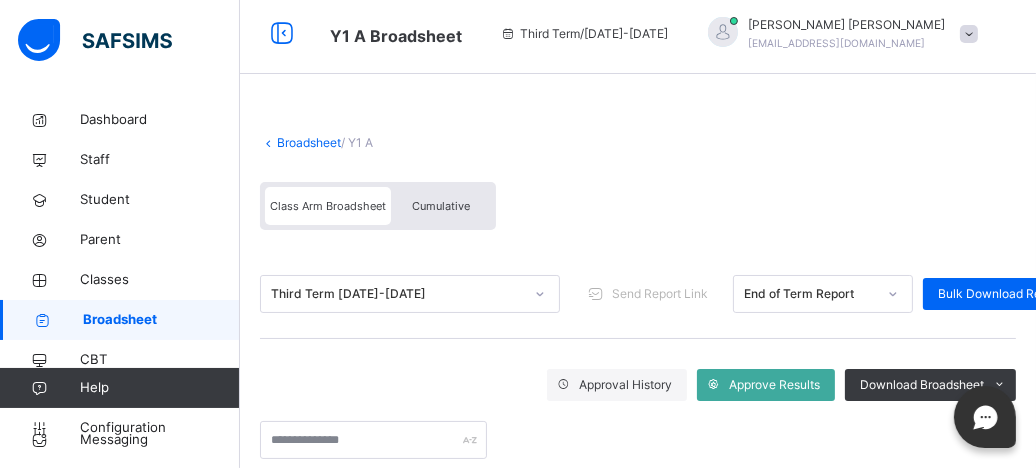 click on "Cumulative" at bounding box center [441, 206] 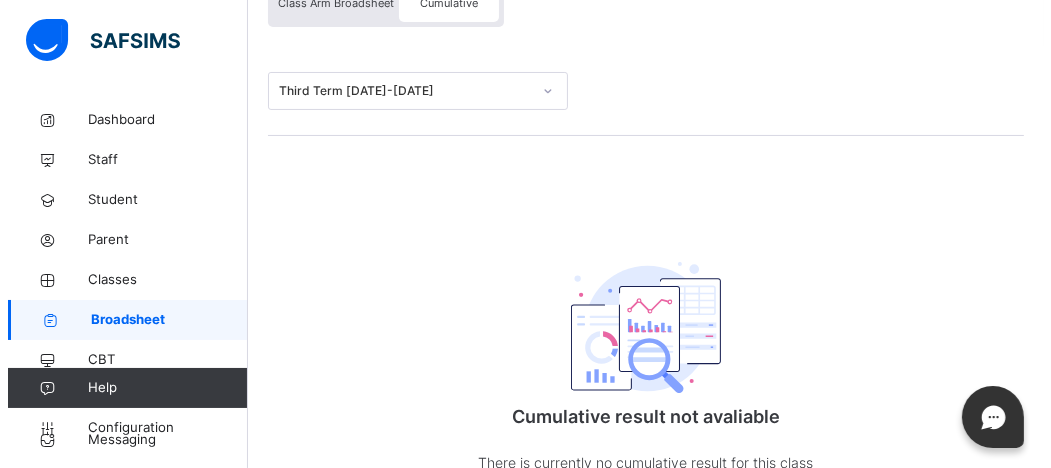 scroll, scrollTop: 0, scrollLeft: 0, axis: both 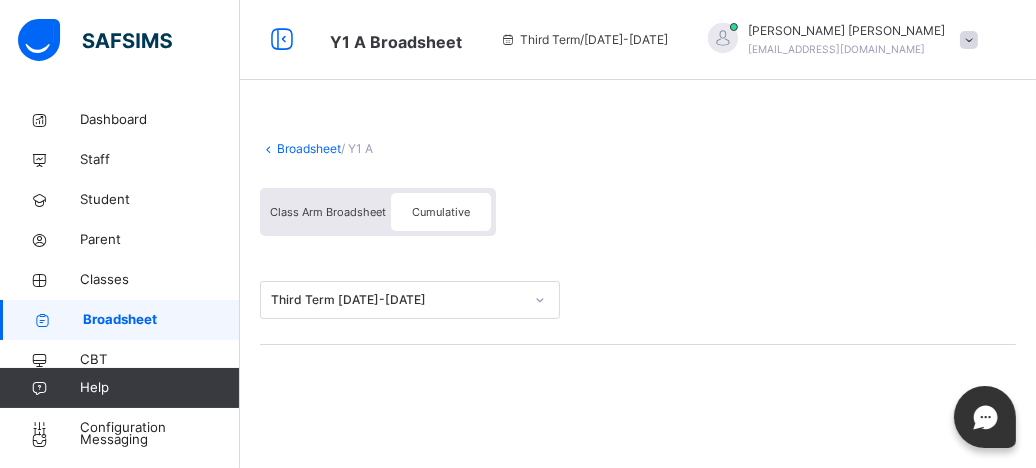 click on "Class Arm Broadsheet" at bounding box center (328, 212) 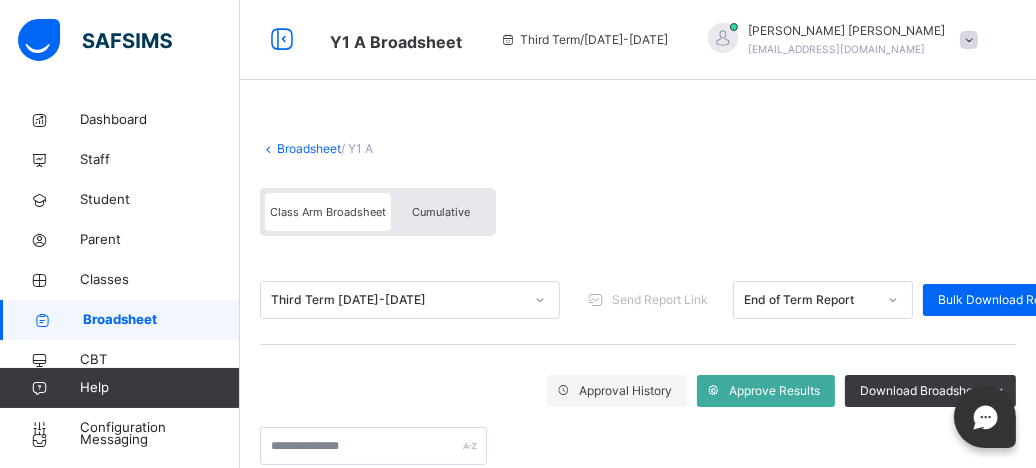 click on "Broadsheet" at bounding box center [309, 148] 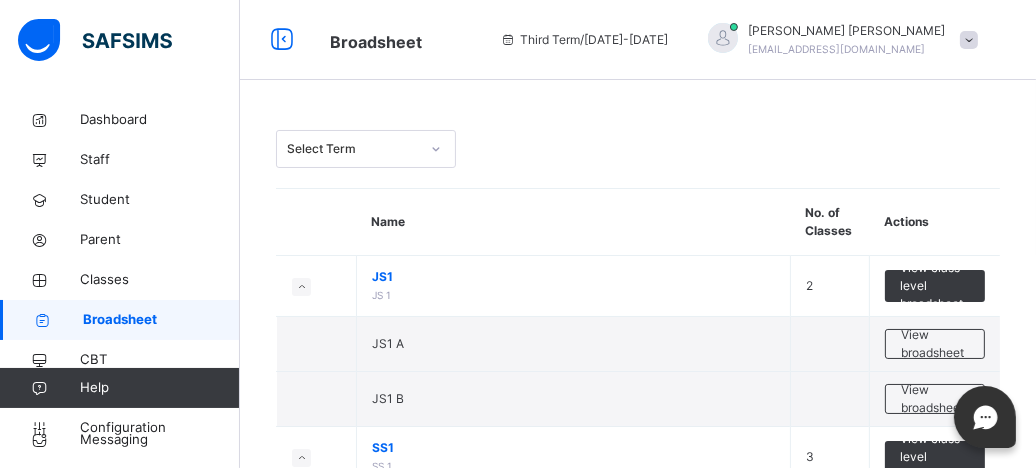 scroll, scrollTop: 0, scrollLeft: 0, axis: both 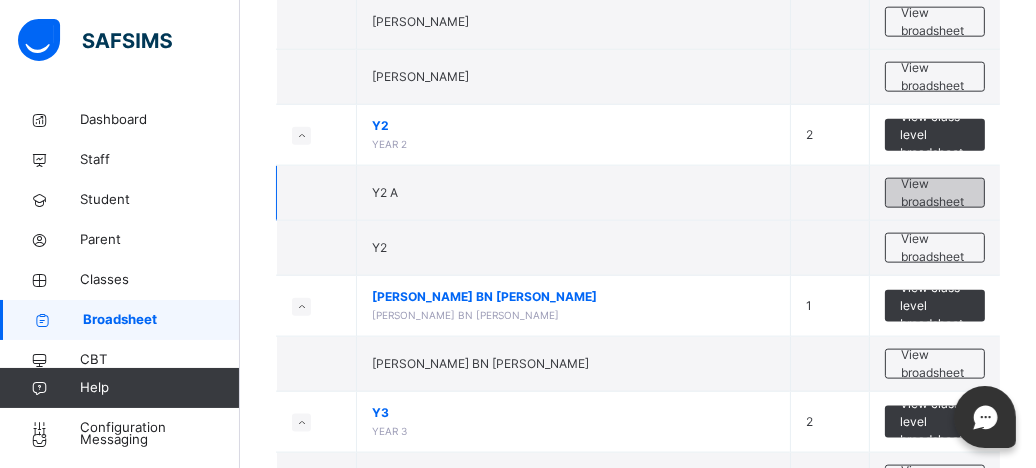 click on "View broadsheet" at bounding box center (935, 193) 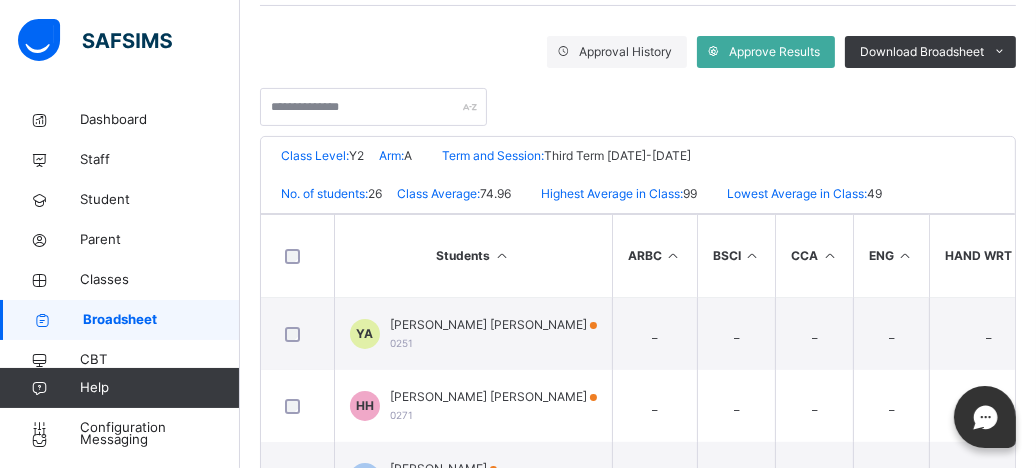 scroll, scrollTop: 346, scrollLeft: 0, axis: vertical 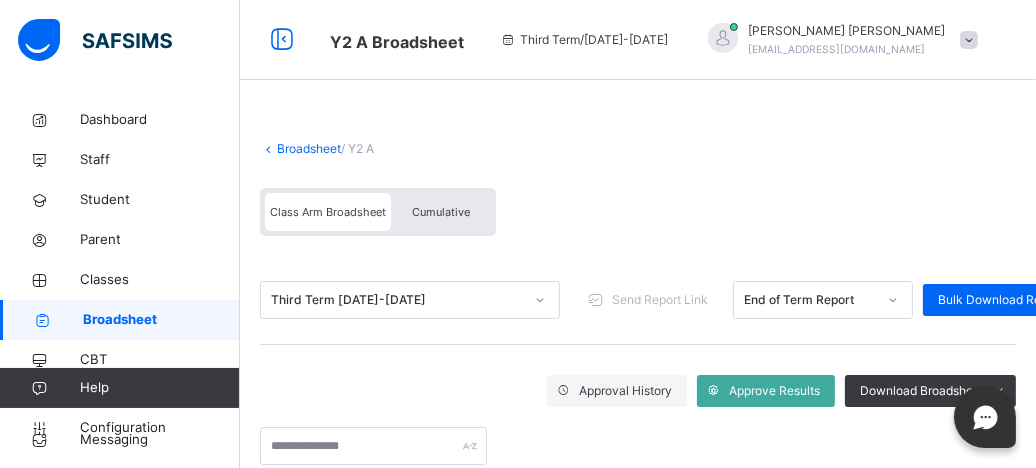 click on "Broadsheet" at bounding box center [309, 148] 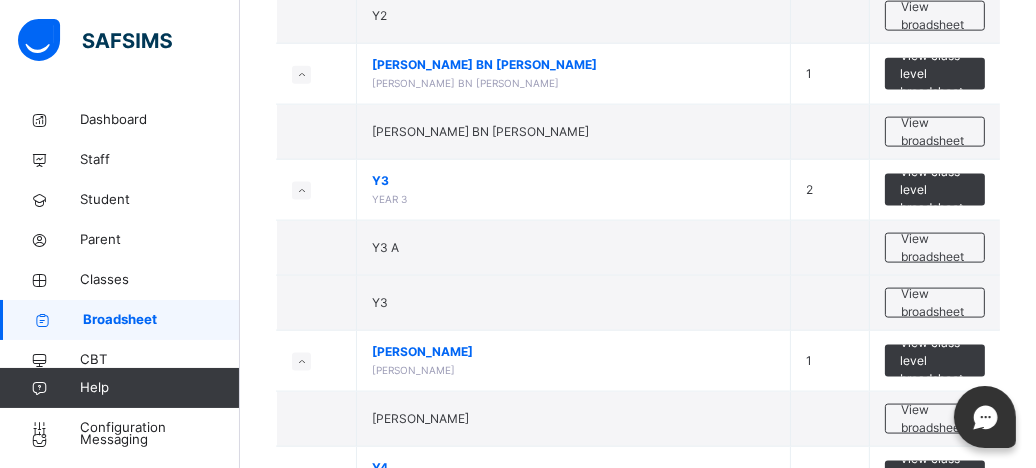 scroll, scrollTop: 2440, scrollLeft: 0, axis: vertical 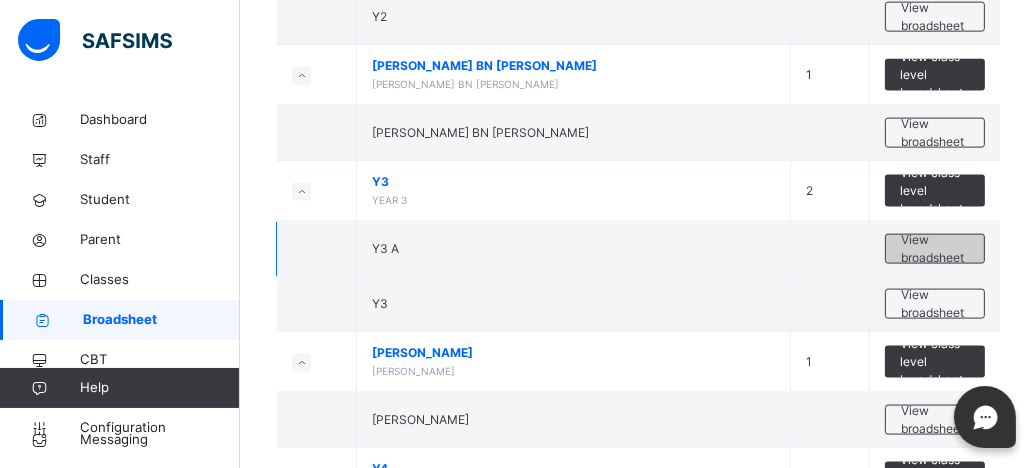 click on "View broadsheet" at bounding box center [935, 249] 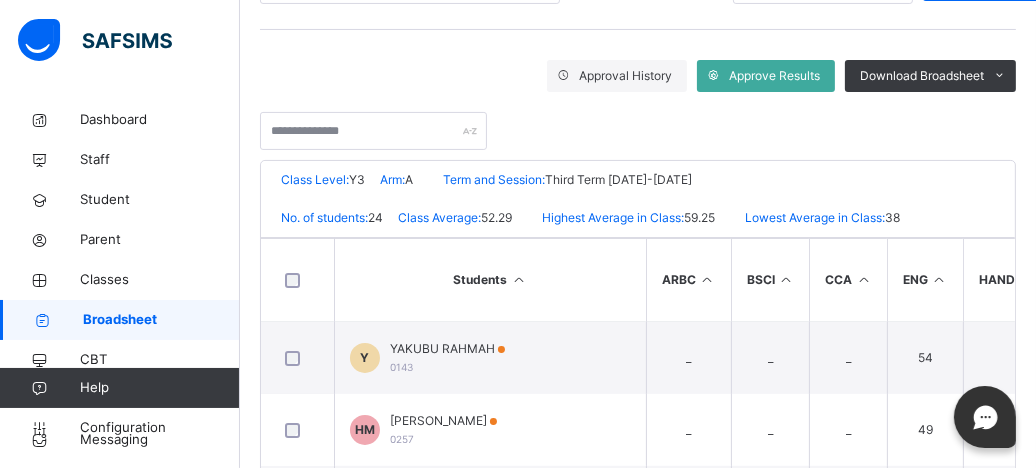 scroll, scrollTop: 324, scrollLeft: 0, axis: vertical 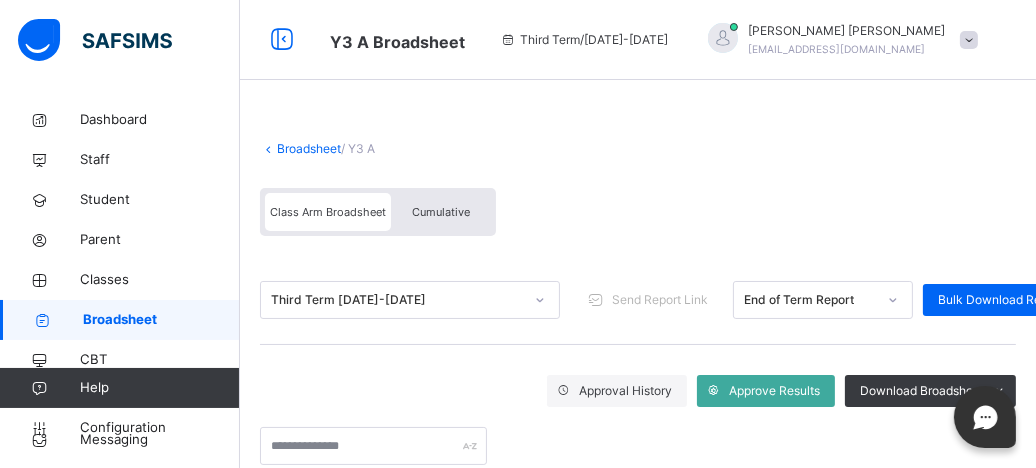 click at bounding box center [638, 130] 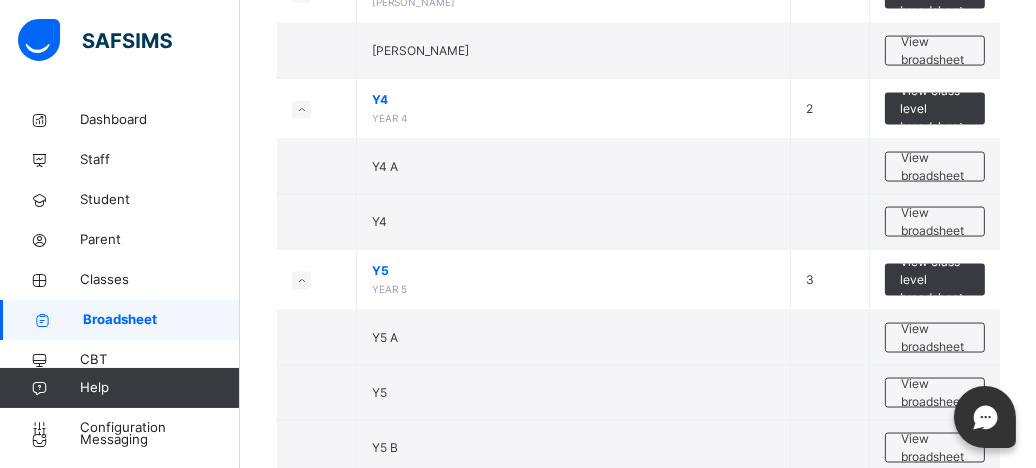 scroll, scrollTop: 2811, scrollLeft: 0, axis: vertical 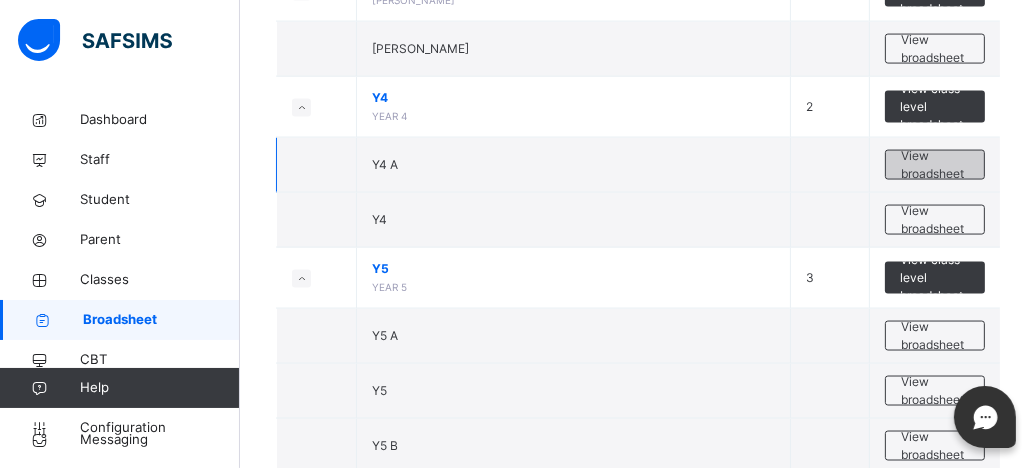 click on "View broadsheet" at bounding box center (935, 165) 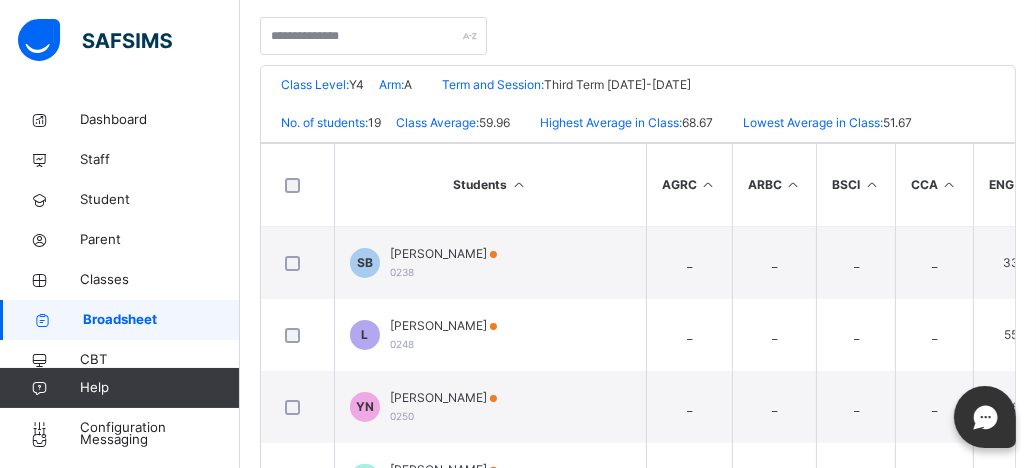 scroll, scrollTop: 416, scrollLeft: 0, axis: vertical 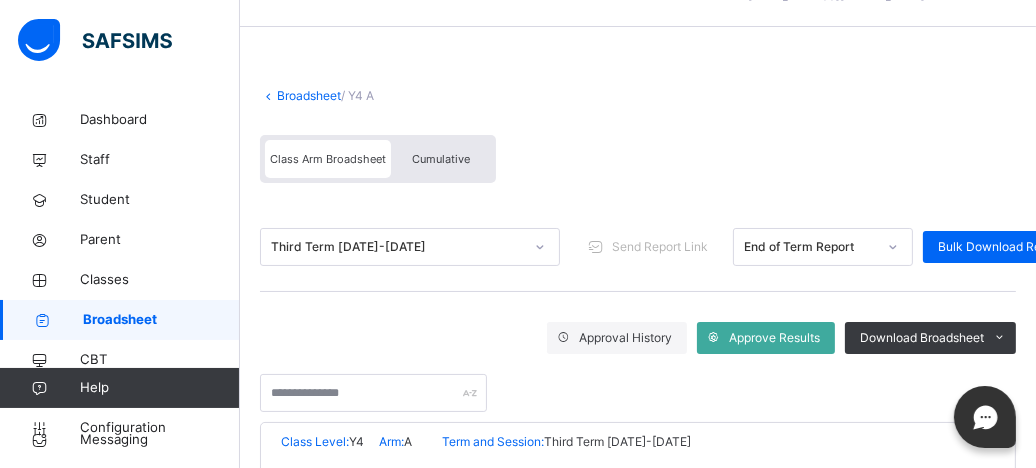 click on "Cumulative" at bounding box center (441, 159) 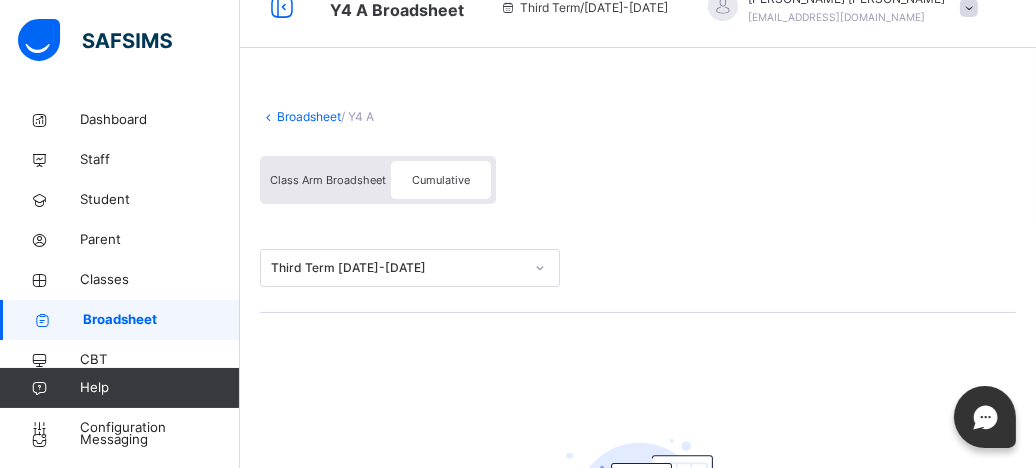 scroll, scrollTop: 38, scrollLeft: 0, axis: vertical 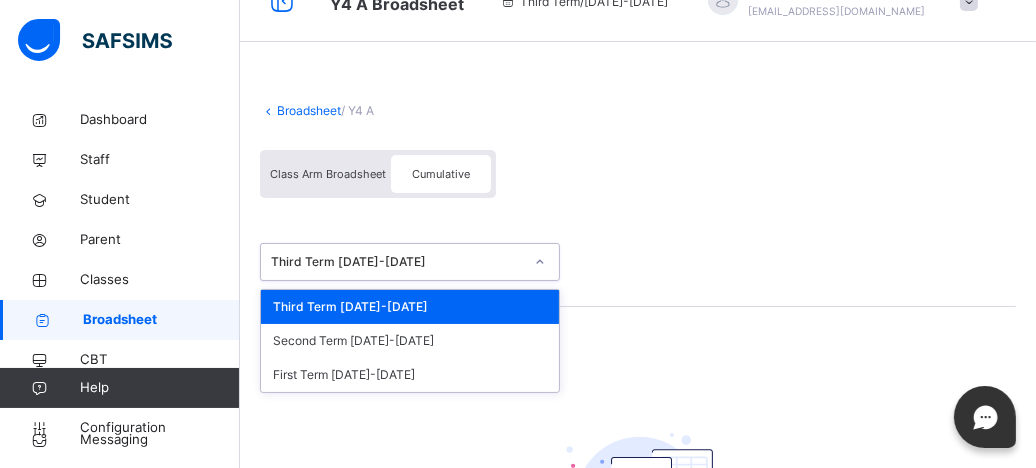 click on "Class Arm Broadsheet Cumulative" at bounding box center [638, 179] 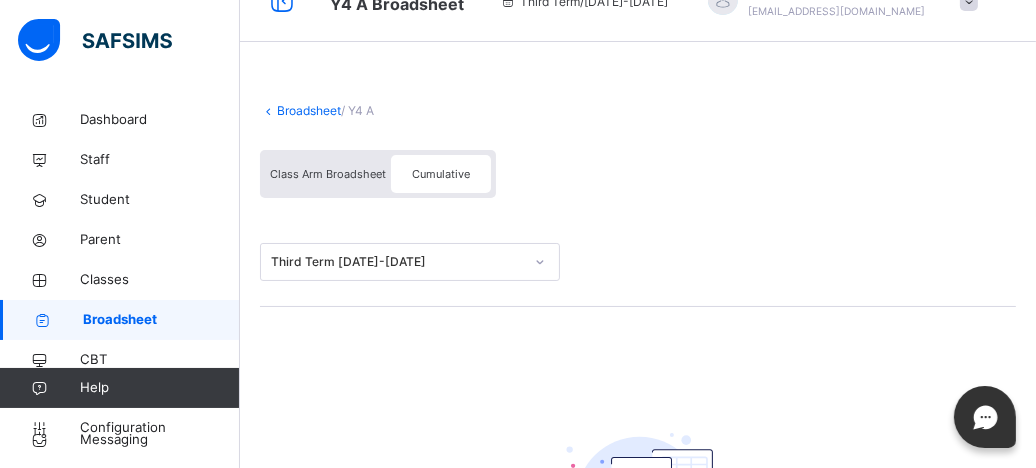 click on "Class Arm Broadsheet" at bounding box center (328, 174) 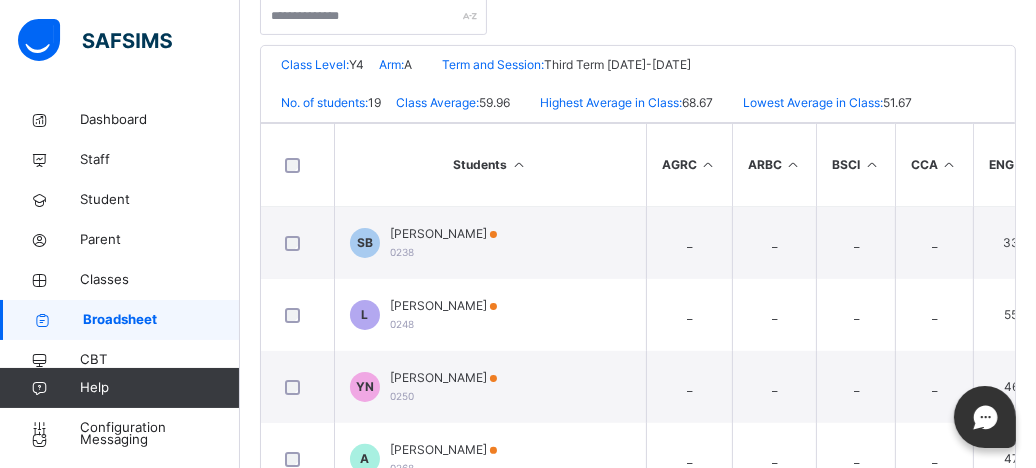 scroll, scrollTop: 431, scrollLeft: 0, axis: vertical 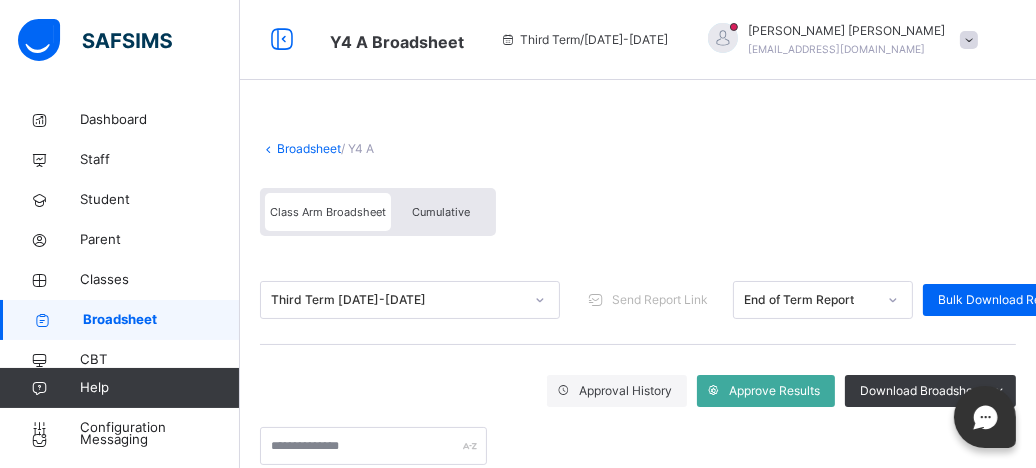 click on "Broadsheet" at bounding box center (309, 148) 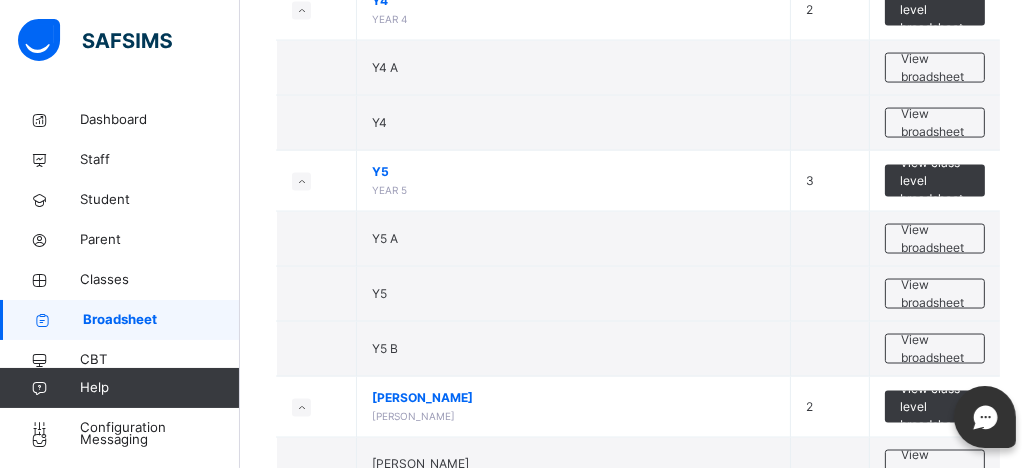 scroll, scrollTop: 2920, scrollLeft: 0, axis: vertical 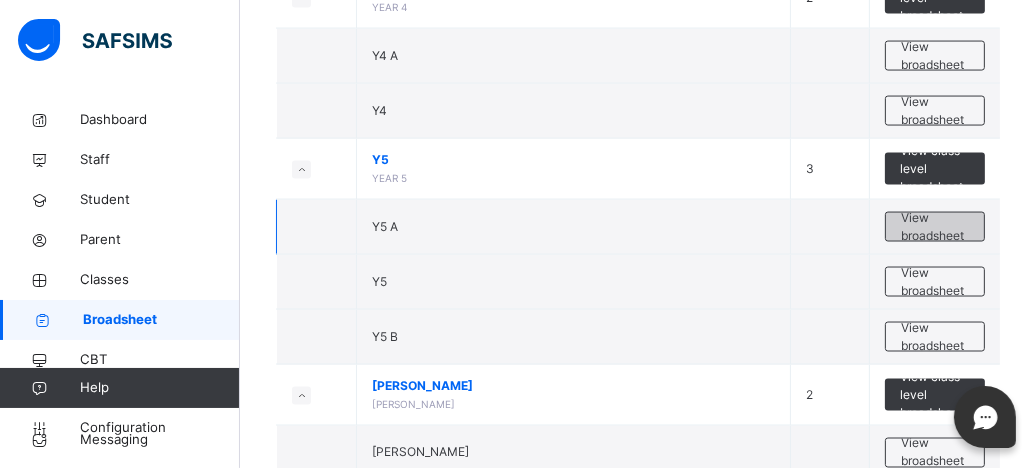 click on "View broadsheet" at bounding box center (935, 227) 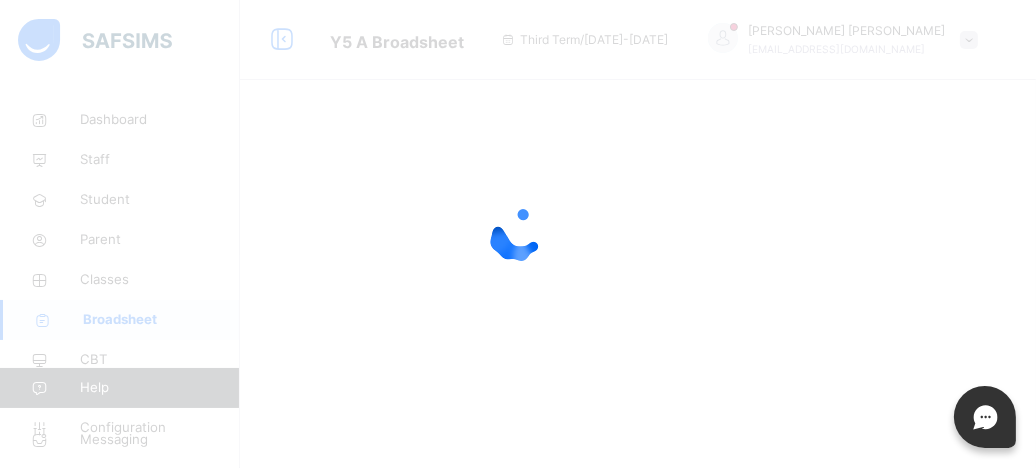 scroll, scrollTop: 0, scrollLeft: 0, axis: both 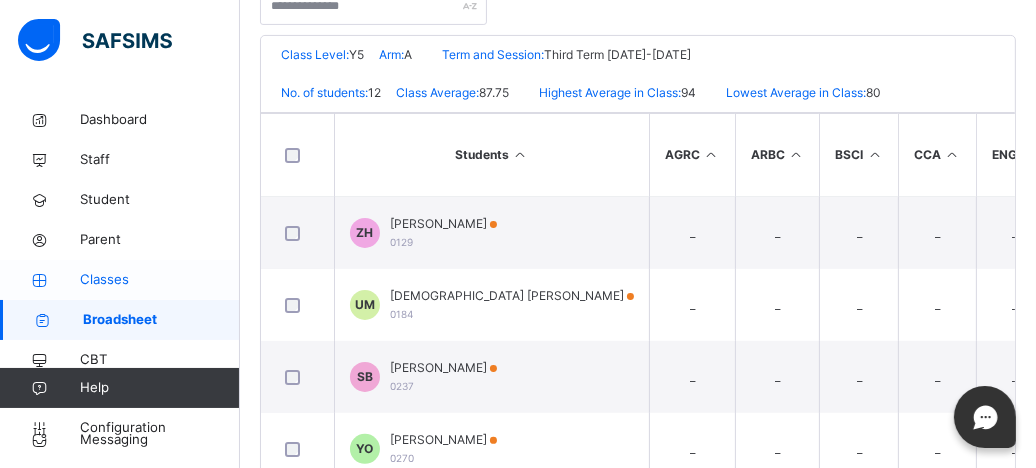 click on "Classes" at bounding box center (160, 280) 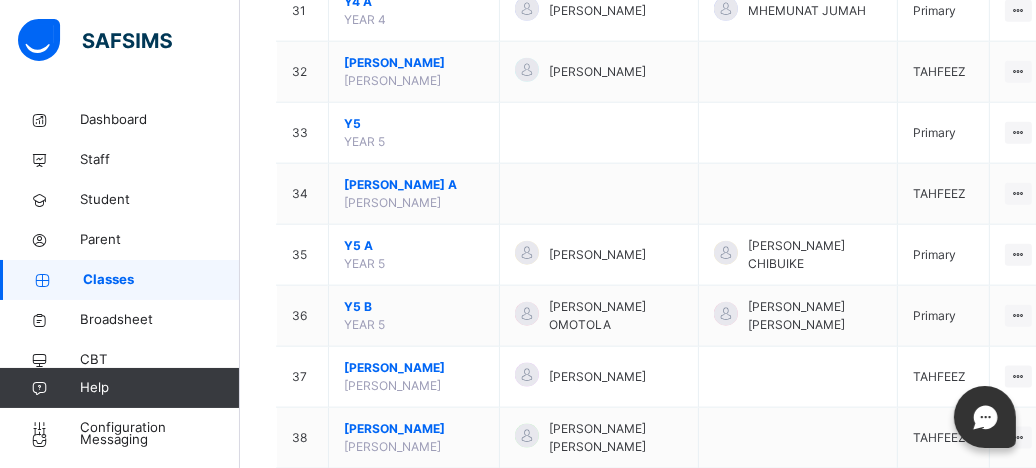 scroll, scrollTop: 2187, scrollLeft: 0, axis: vertical 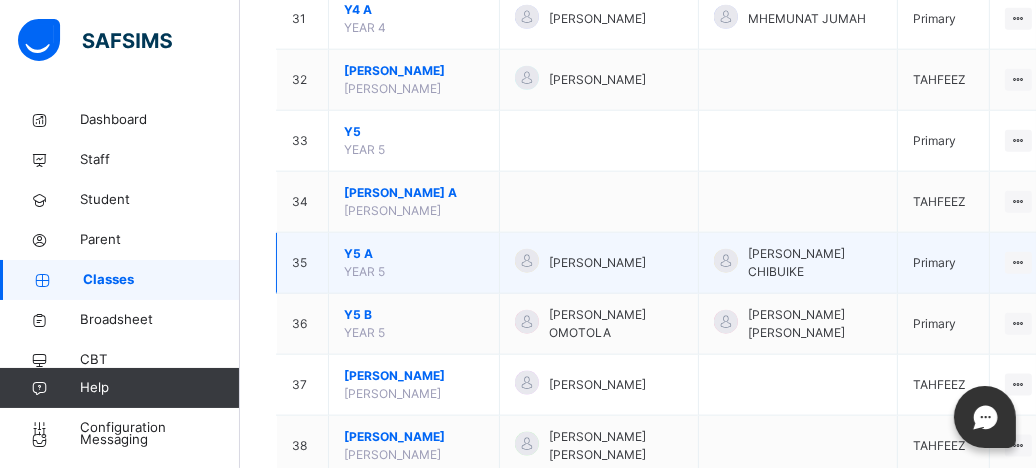 click on "Y5   A   YEAR 5" at bounding box center (414, 263) 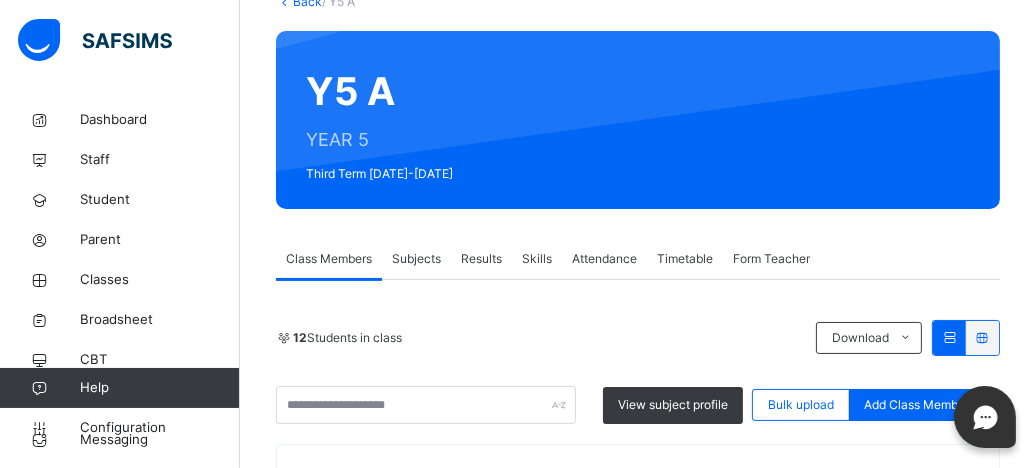 scroll, scrollTop: 138, scrollLeft: 0, axis: vertical 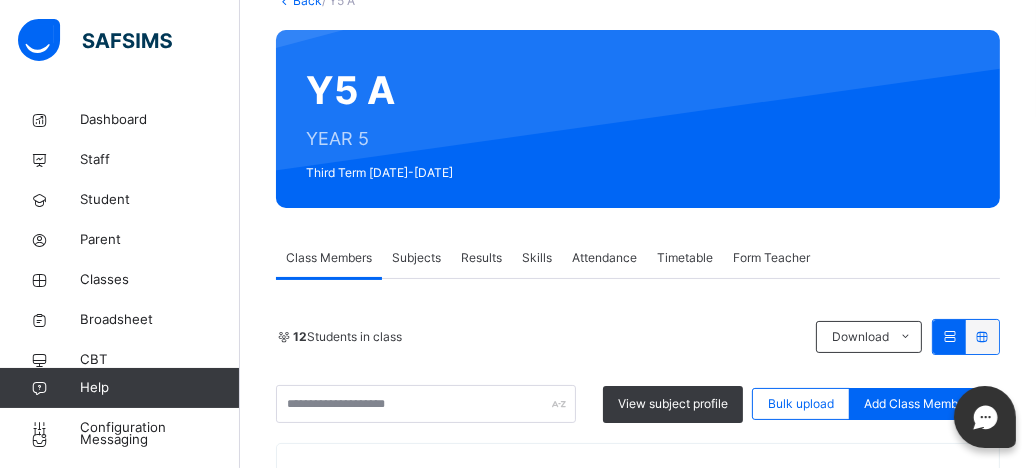 click on "Subjects" at bounding box center (416, 258) 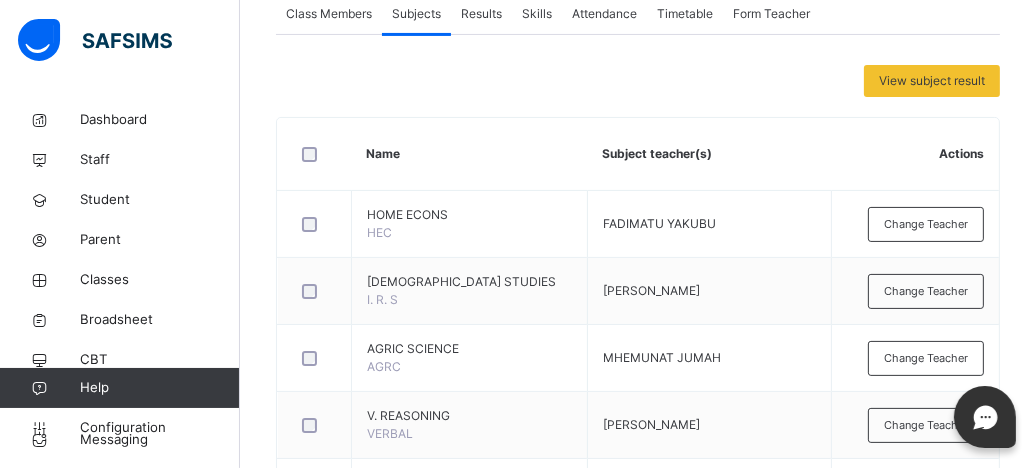 scroll, scrollTop: 417, scrollLeft: 0, axis: vertical 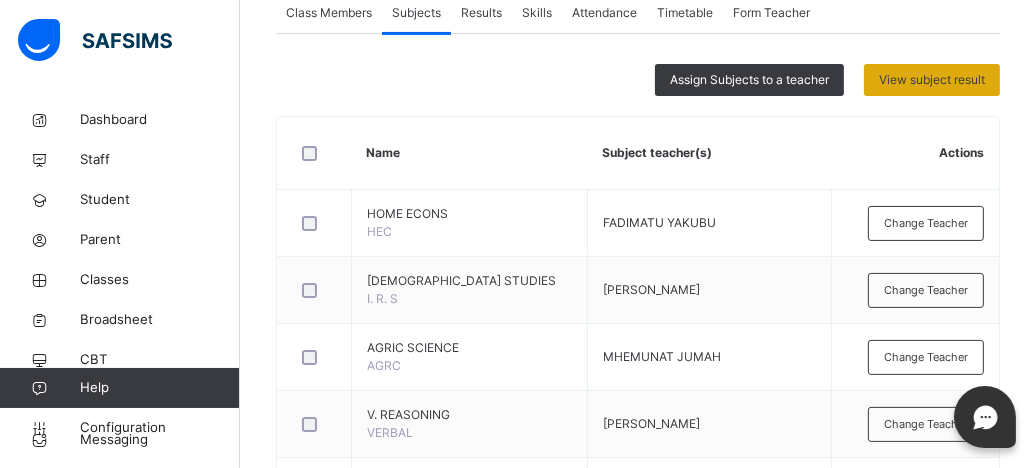 click on "View subject result" at bounding box center (932, 80) 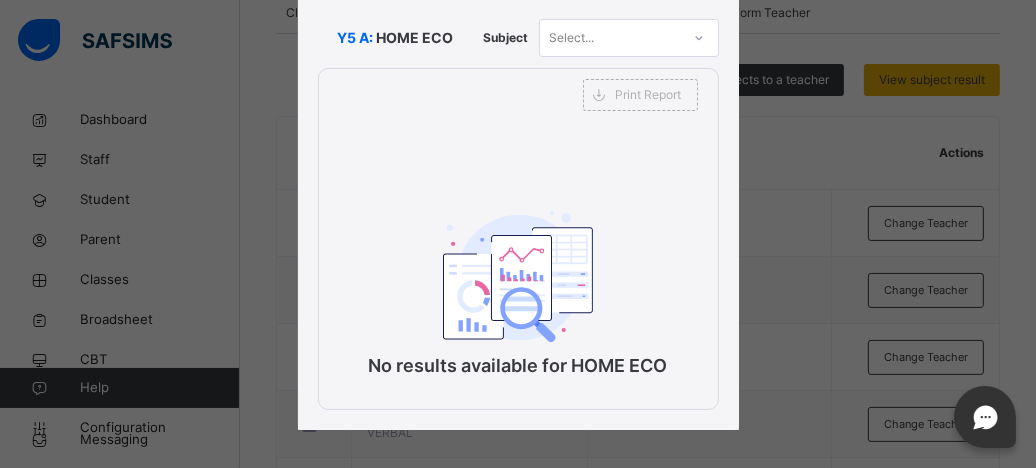 scroll, scrollTop: 0, scrollLeft: 0, axis: both 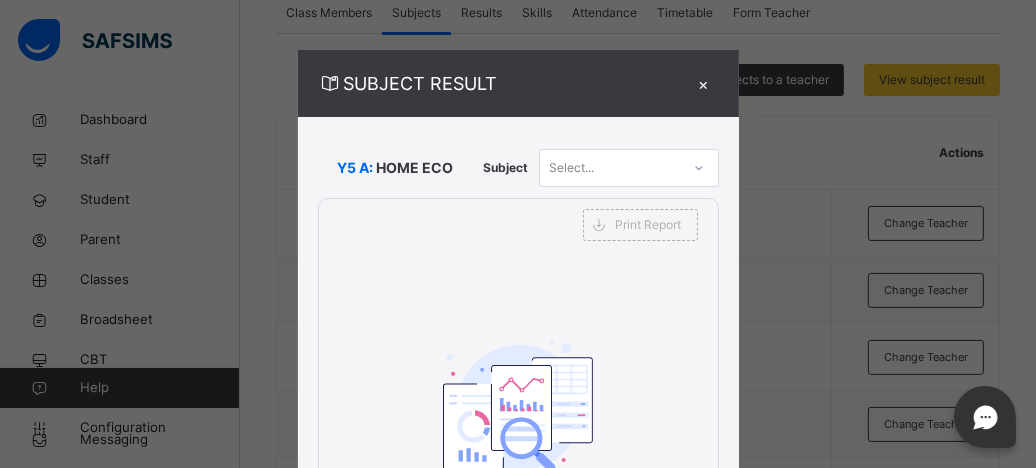 click on "×" at bounding box center (704, 83) 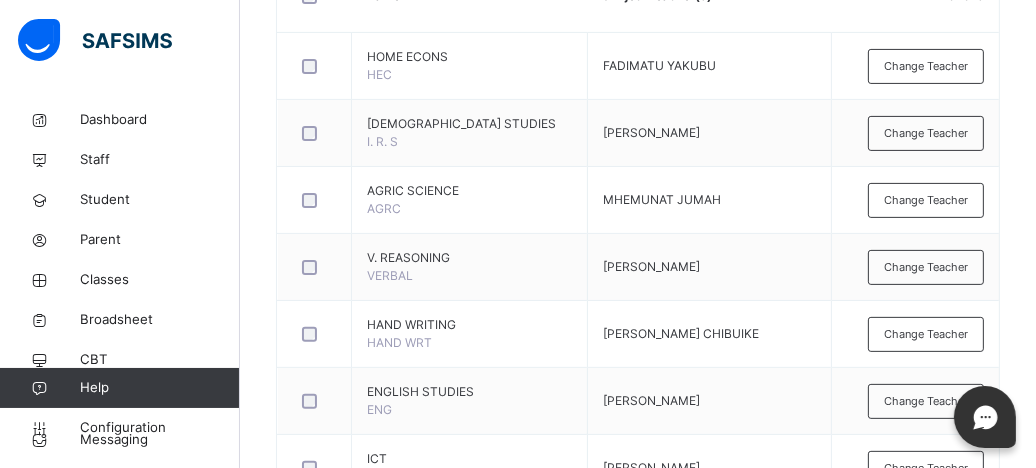 scroll, scrollTop: 477, scrollLeft: 0, axis: vertical 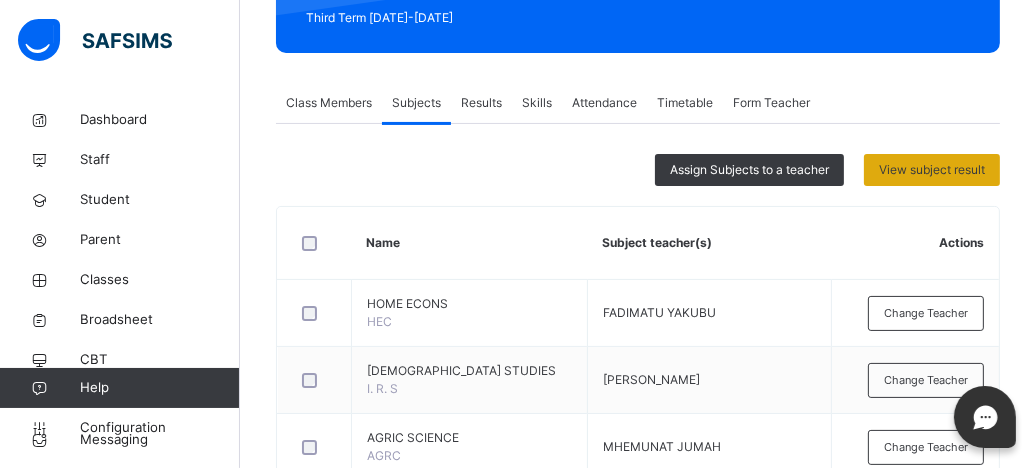 click on "View subject result" at bounding box center [932, 170] 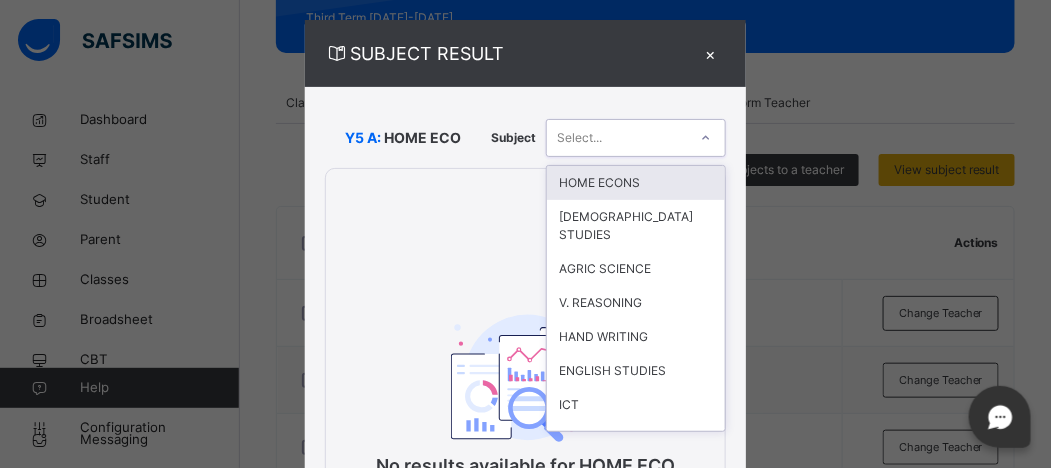 scroll, scrollTop: 36, scrollLeft: 0, axis: vertical 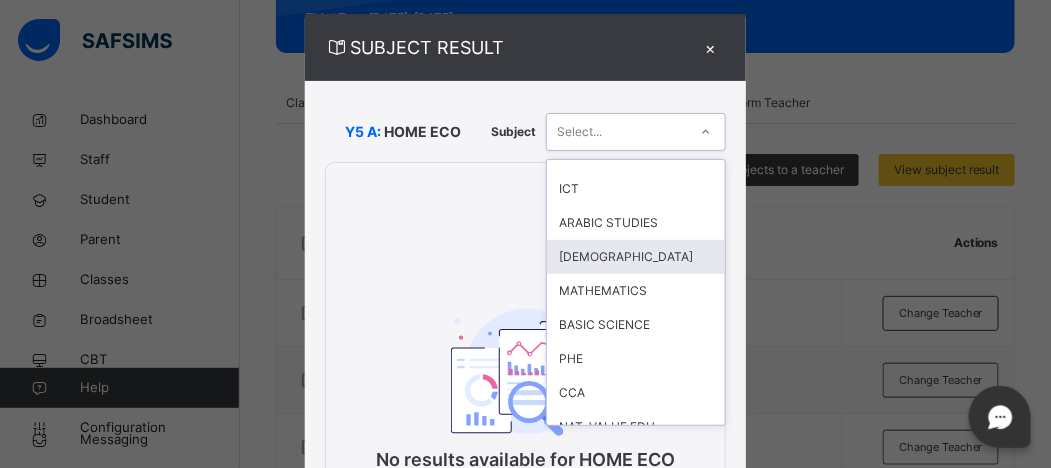 click on "[DEMOGRAPHIC_DATA]" at bounding box center (636, 257) 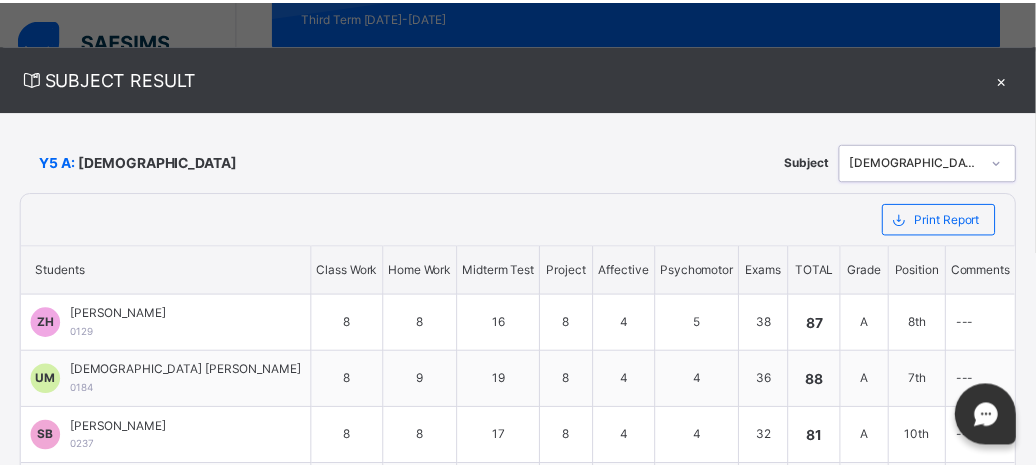 scroll, scrollTop: 0, scrollLeft: 0, axis: both 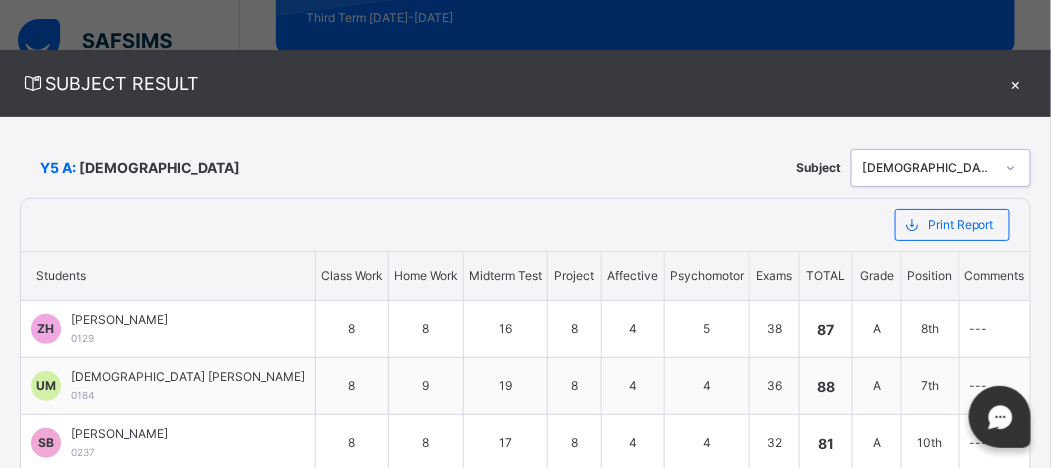 click on "×" at bounding box center [1016, 83] 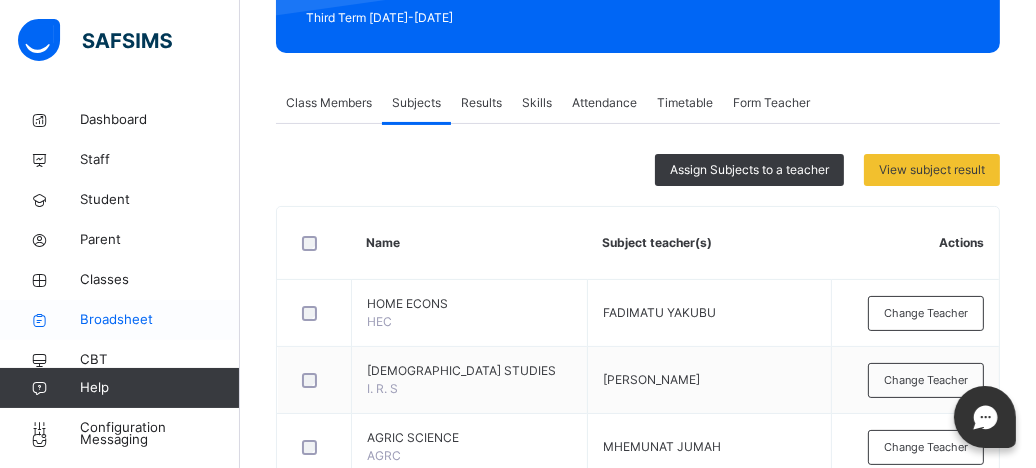 click on "Broadsheet" at bounding box center (120, 320) 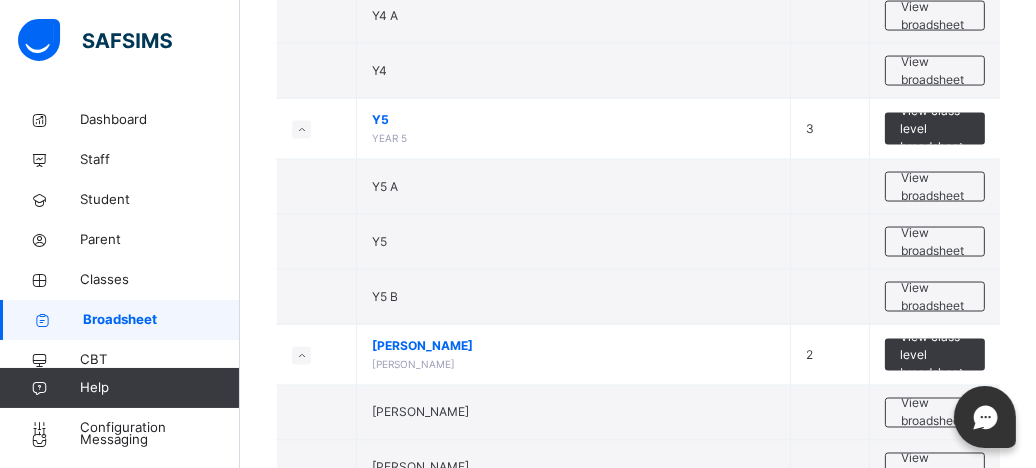 scroll, scrollTop: 2955, scrollLeft: 0, axis: vertical 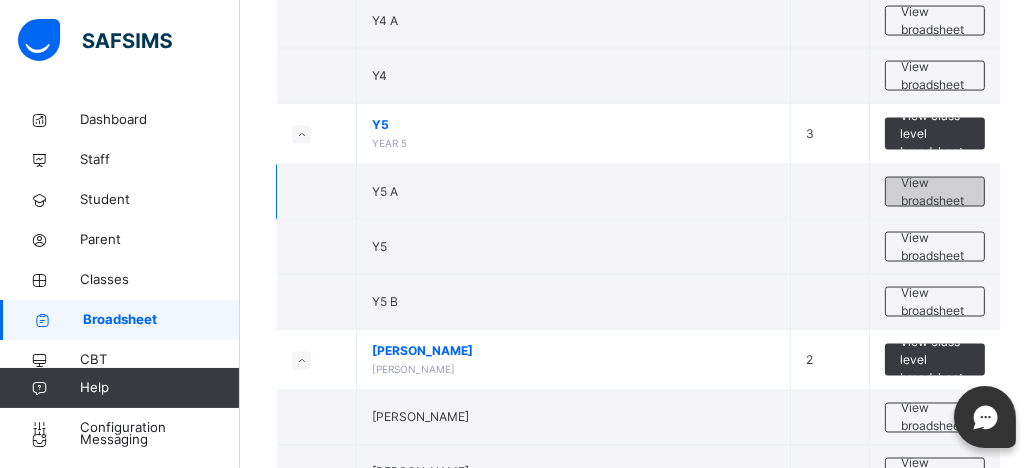click on "View broadsheet" at bounding box center [935, 192] 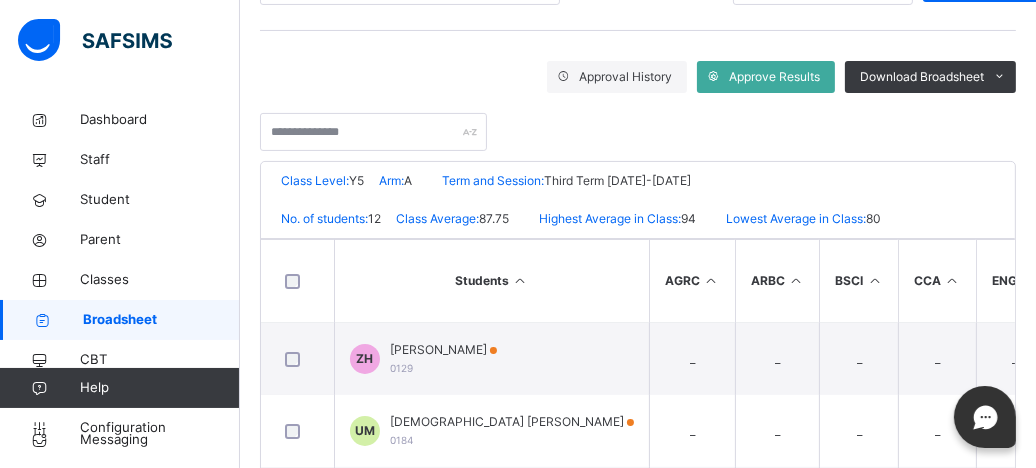 scroll, scrollTop: 316, scrollLeft: 0, axis: vertical 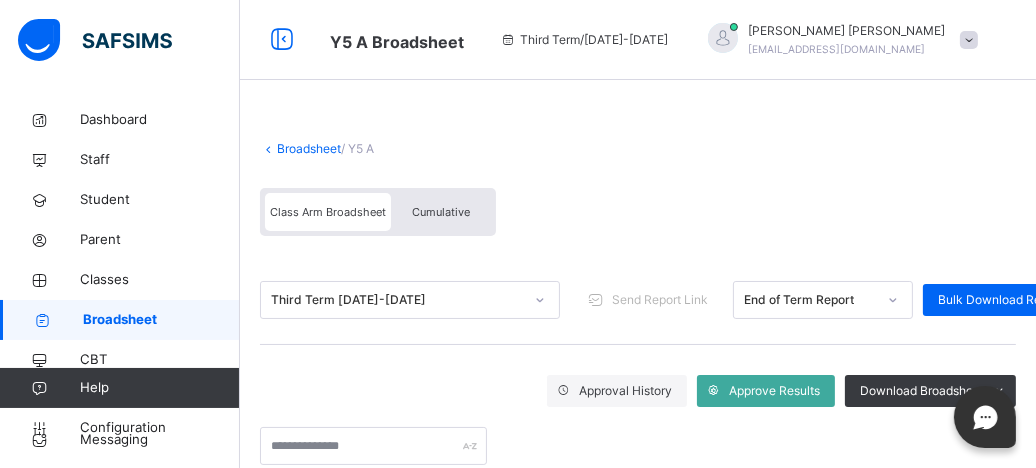 click on "Cumulative" at bounding box center [441, 212] 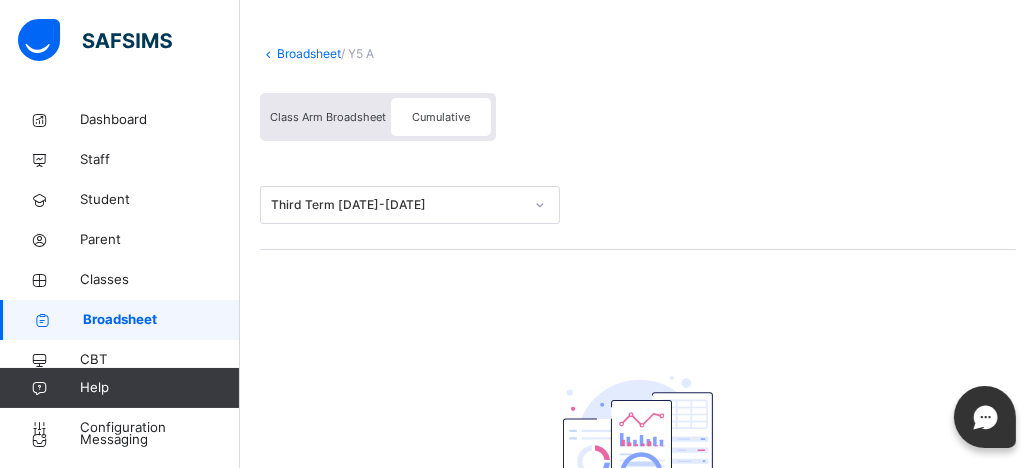 scroll, scrollTop: 60, scrollLeft: 0, axis: vertical 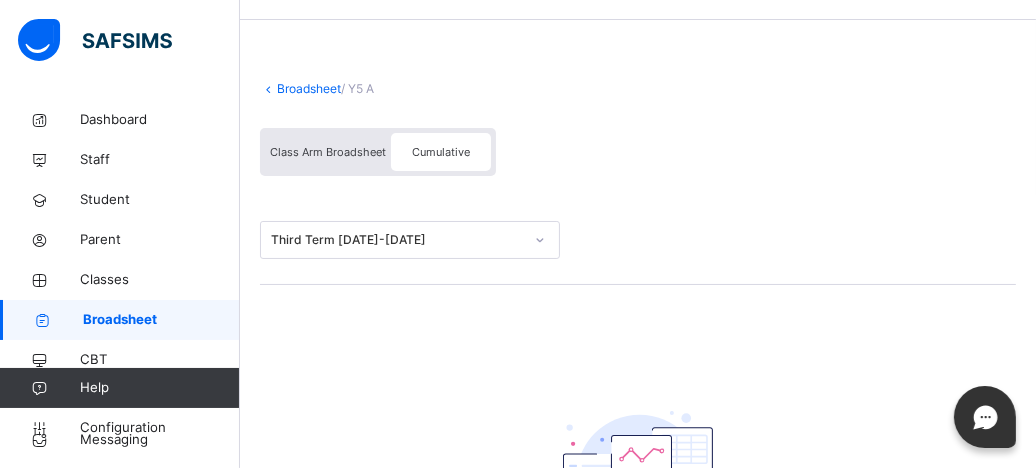 click on "Class Arm Broadsheet" at bounding box center [328, 152] 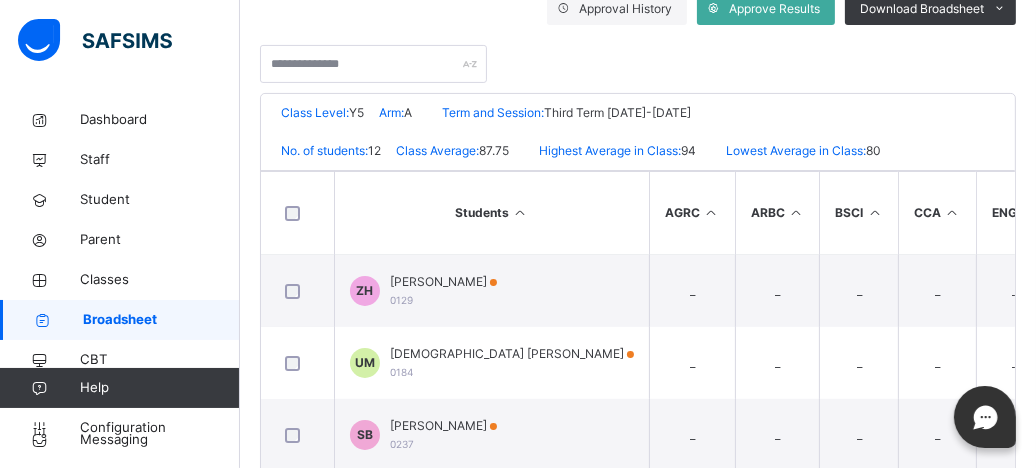 scroll, scrollTop: 384, scrollLeft: 0, axis: vertical 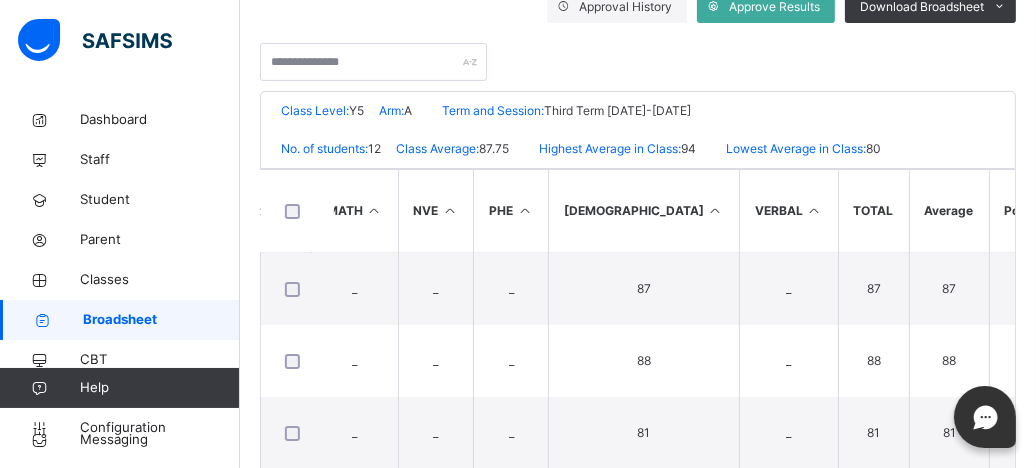 click at bounding box center [715, 210] 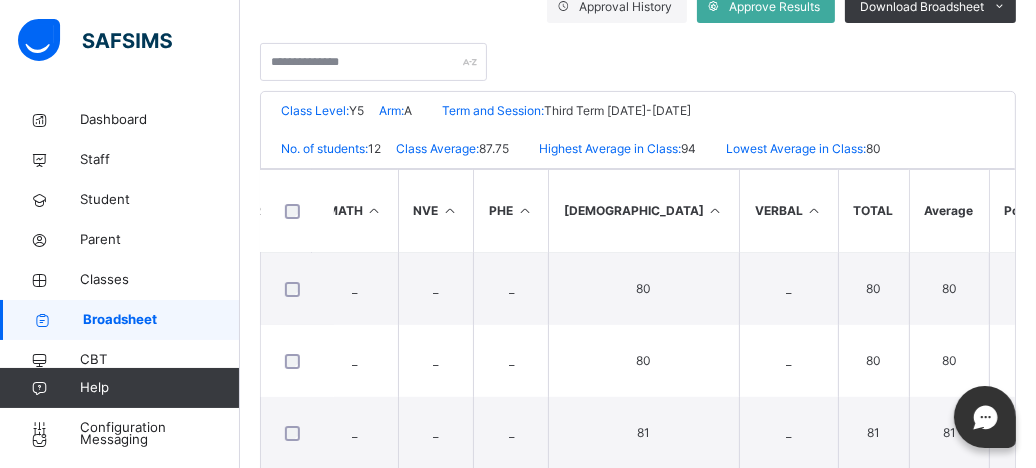 click at bounding box center [715, 210] 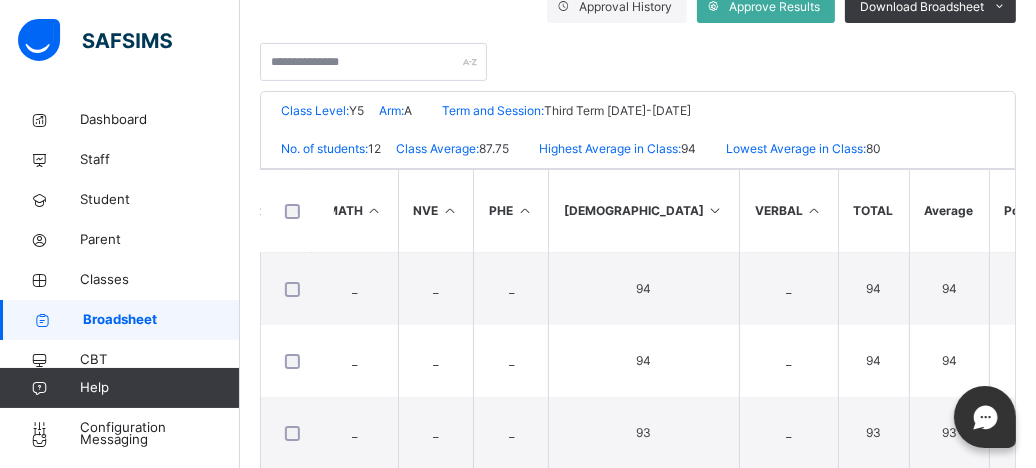 click at bounding box center [715, 210] 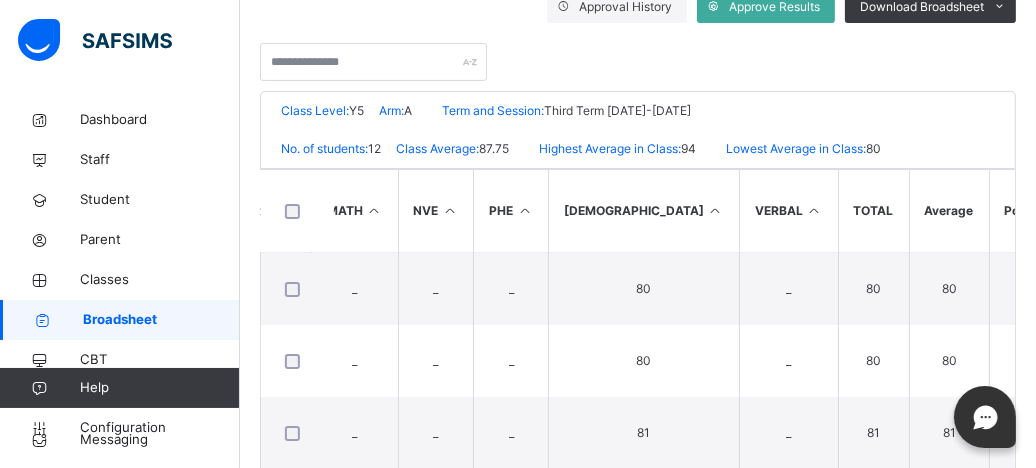 click at bounding box center (715, 210) 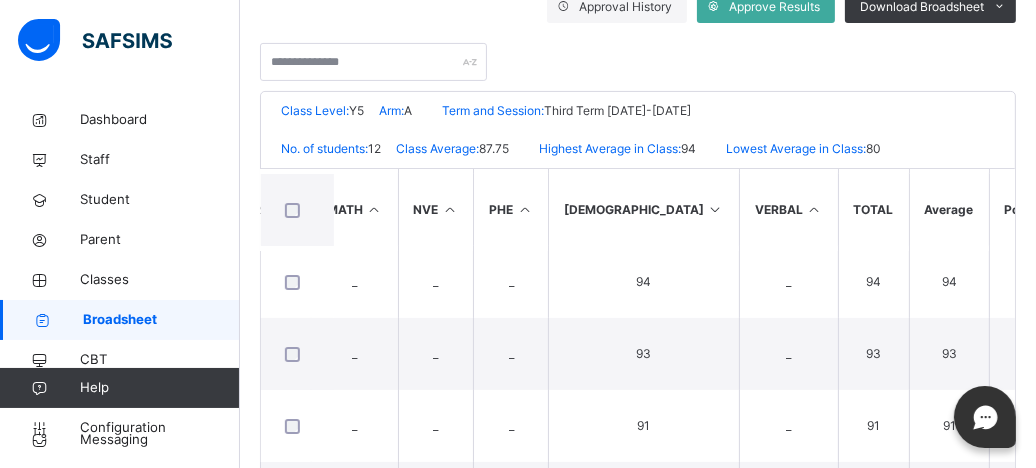 scroll, scrollTop: 0, scrollLeft: 1103, axis: horizontal 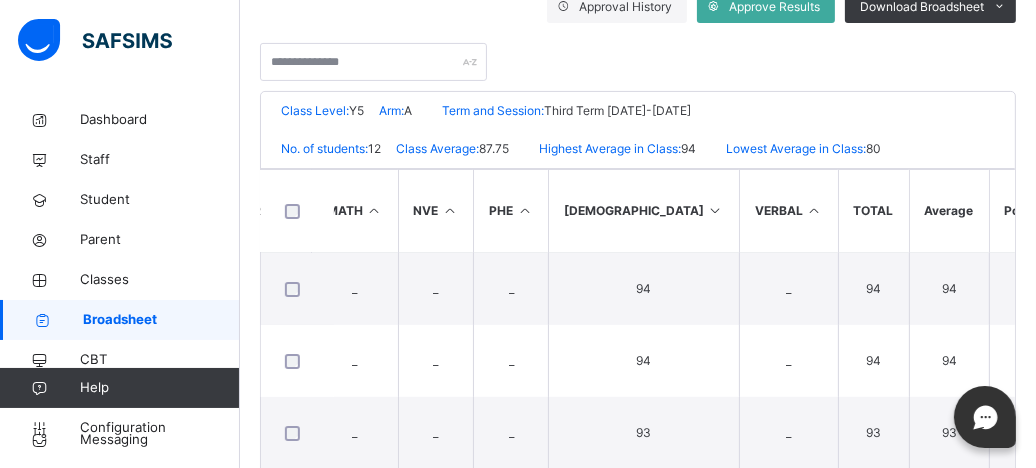 click on "[DEMOGRAPHIC_DATA]" at bounding box center [644, 211] 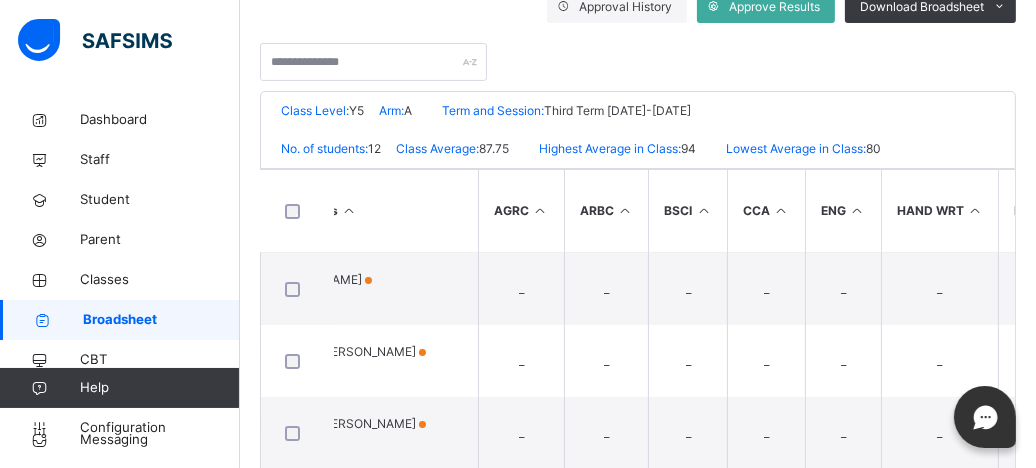 scroll, scrollTop: 0, scrollLeft: 0, axis: both 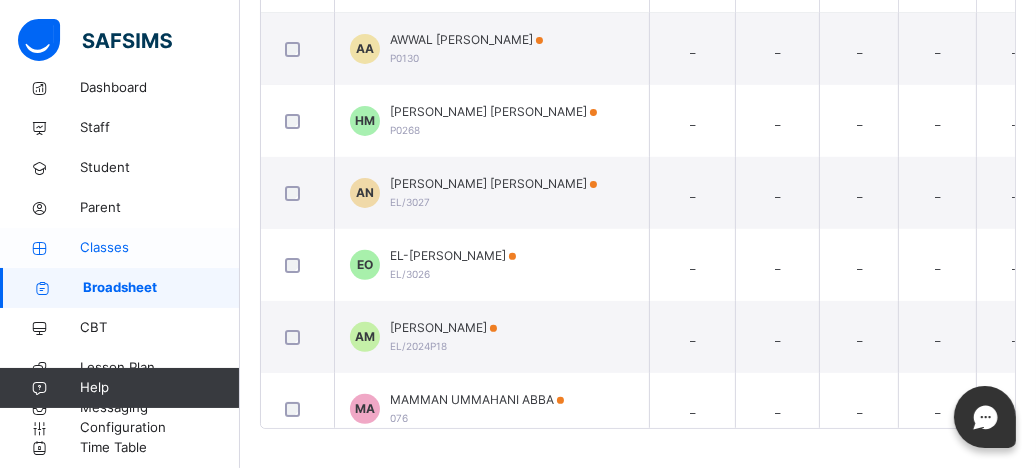 click on "Classes" at bounding box center [160, 248] 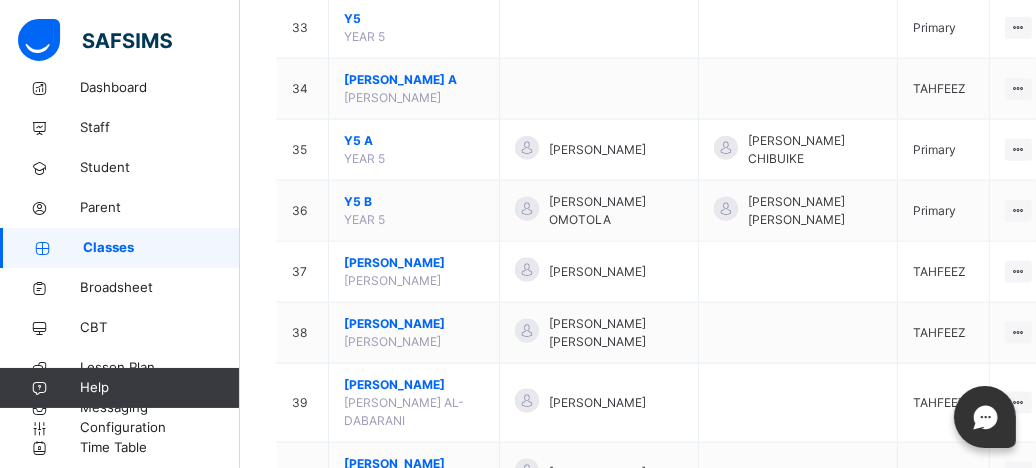 scroll, scrollTop: 2282, scrollLeft: 0, axis: vertical 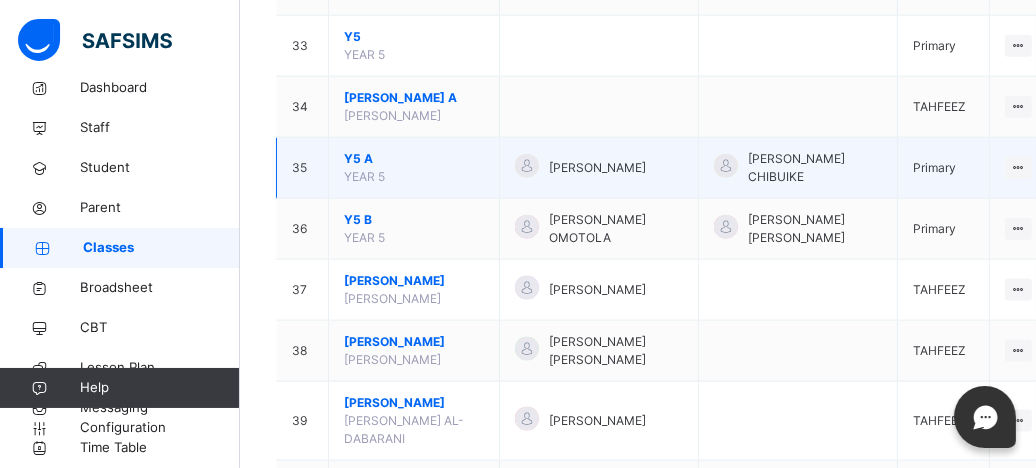click on "Y5   A" at bounding box center [414, 159] 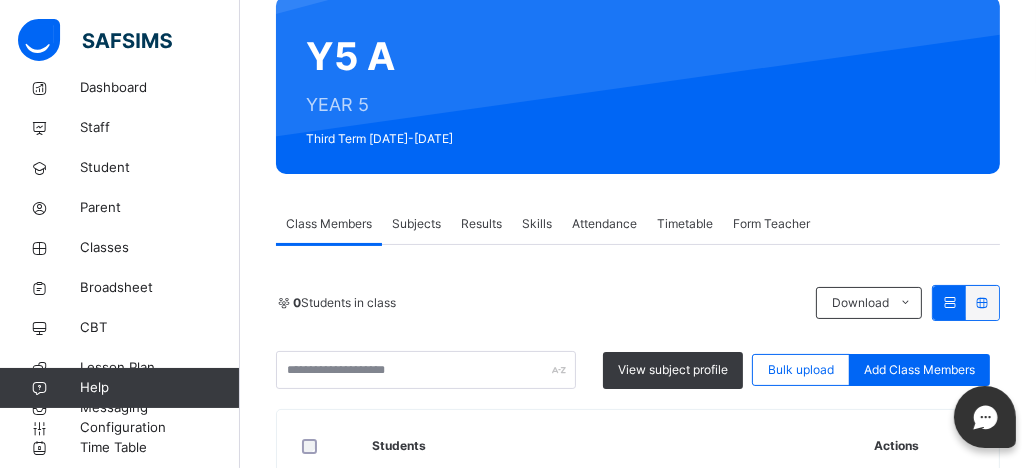 scroll, scrollTop: 176, scrollLeft: 0, axis: vertical 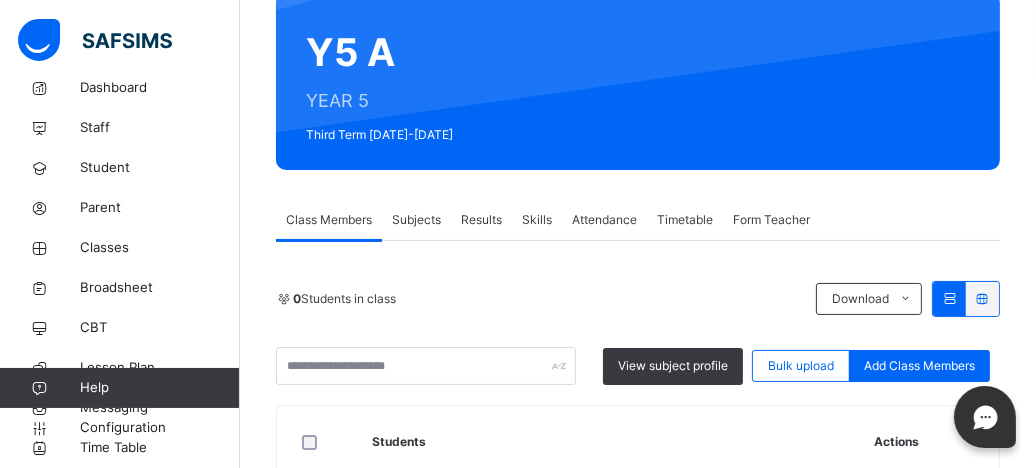 click on "Results" at bounding box center [481, 220] 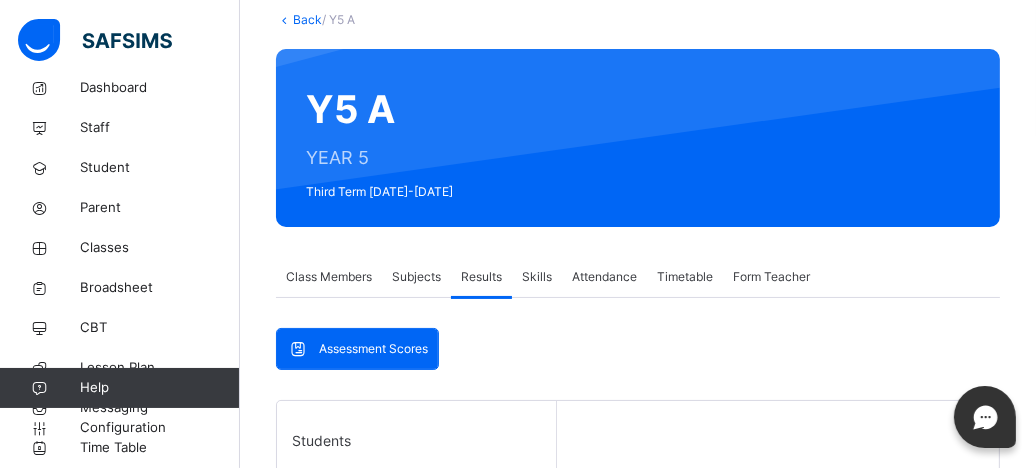 scroll, scrollTop: 120, scrollLeft: 0, axis: vertical 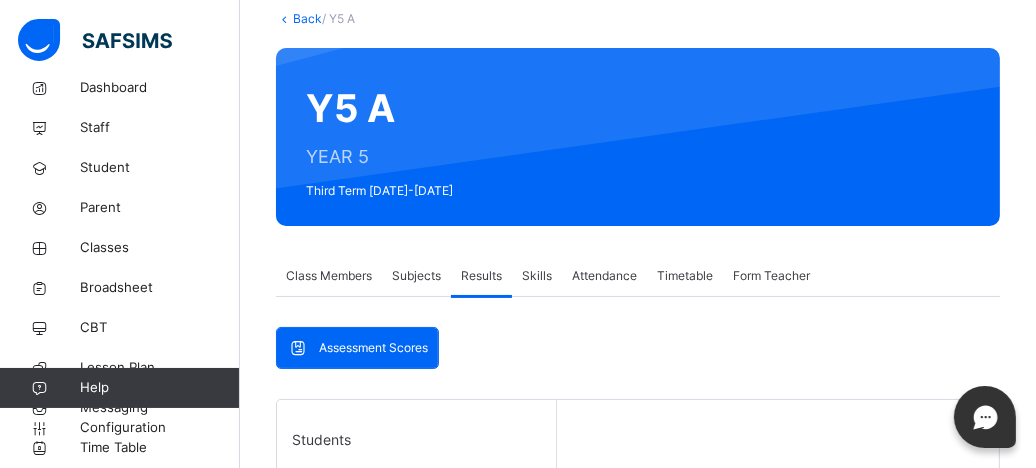 click on "Subjects" at bounding box center [416, 276] 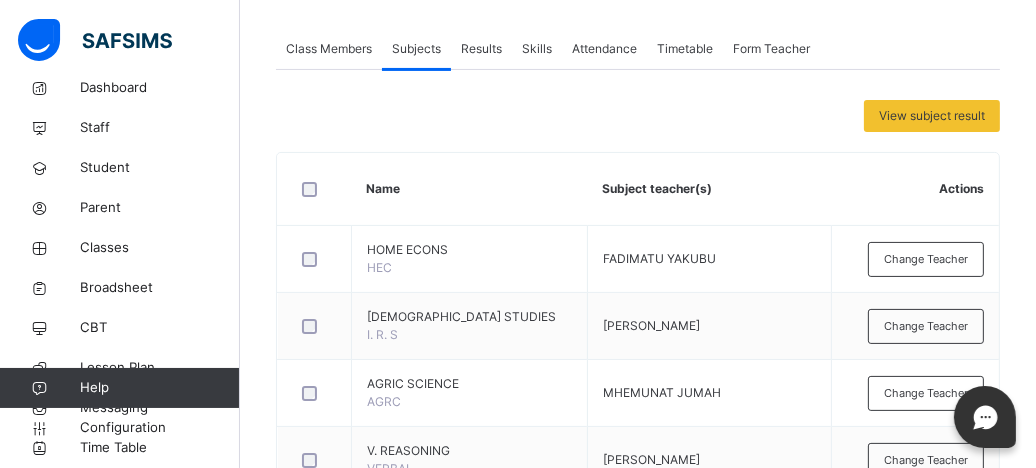 scroll, scrollTop: 348, scrollLeft: 0, axis: vertical 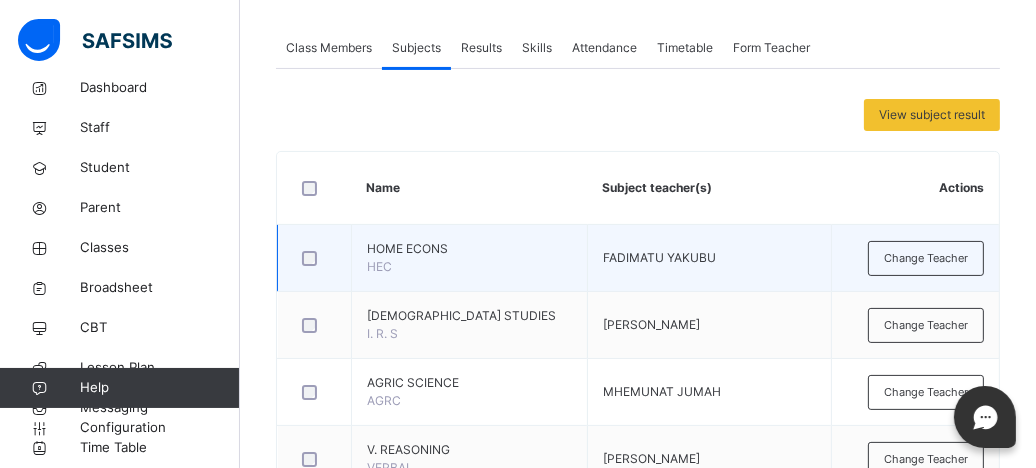 click at bounding box center [314, 258] 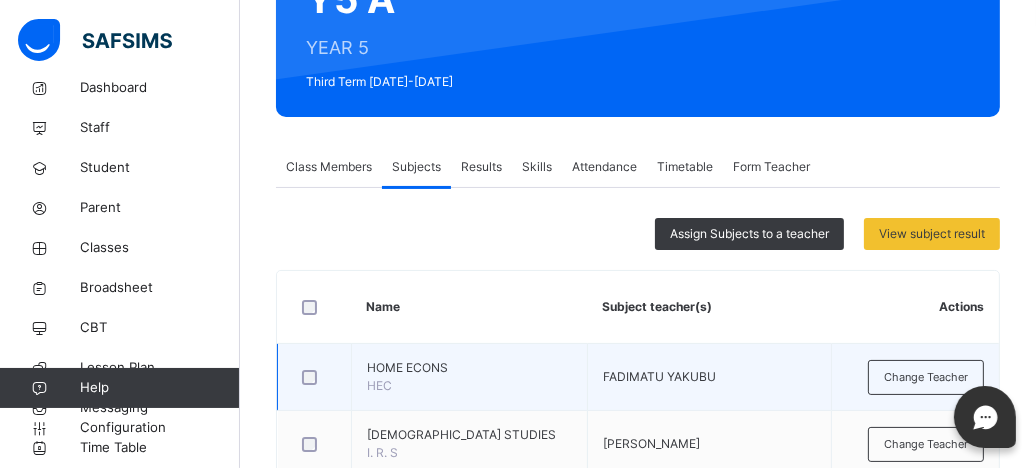 scroll, scrollTop: 226, scrollLeft: 0, axis: vertical 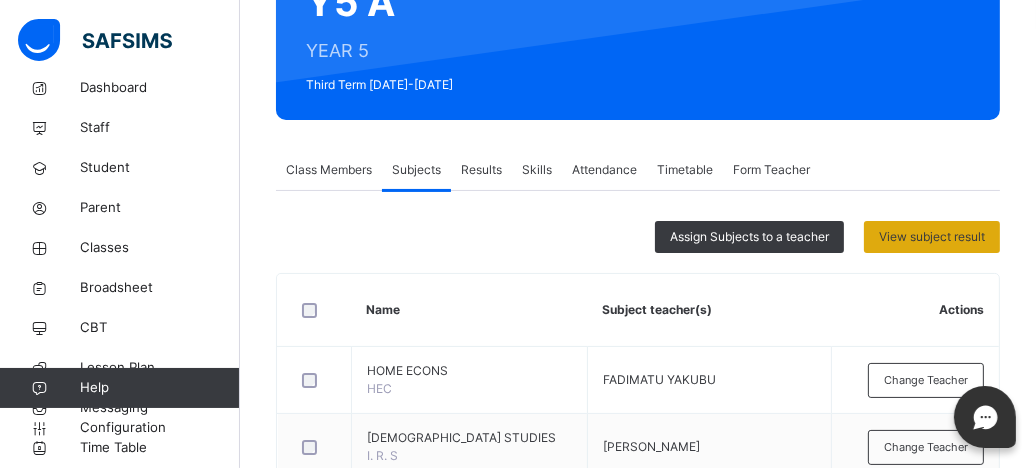 click on "View subject result" at bounding box center (932, 237) 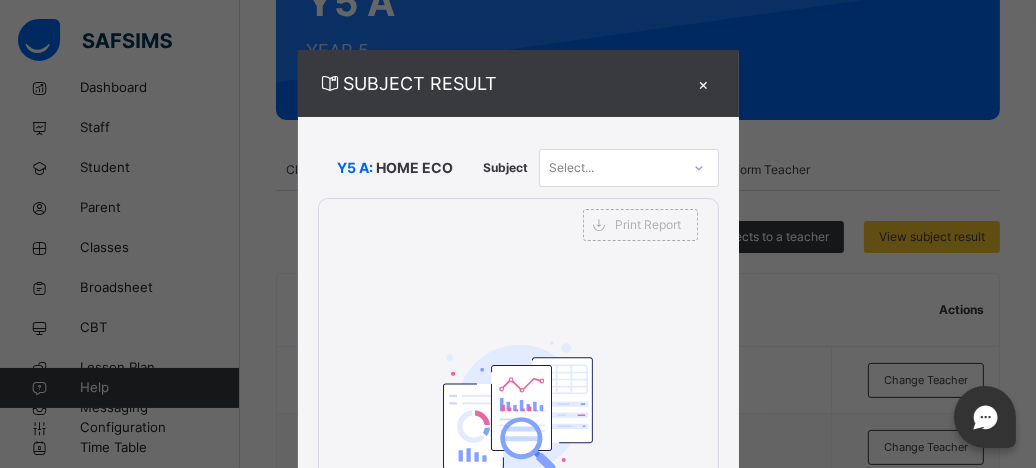click on "×" at bounding box center [704, 83] 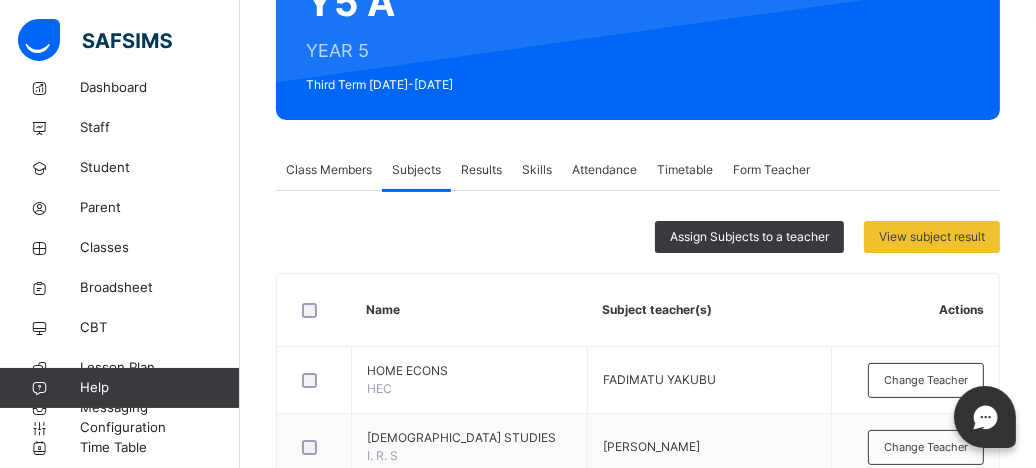 click on "Help" at bounding box center (159, 388) 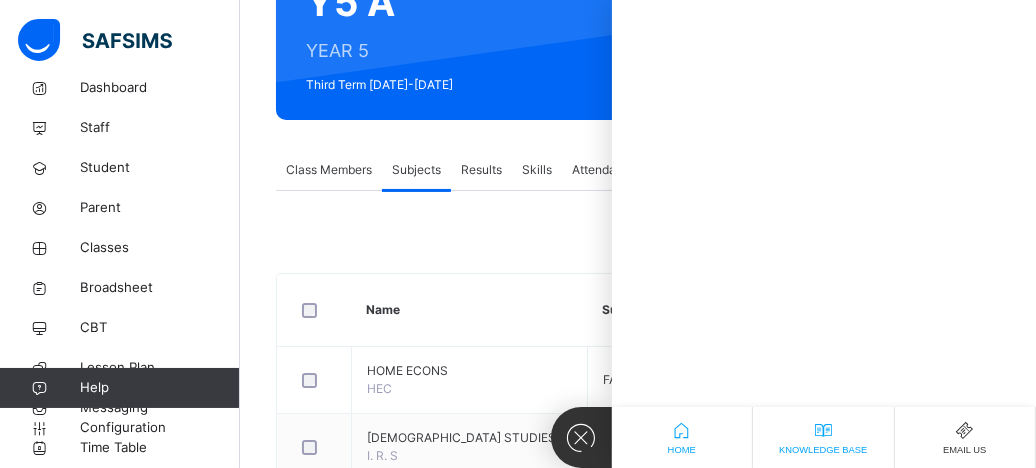 click on "Knowledge Base" at bounding box center (823, 450) 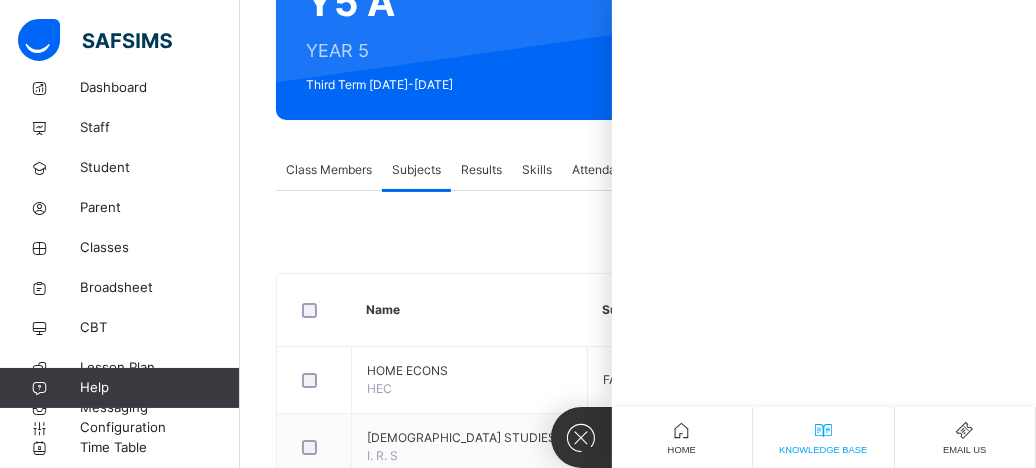 scroll, scrollTop: 0, scrollLeft: 0, axis: both 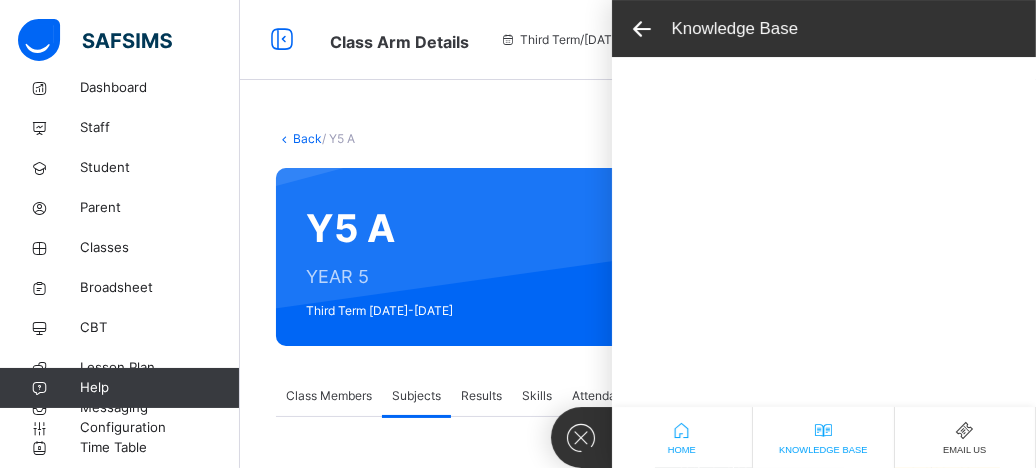 click on "Home" at bounding box center [682, 450] 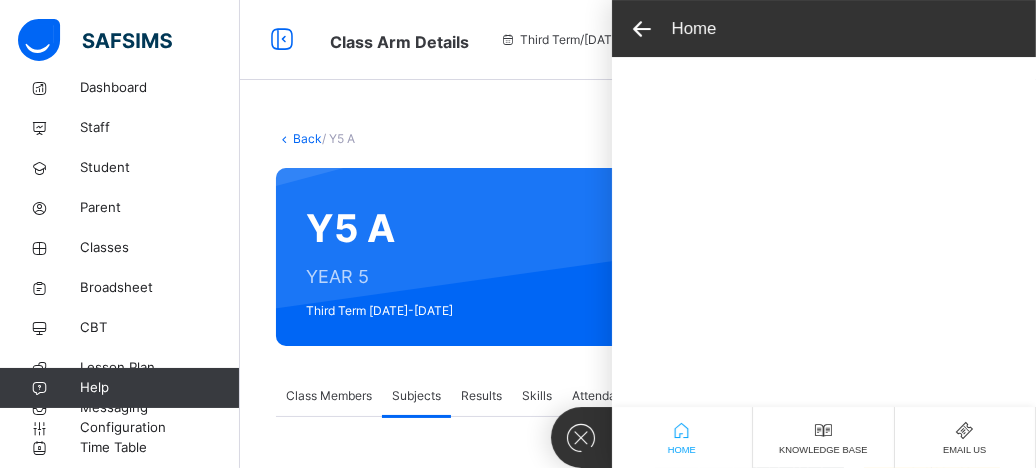 scroll, scrollTop: 148, scrollLeft: 0, axis: vertical 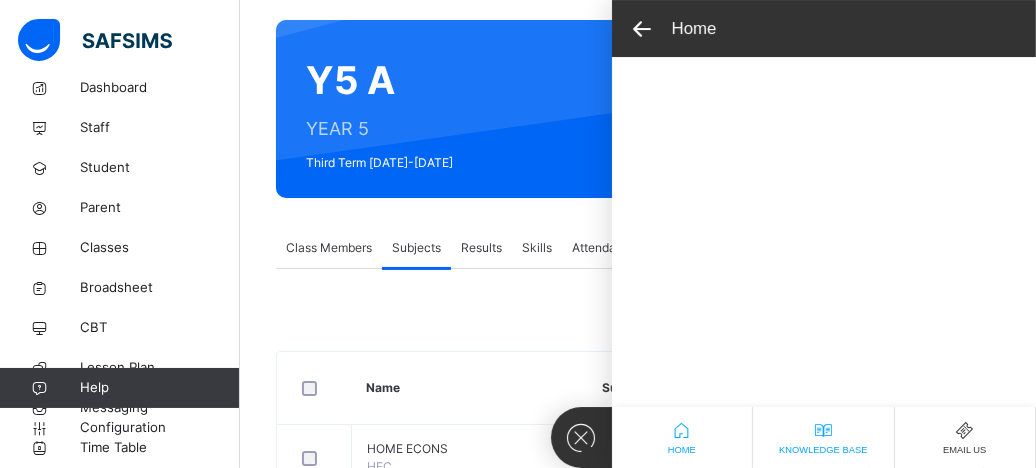 click on "Knowledge Base" at bounding box center (823, 450) 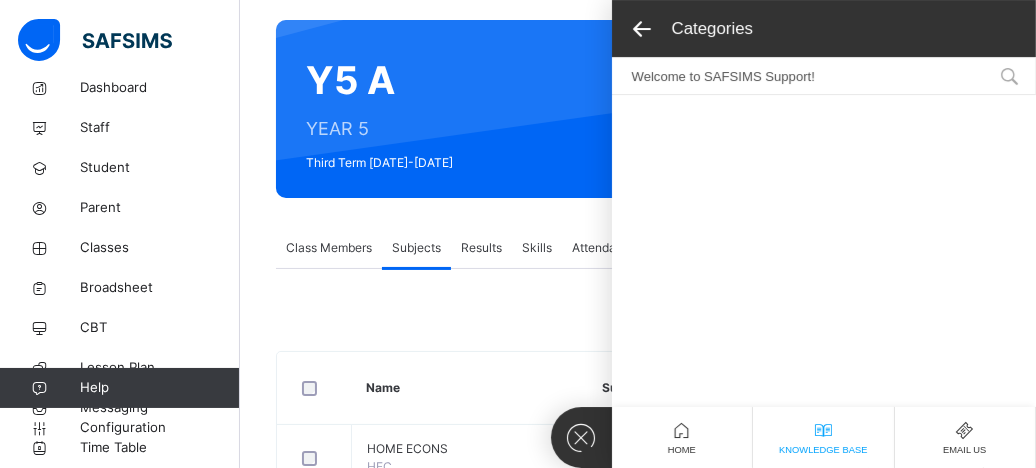 click at bounding box center [1007, 76] 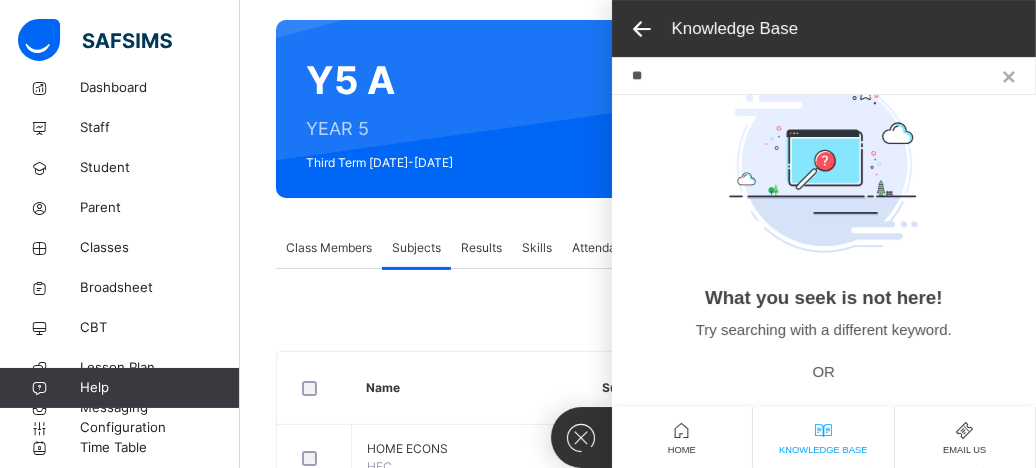 type on "*" 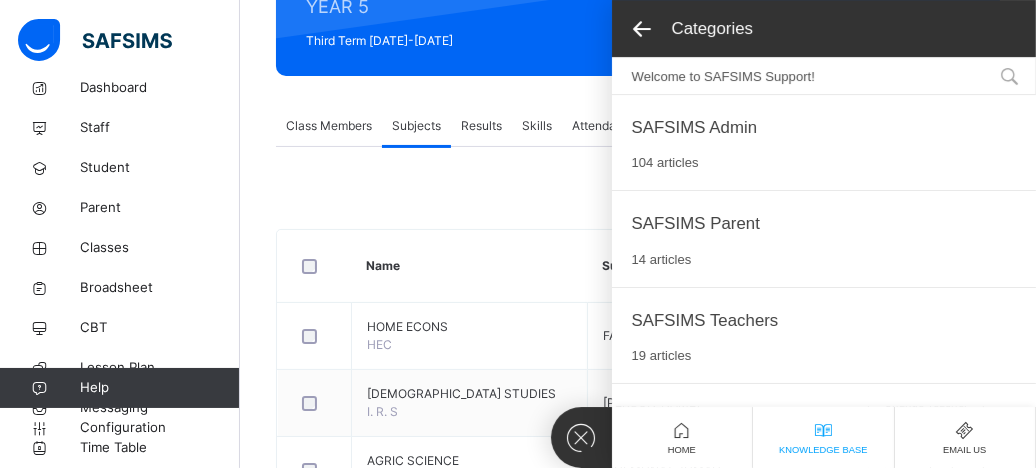 scroll, scrollTop: 276, scrollLeft: 0, axis: vertical 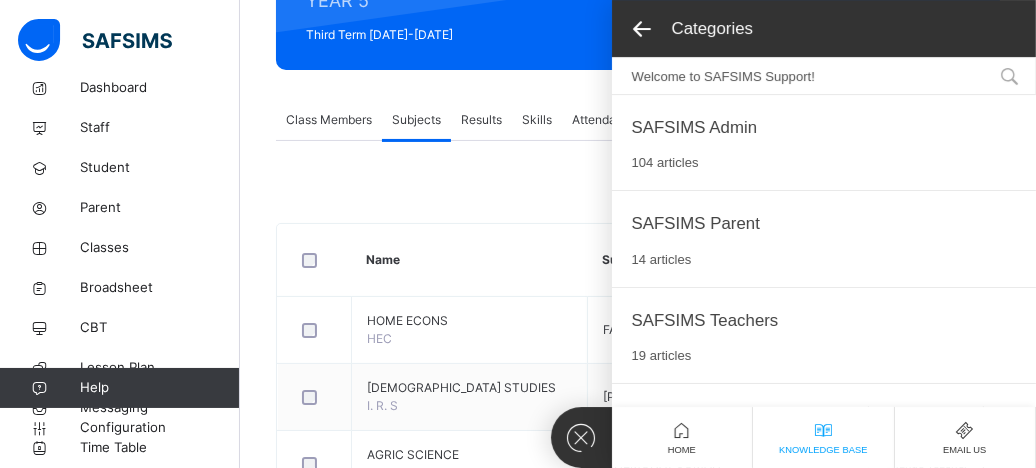 click on "SAFSIMS Teachers    19   articles" at bounding box center [705, 335] 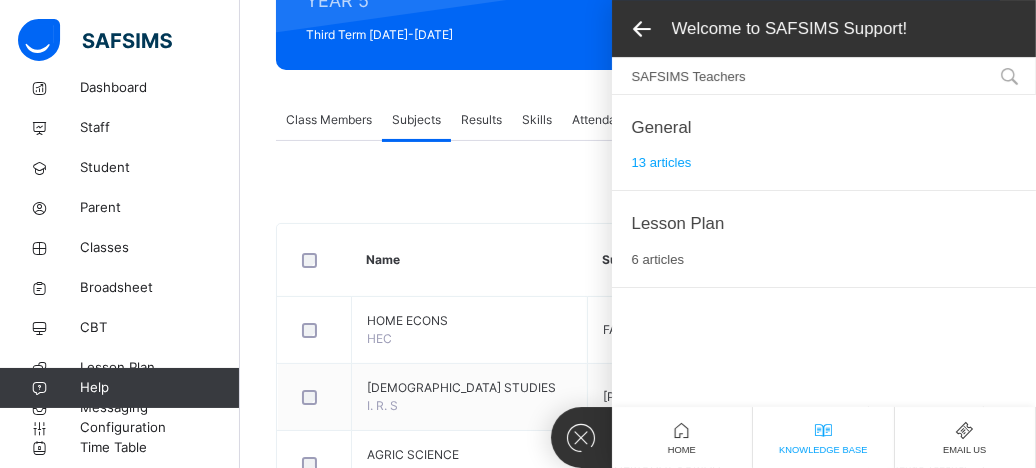 click on "13   articles" at bounding box center [662, 162] 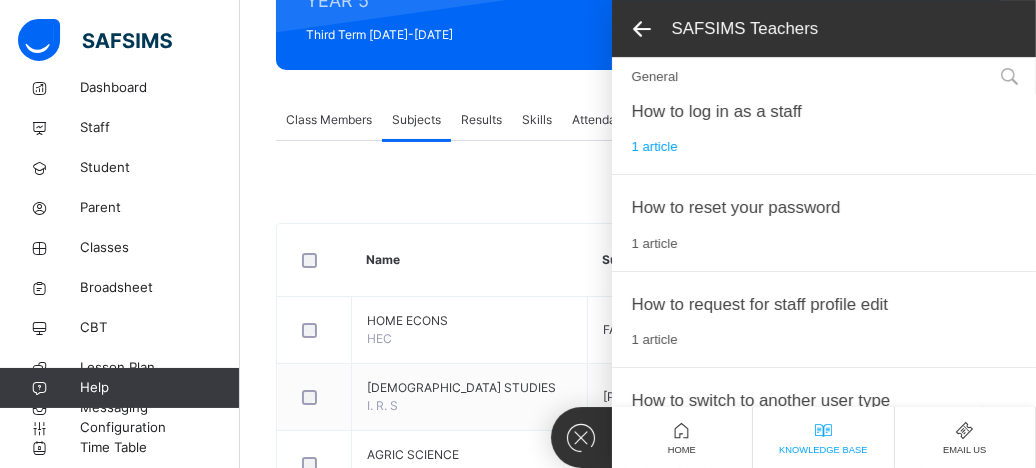 scroll, scrollTop: 0, scrollLeft: 0, axis: both 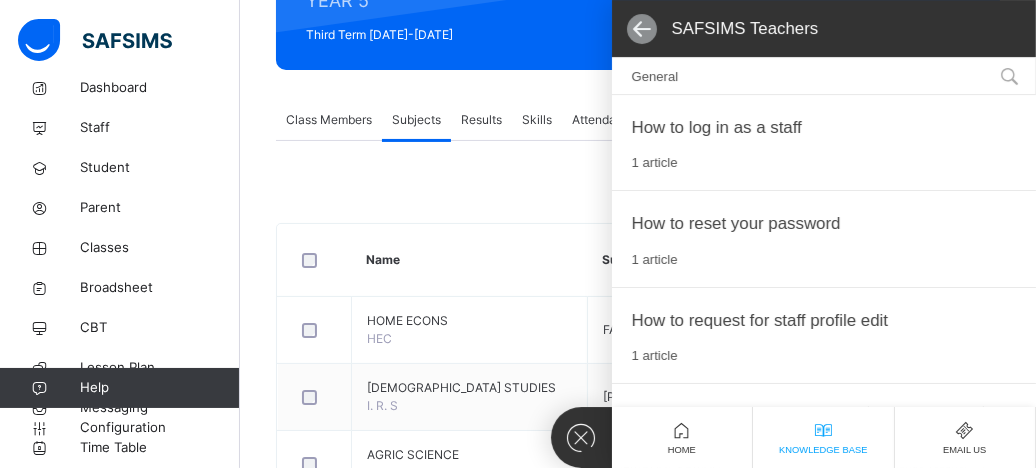 click 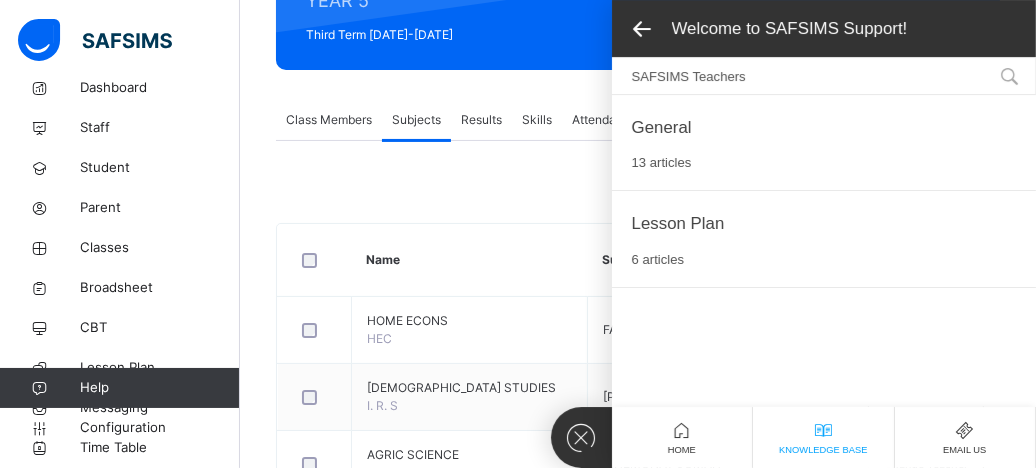 click on "Lesson Plan    6   articles" at bounding box center [678, 238] 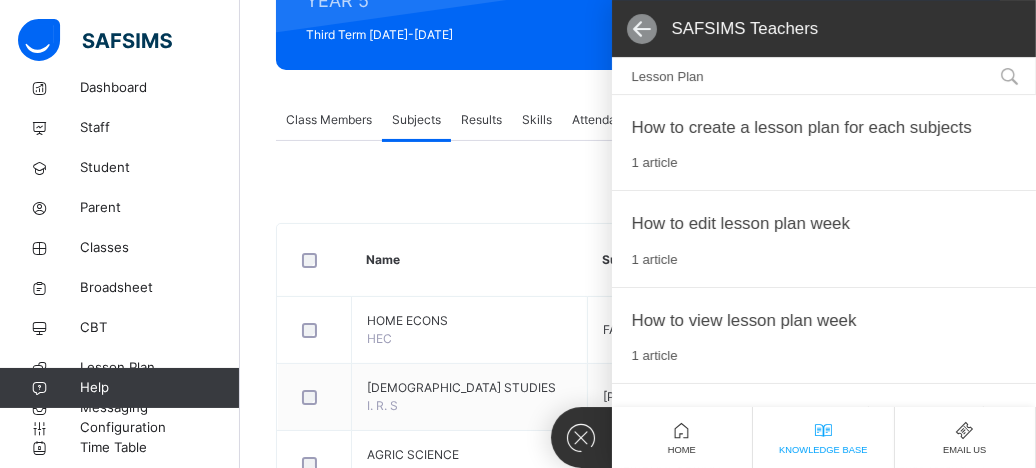 click 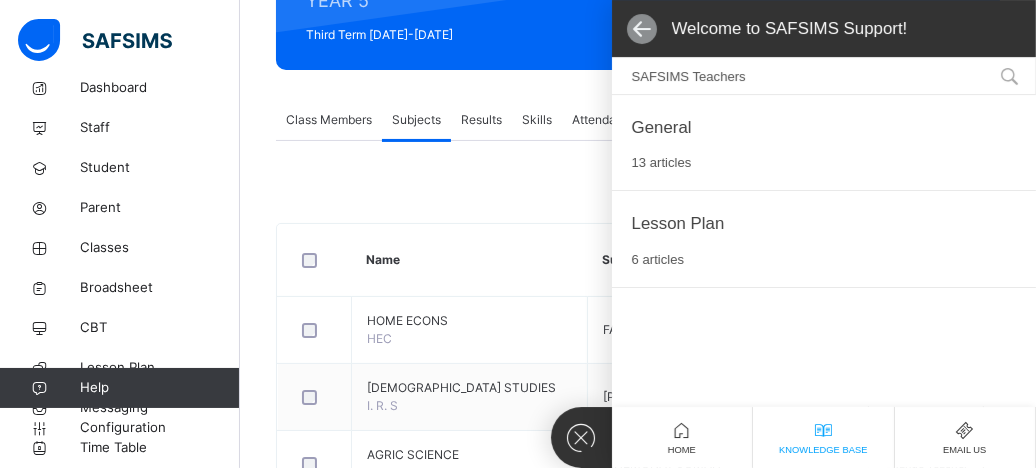 click at bounding box center [642, 29] 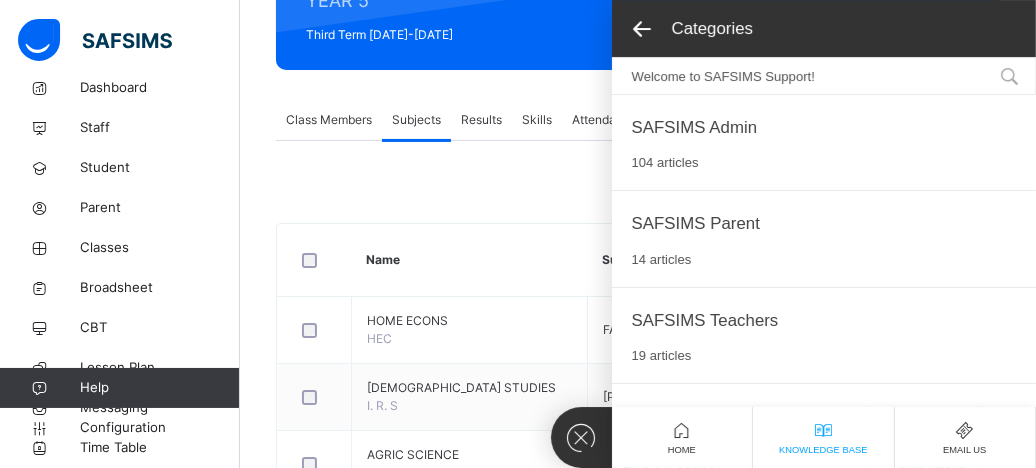 click on "SAFSIMS Admin    104   articles" at bounding box center [695, 142] 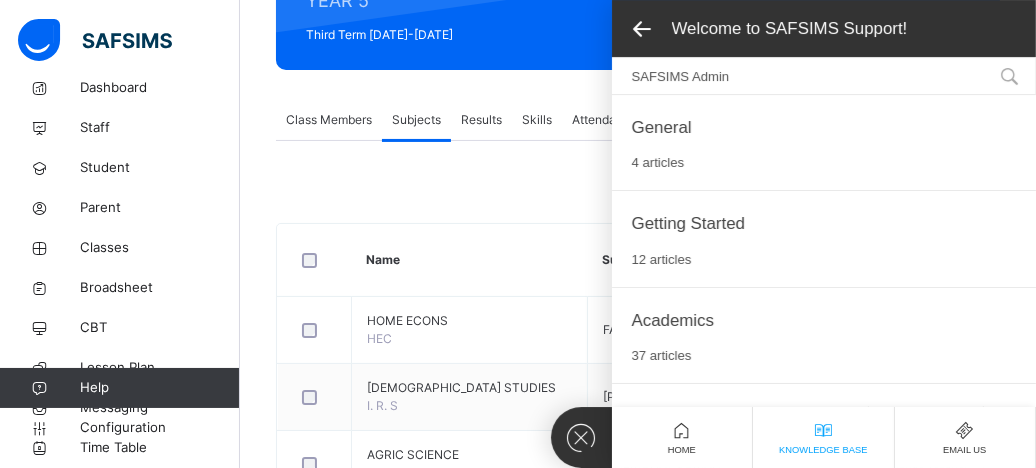 click on "Academics    37   articles" at bounding box center (824, 335) 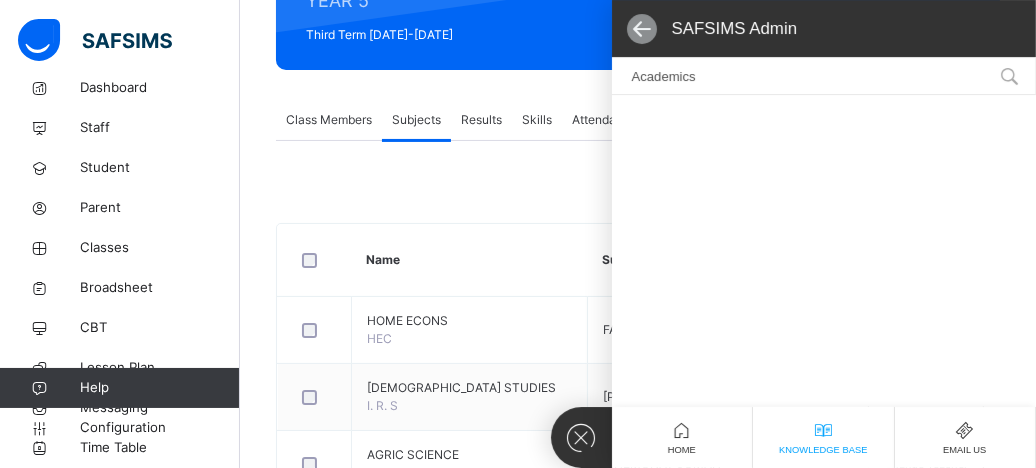 click 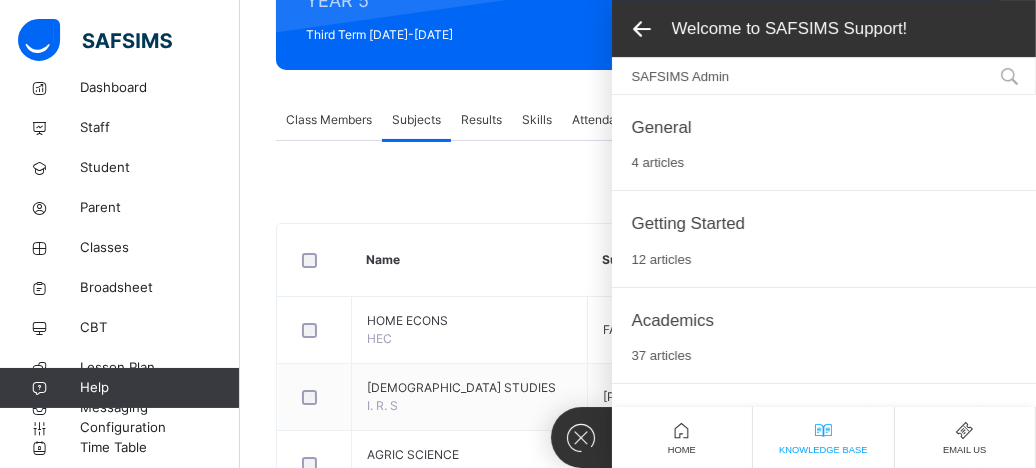 click on "General    4   articles" at bounding box center [824, 142] 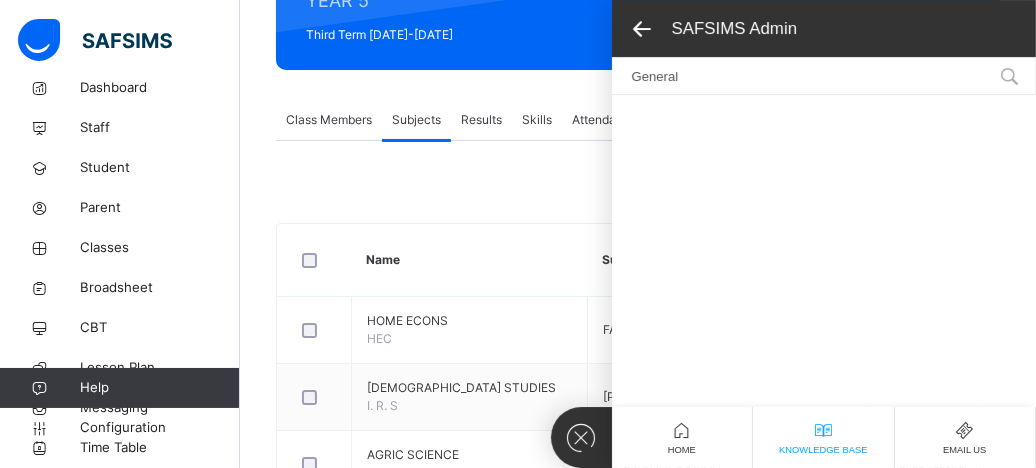 click 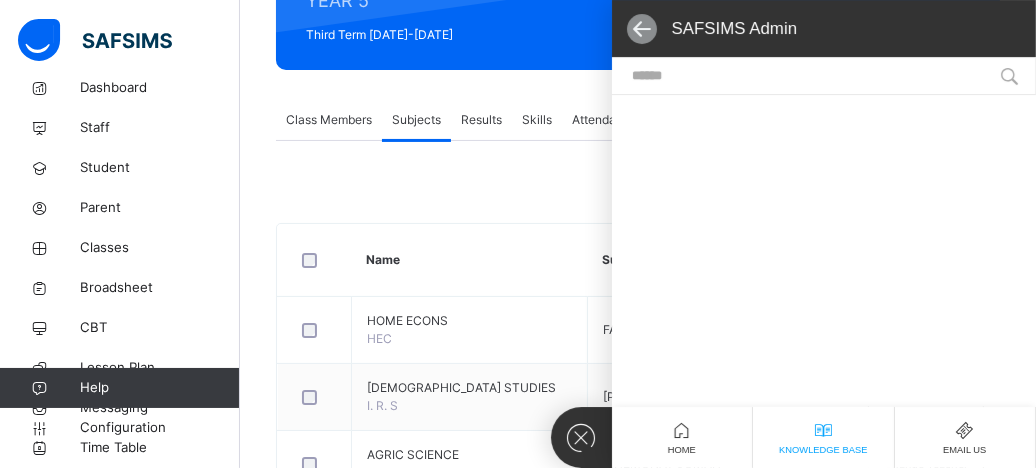 click 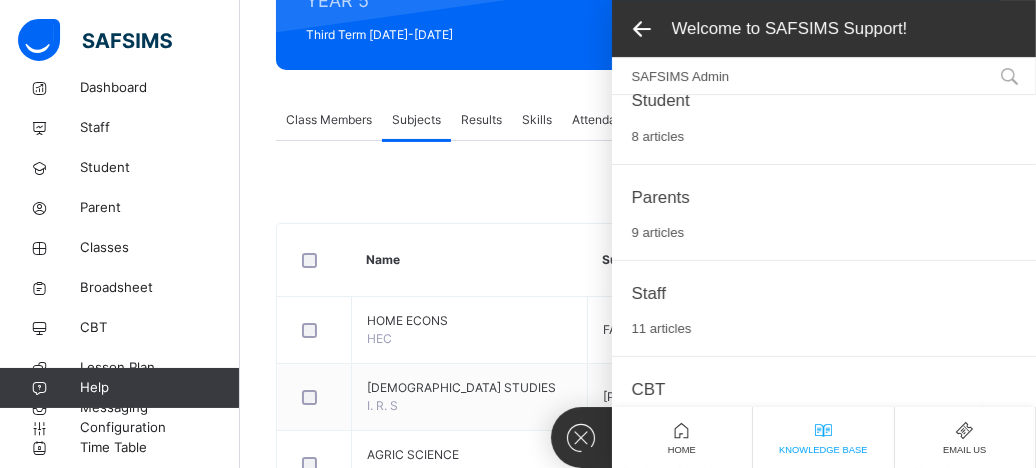 scroll, scrollTop: 413, scrollLeft: 0, axis: vertical 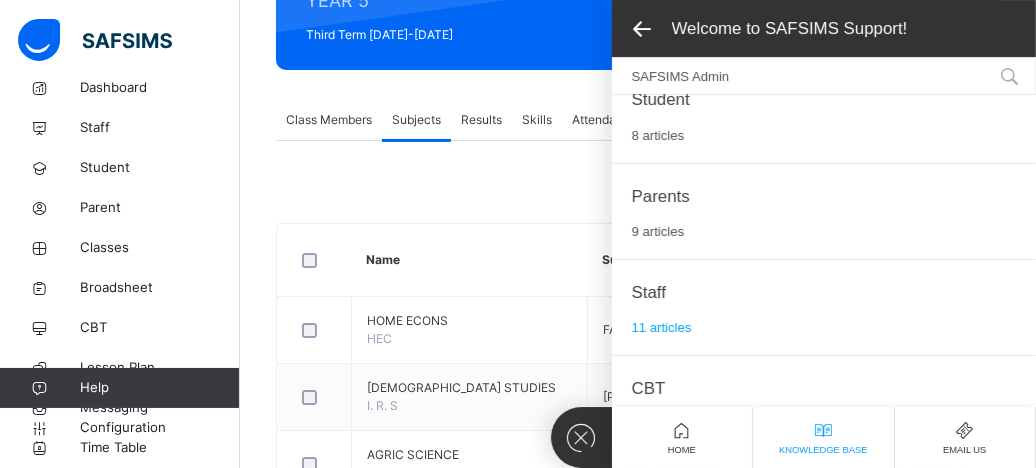 click on "11   articles" at bounding box center (662, 327) 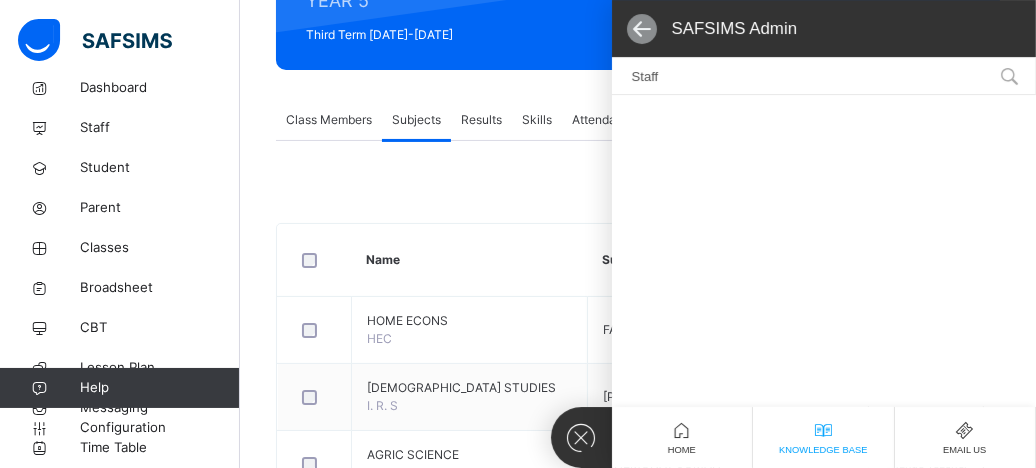 click 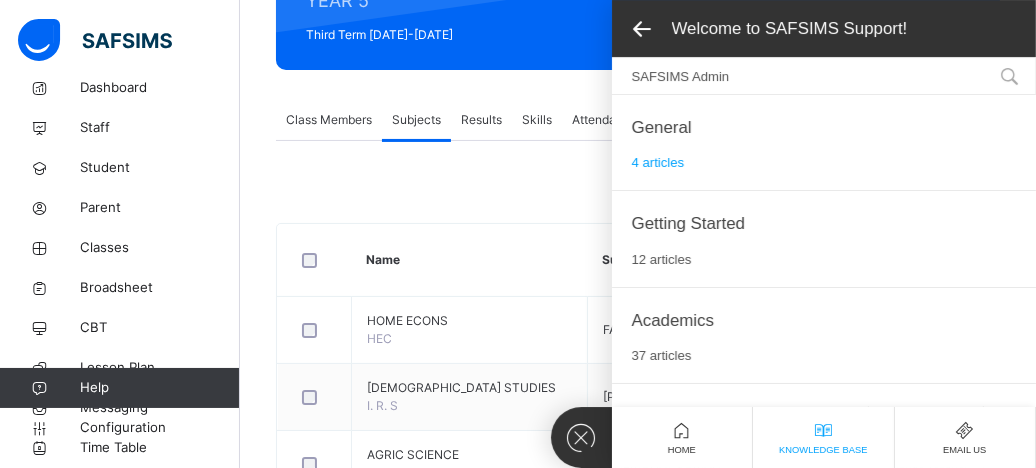 click on "4   articles" at bounding box center [658, 162] 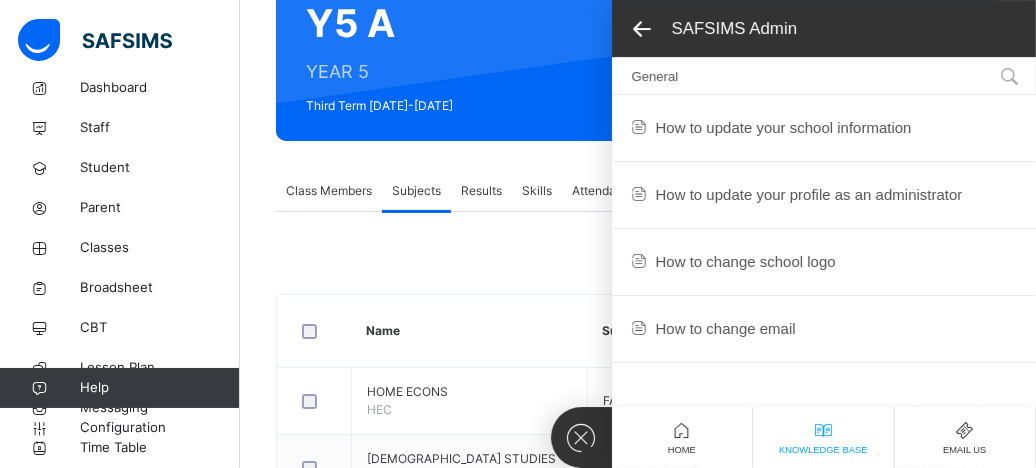 scroll, scrollTop: 0, scrollLeft: 0, axis: both 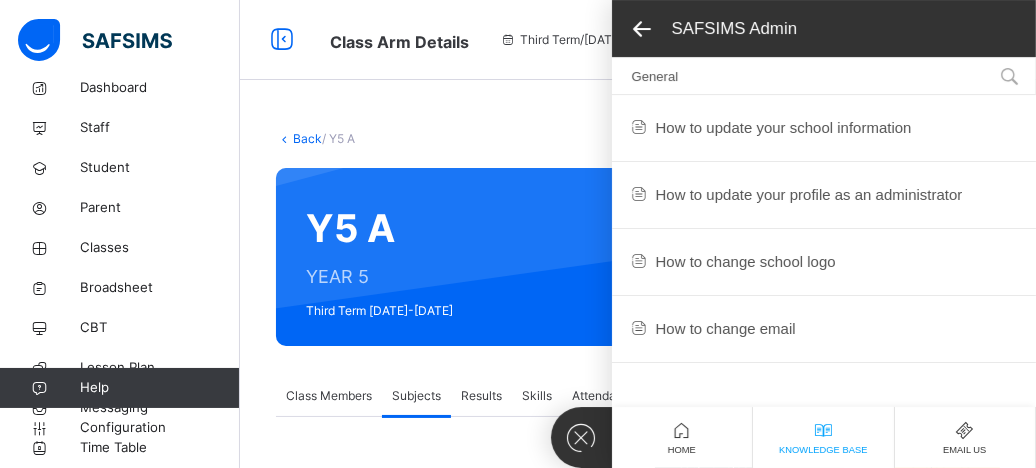 click on "Back" at bounding box center (307, 138) 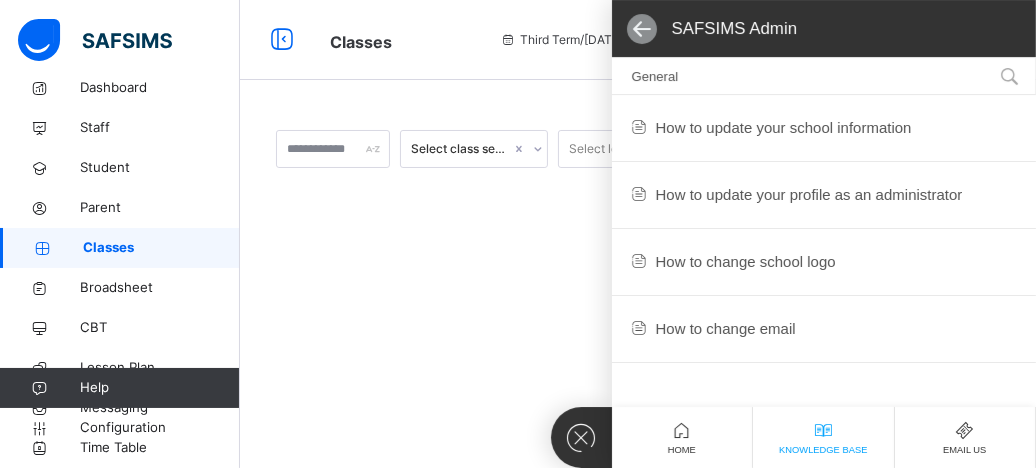 click 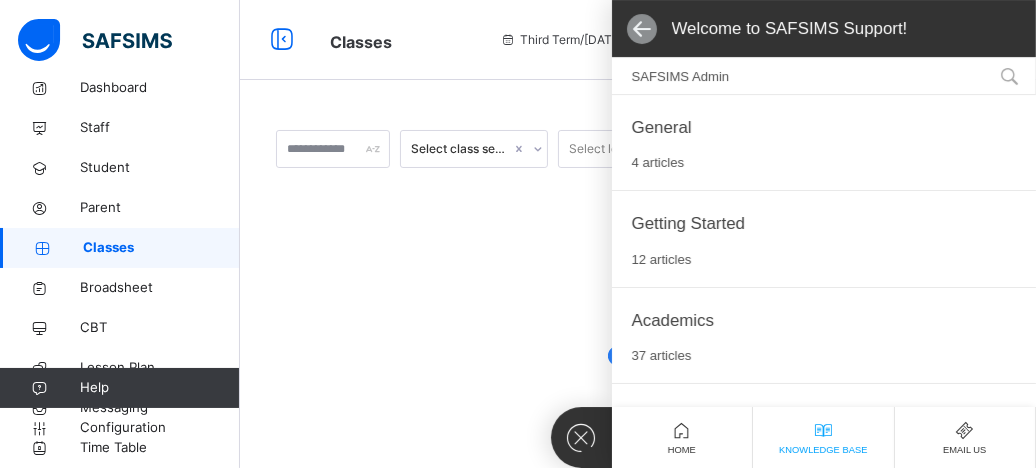 click at bounding box center [642, 29] 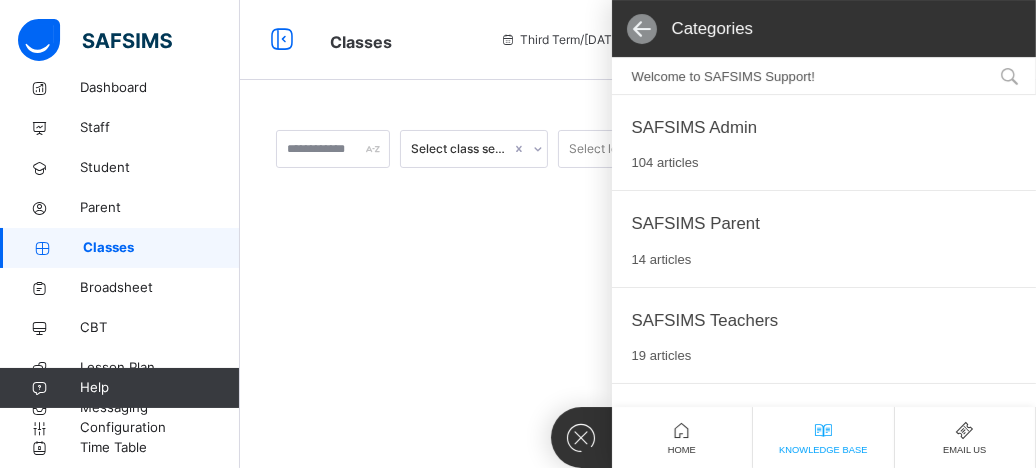 click at bounding box center [642, 29] 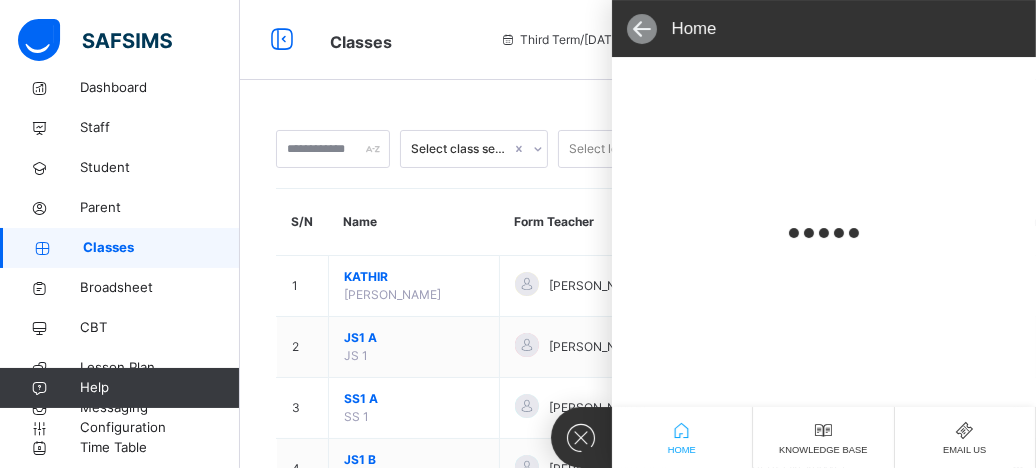 click 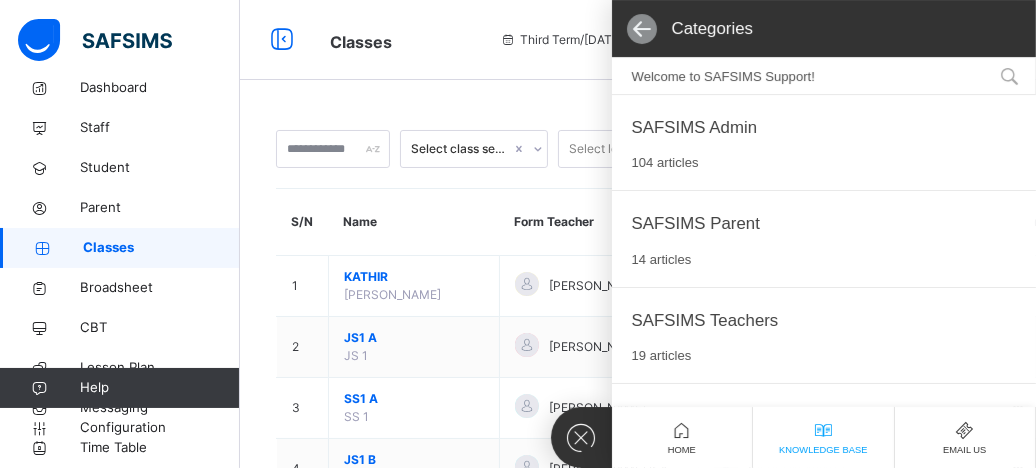click 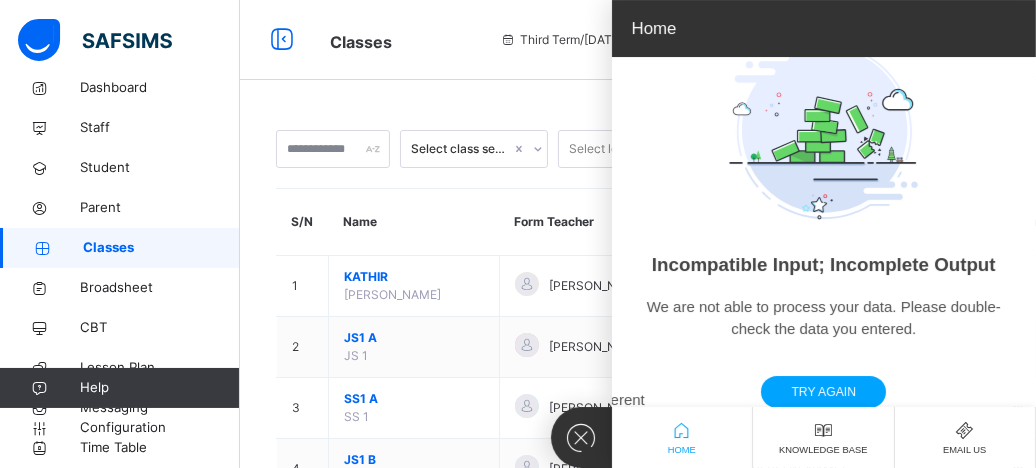 scroll, scrollTop: 0, scrollLeft: 0, axis: both 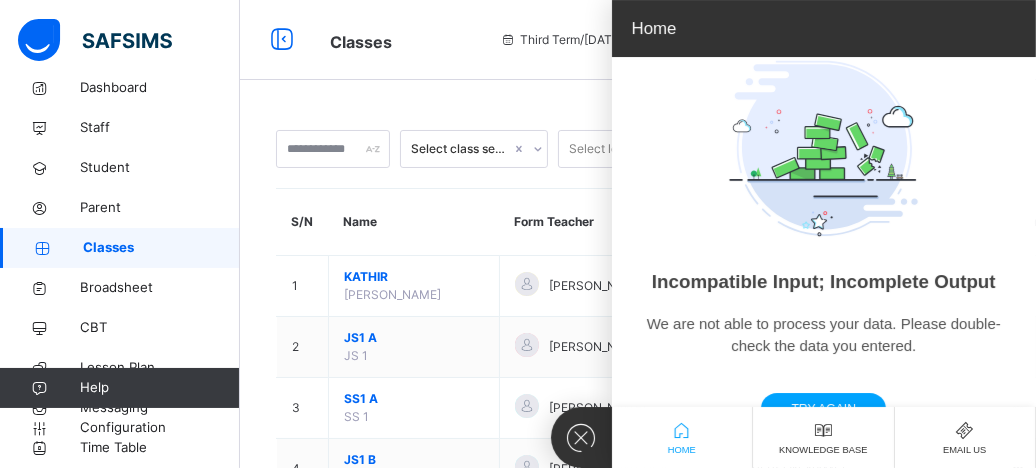 click on "Home" at bounding box center (654, 29) 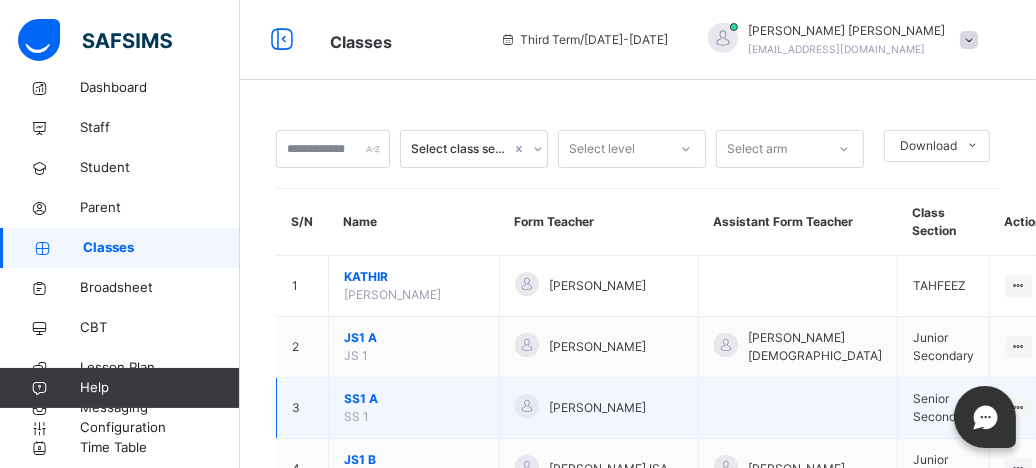 click on "[PERSON_NAME]" at bounding box center [599, 408] 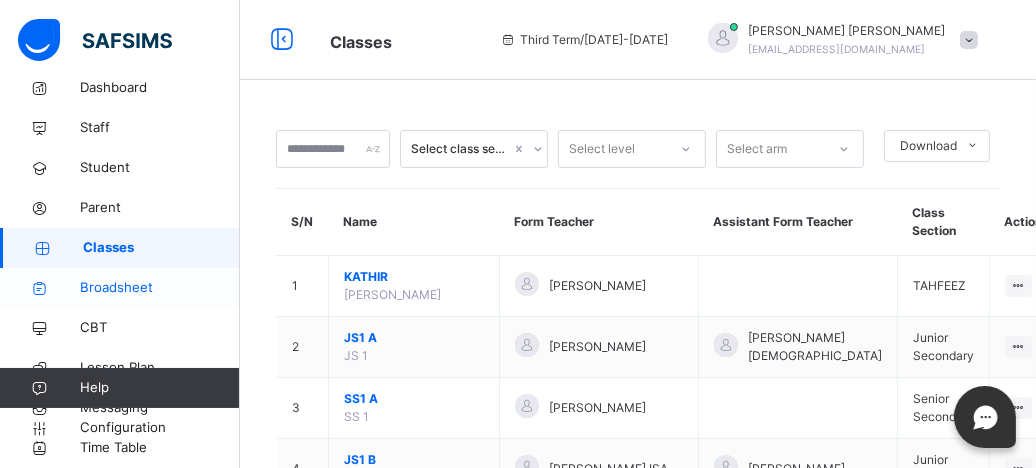 click on "Broadsheet" at bounding box center [160, 288] 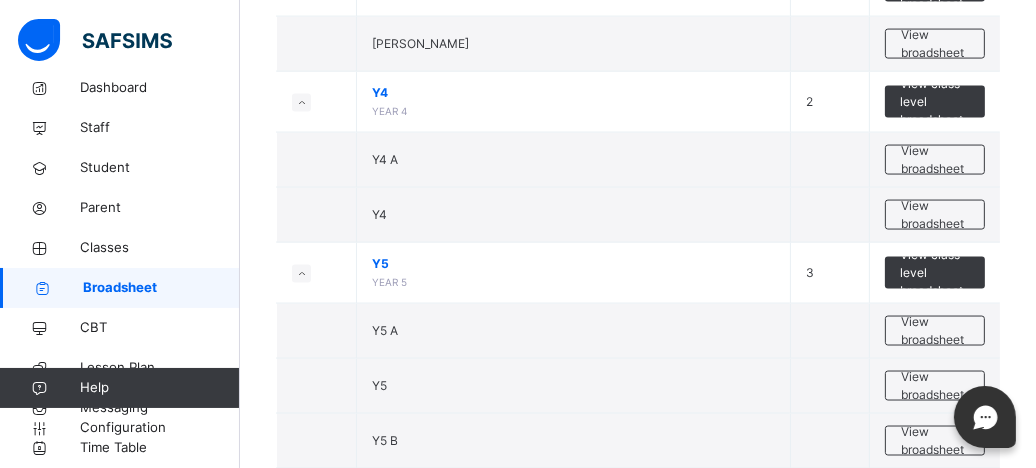 scroll, scrollTop: 2818, scrollLeft: 0, axis: vertical 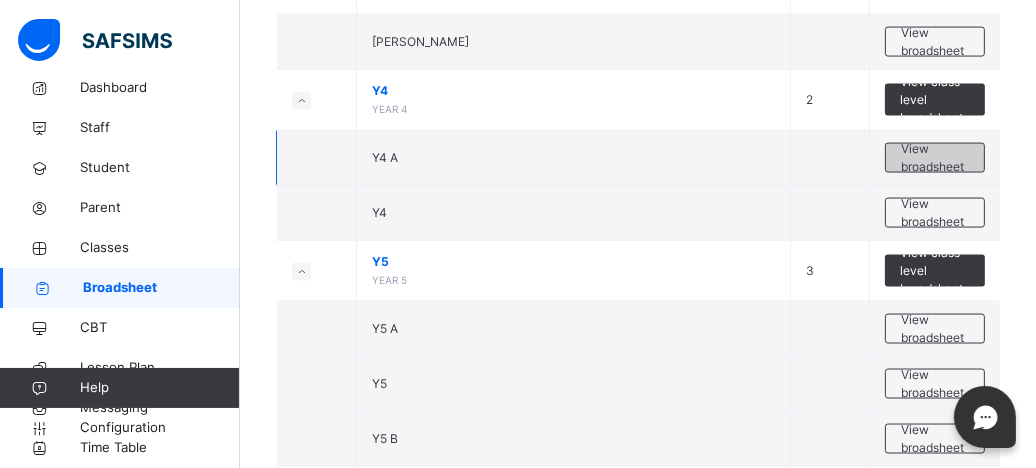 click on "View broadsheet" at bounding box center (935, 158) 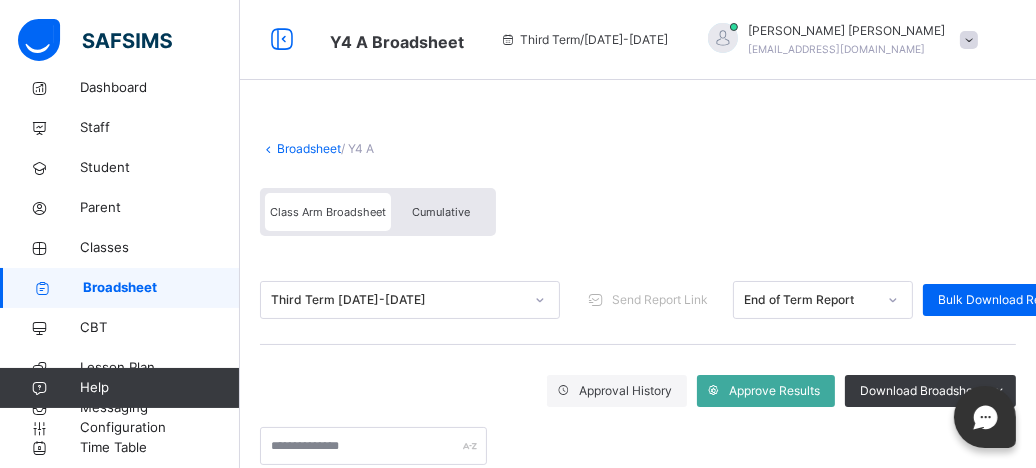 click on "Cumulative" at bounding box center [441, 212] 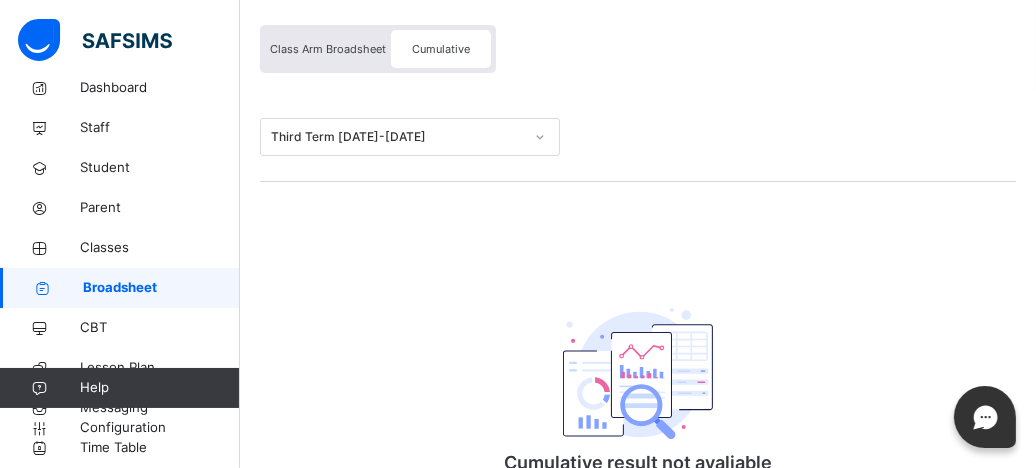 scroll, scrollTop: 157, scrollLeft: 0, axis: vertical 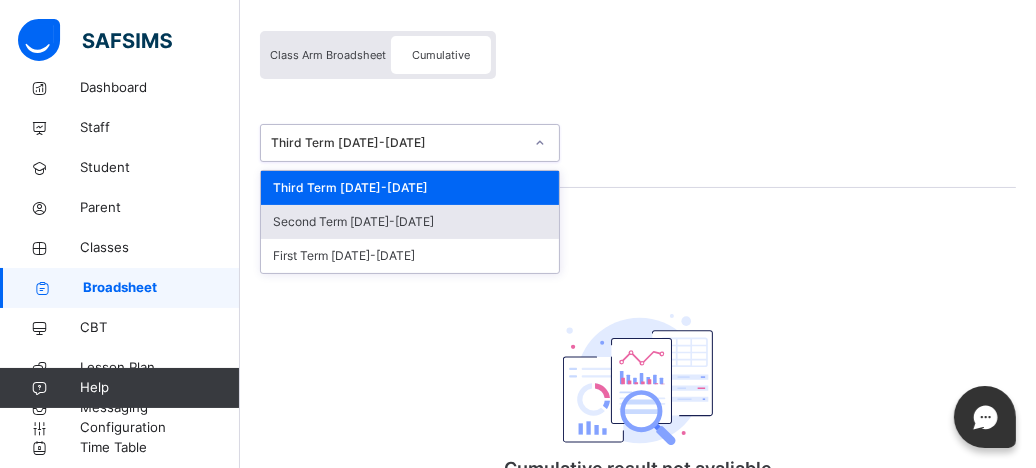 click on "Second Term [DATE]-[DATE]" at bounding box center [410, 222] 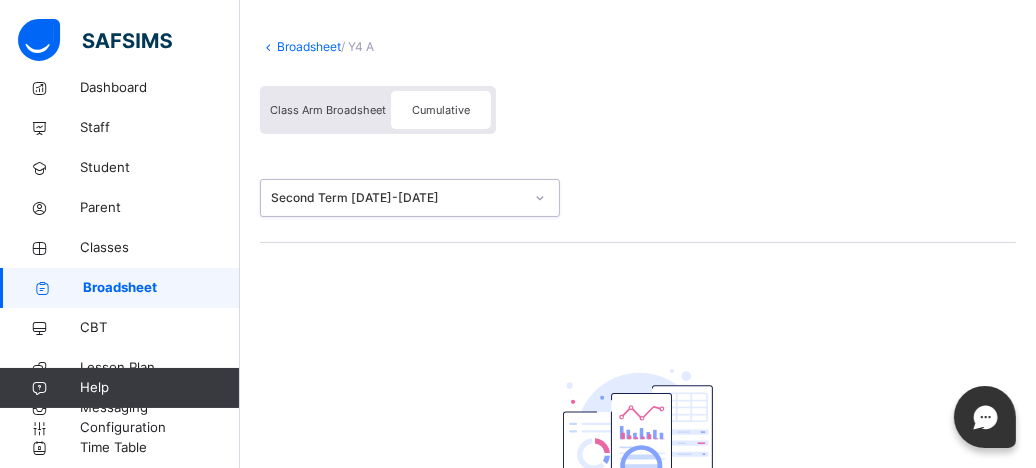 scroll, scrollTop: 0, scrollLeft: 0, axis: both 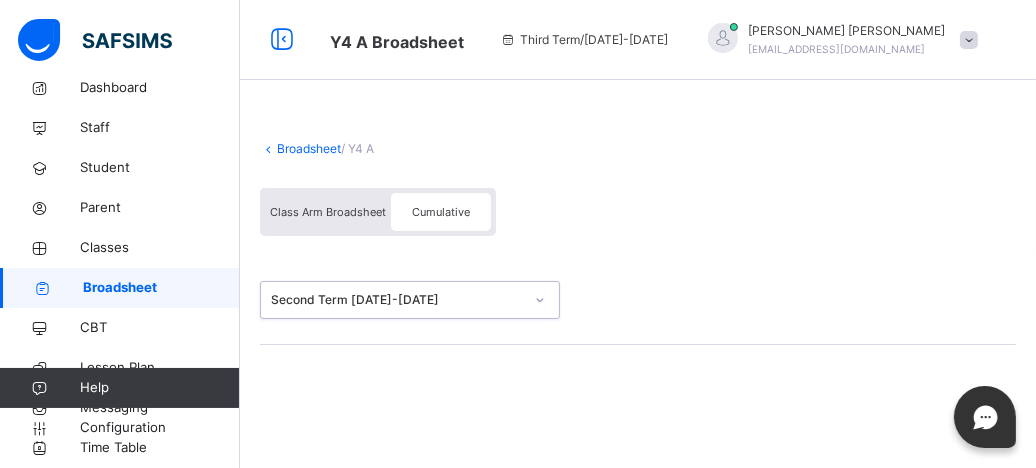 click on "Class Arm Broadsheet" at bounding box center [328, 212] 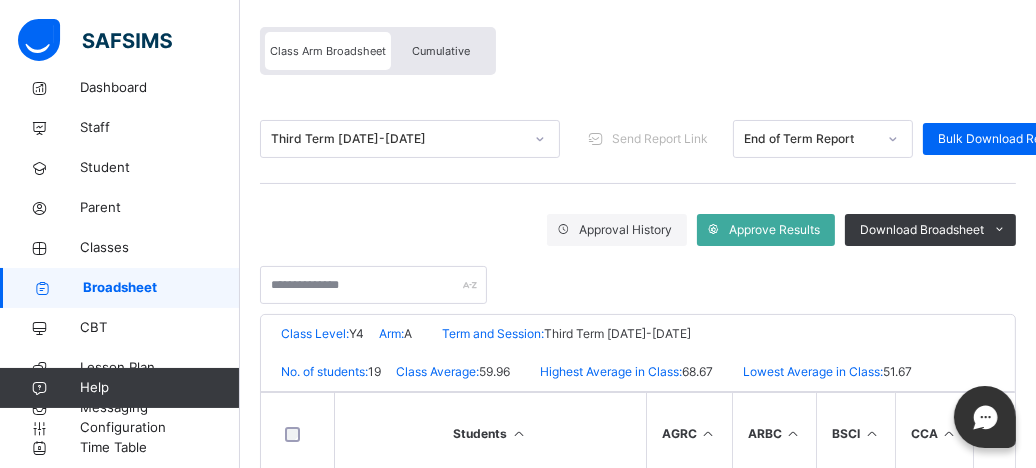 scroll, scrollTop: 163, scrollLeft: 0, axis: vertical 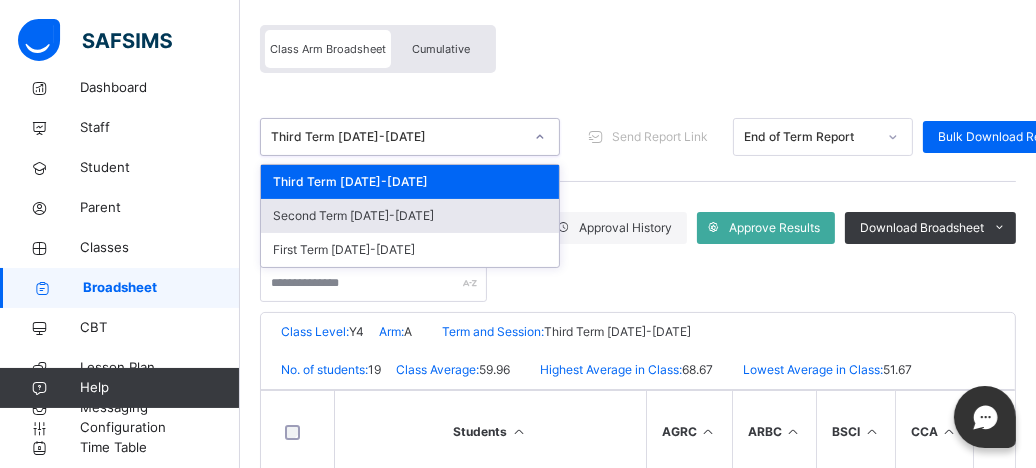 click on "Second Term [DATE]-[DATE]" at bounding box center [410, 216] 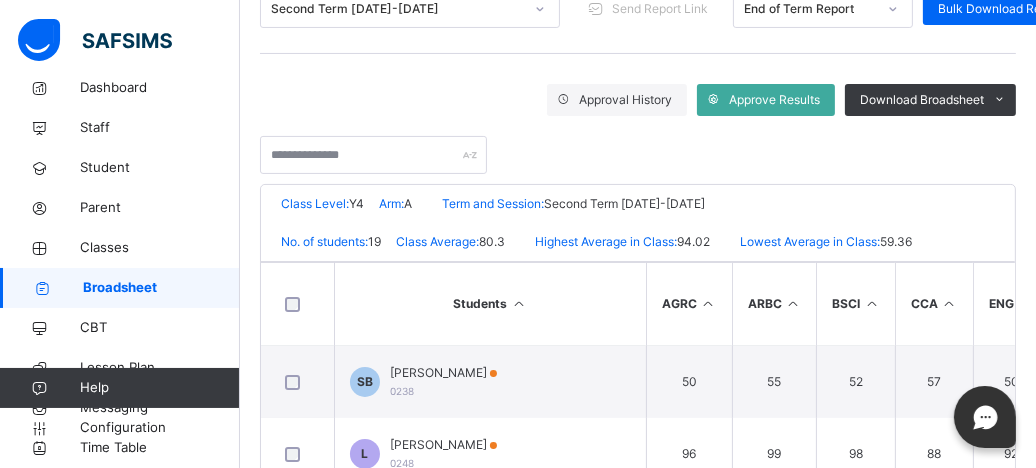 scroll, scrollTop: 293, scrollLeft: 0, axis: vertical 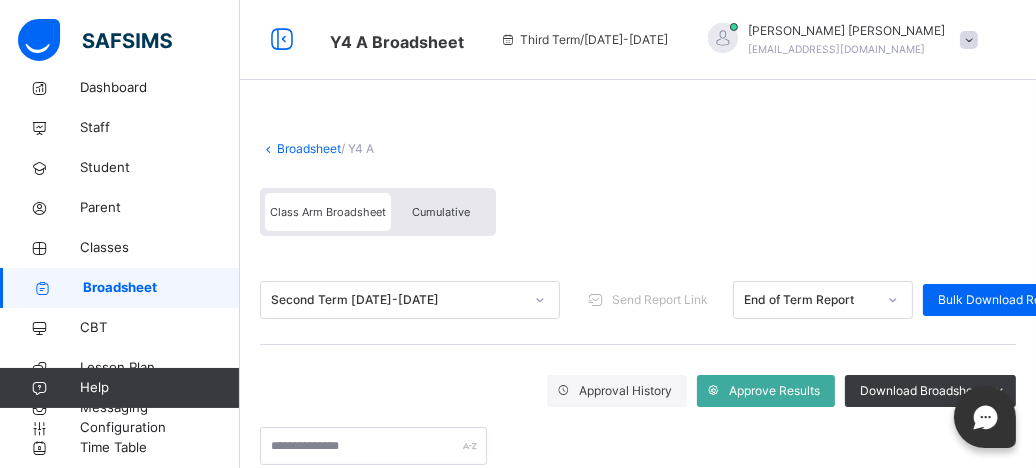 click on "Cumulative" at bounding box center [441, 212] 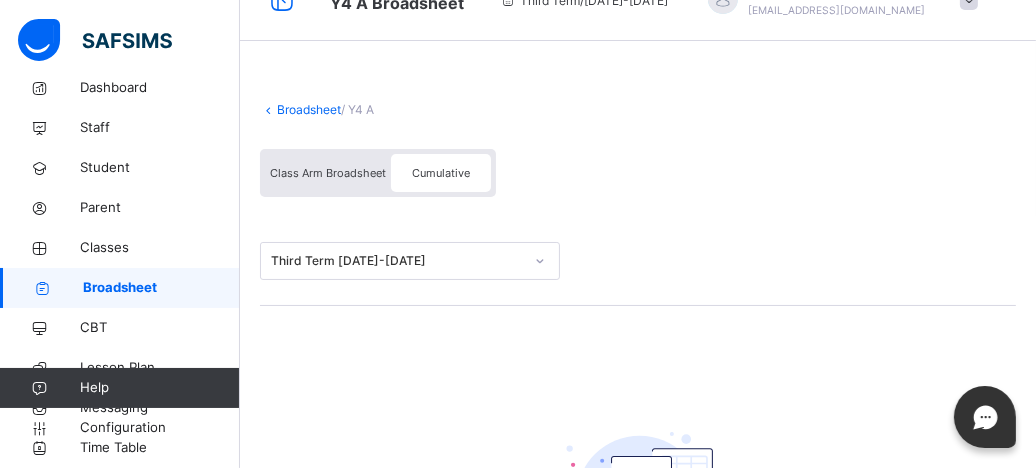 scroll, scrollTop: 0, scrollLeft: 0, axis: both 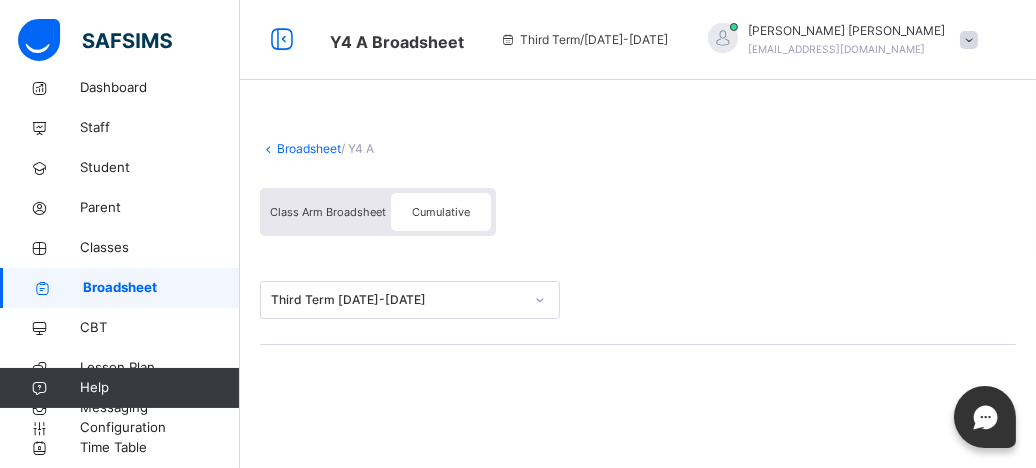 click on "Class Arm Broadsheet" at bounding box center (328, 212) 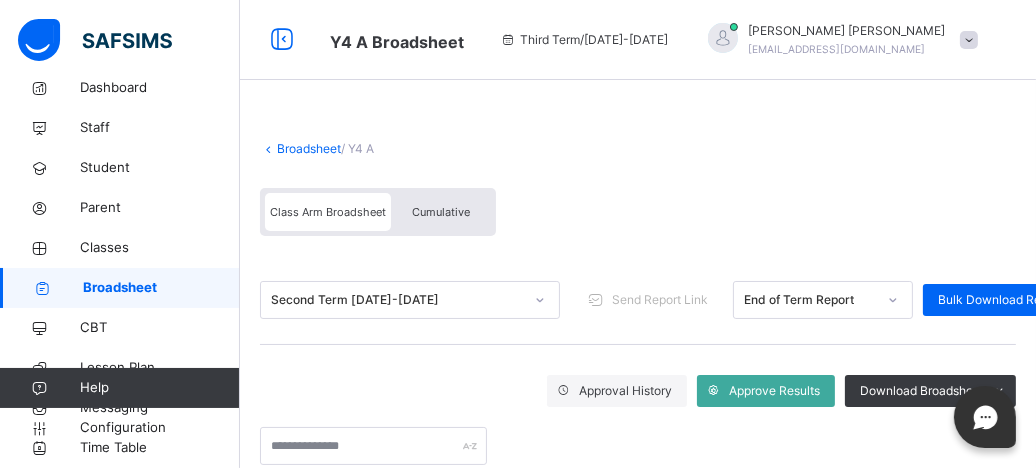 click on "Cumulative" at bounding box center [441, 212] 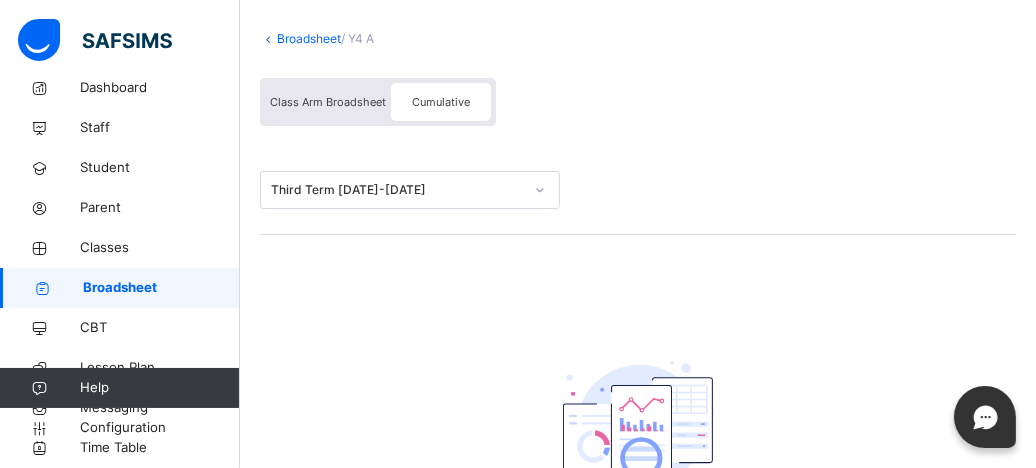 scroll, scrollTop: 104, scrollLeft: 0, axis: vertical 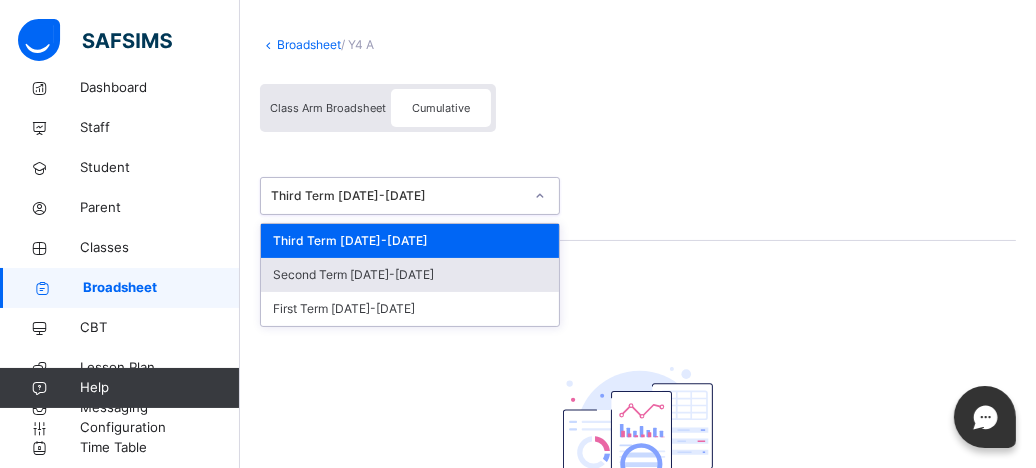 click on "Second Term [DATE]-[DATE]" at bounding box center (410, 275) 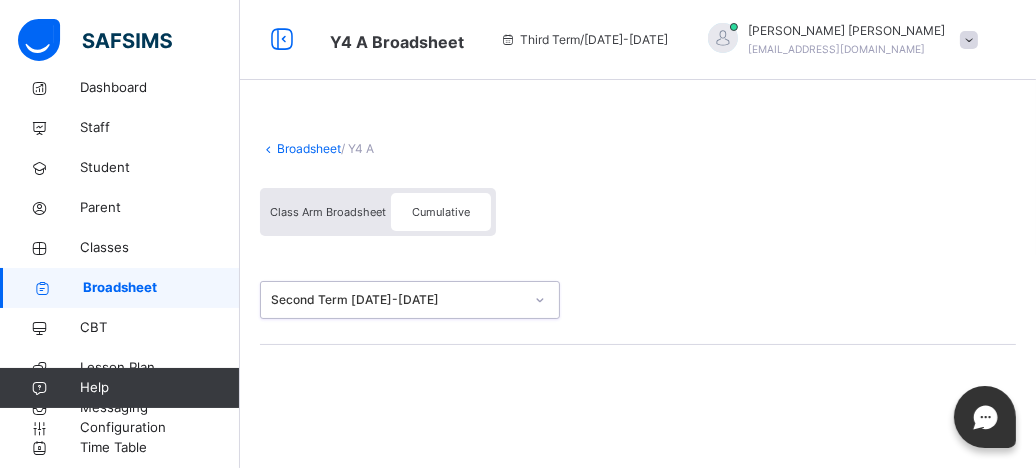 scroll, scrollTop: 3, scrollLeft: 0, axis: vertical 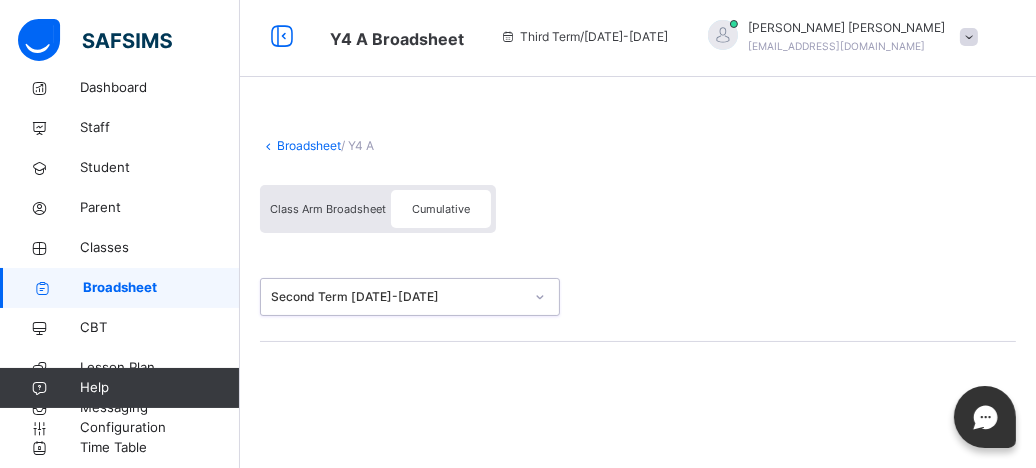 click on "Class Arm Broadsheet" at bounding box center (328, 209) 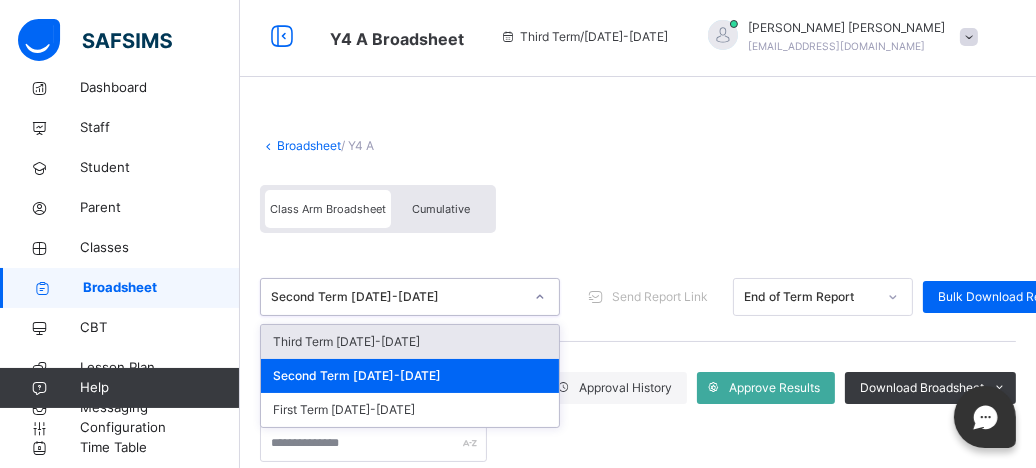 click on "Third Term [DATE]-[DATE]" at bounding box center [410, 342] 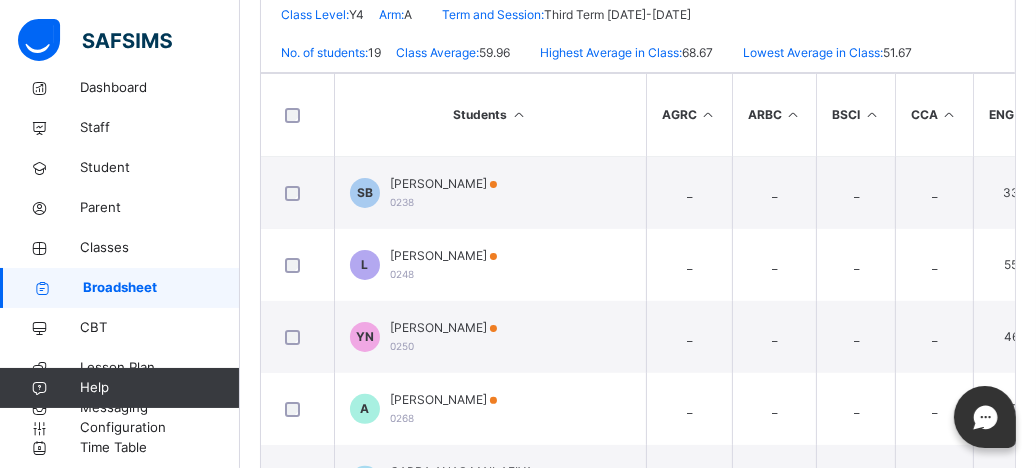 scroll, scrollTop: 465, scrollLeft: 0, axis: vertical 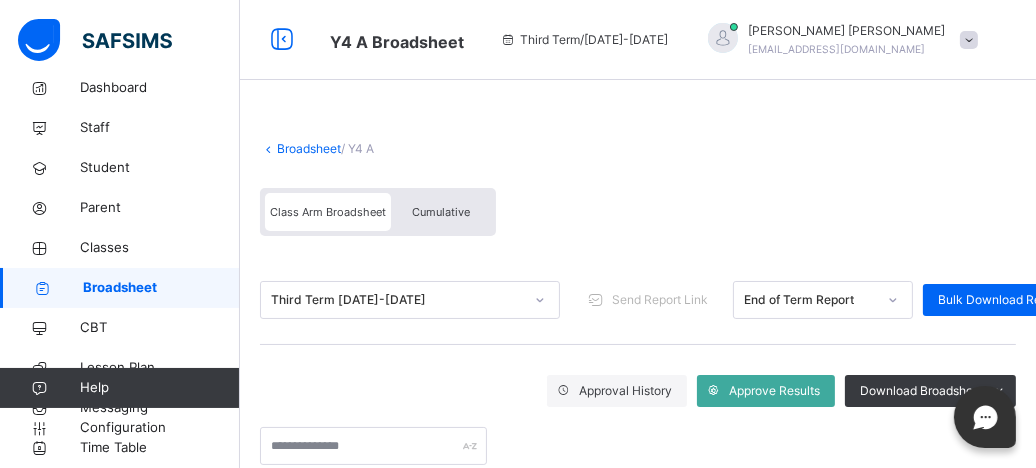 click on "Broadsheet" at bounding box center (309, 148) 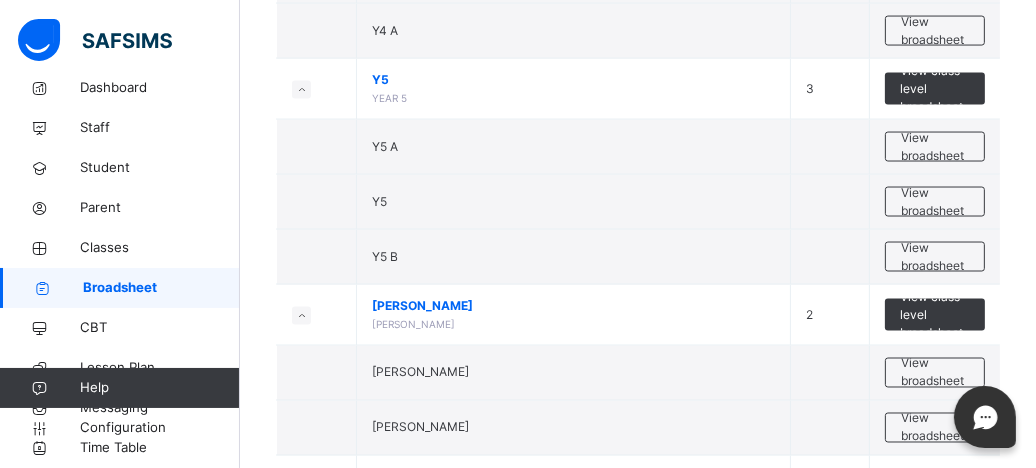 scroll, scrollTop: 3001, scrollLeft: 0, axis: vertical 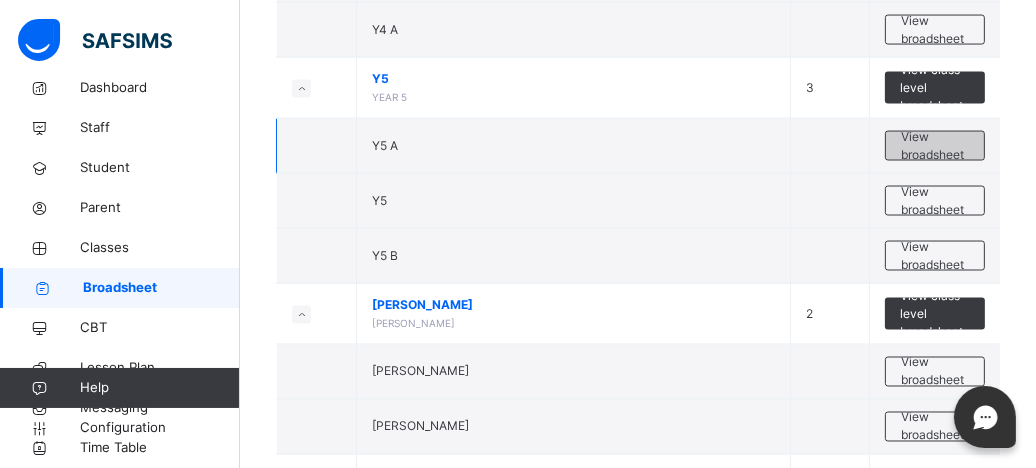 click on "View broadsheet" at bounding box center [935, 146] 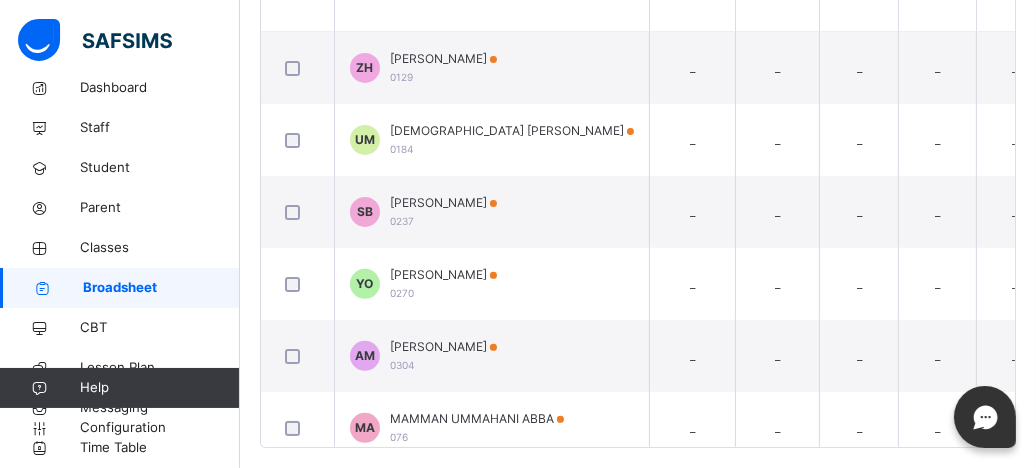 scroll, scrollTop: 579, scrollLeft: 0, axis: vertical 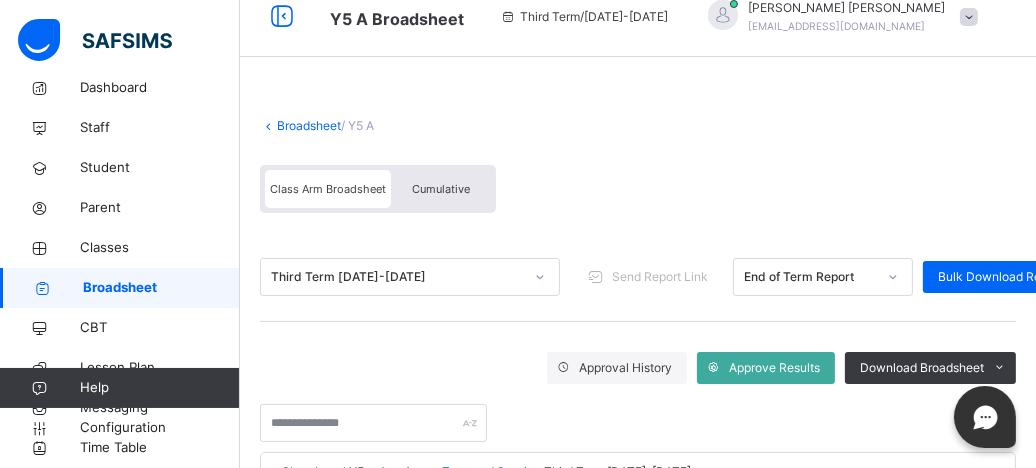 click on "Cumulative" at bounding box center [441, 189] 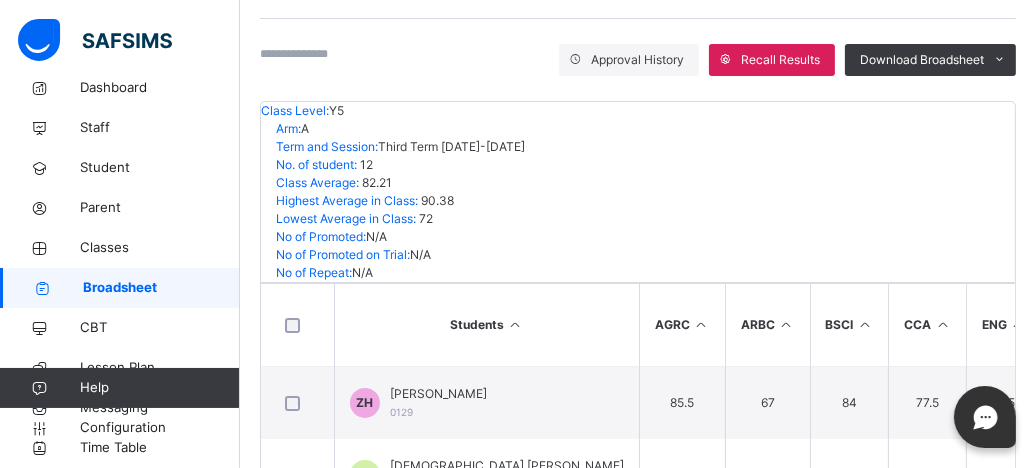 scroll, scrollTop: 373, scrollLeft: 0, axis: vertical 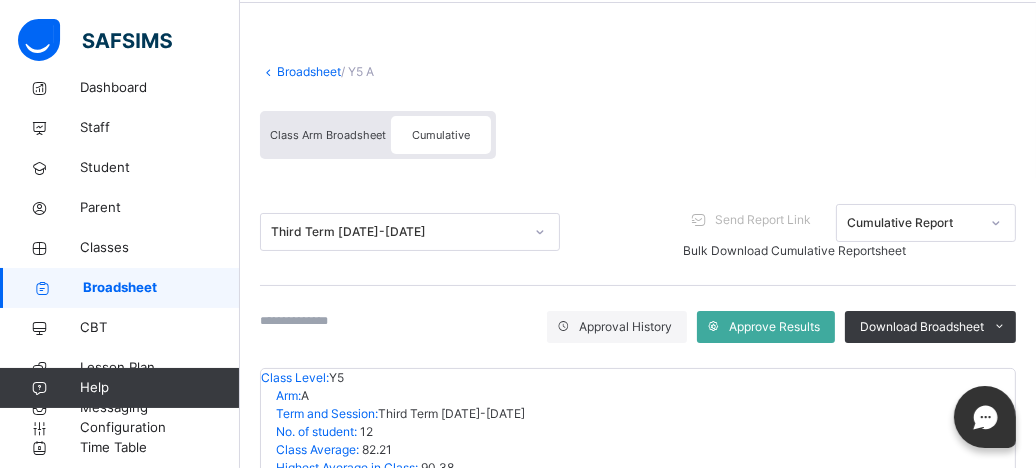 click on "Cumulative" at bounding box center [441, 135] 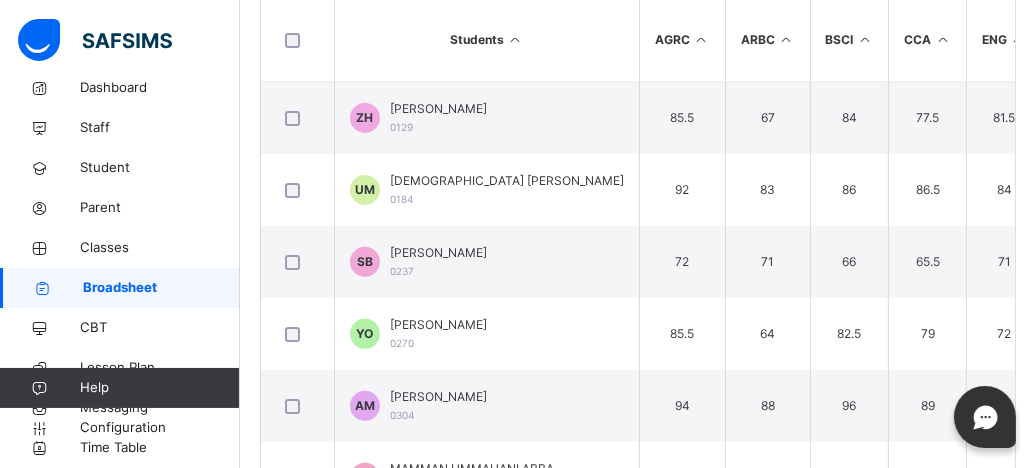 scroll, scrollTop: 664, scrollLeft: 0, axis: vertical 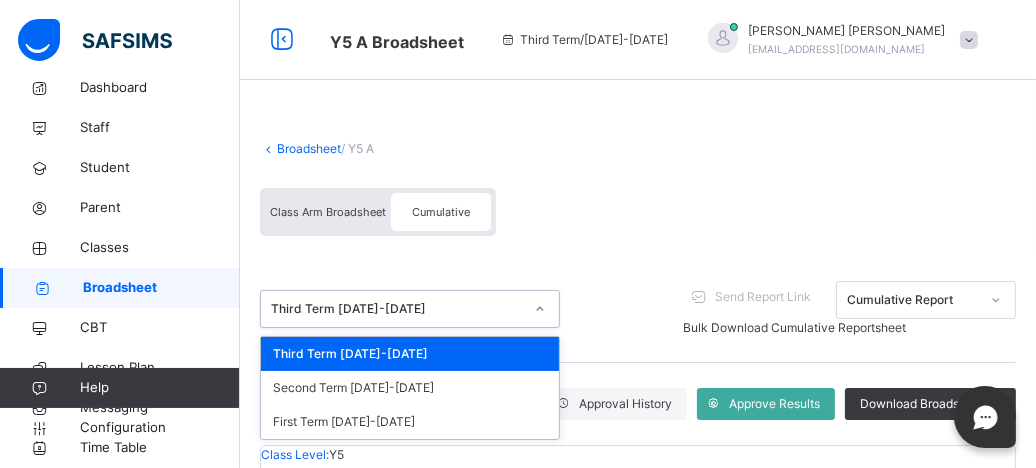 click on "Class Arm Broadsheet Cumulative" at bounding box center [638, 217] 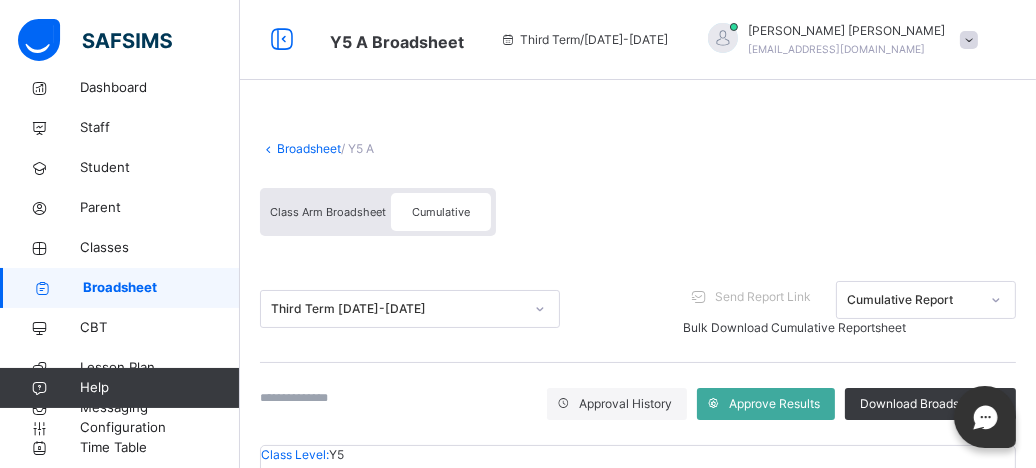 click on "Cumulative" at bounding box center (441, 212) 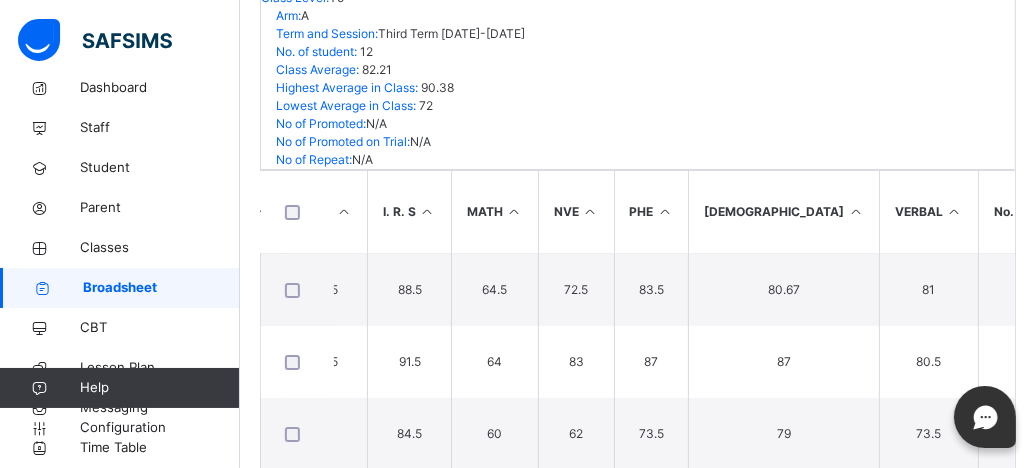 scroll, scrollTop: 458, scrollLeft: 0, axis: vertical 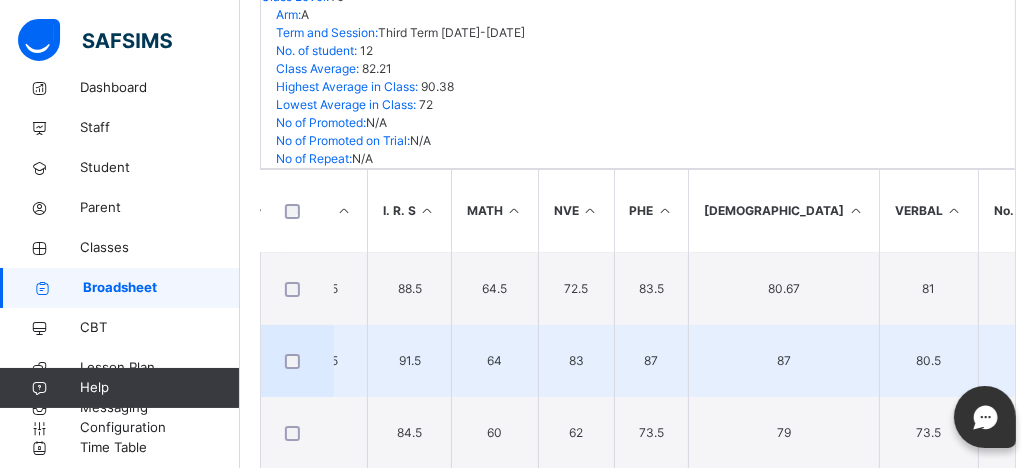 click on "80.5" at bounding box center (929, 361) 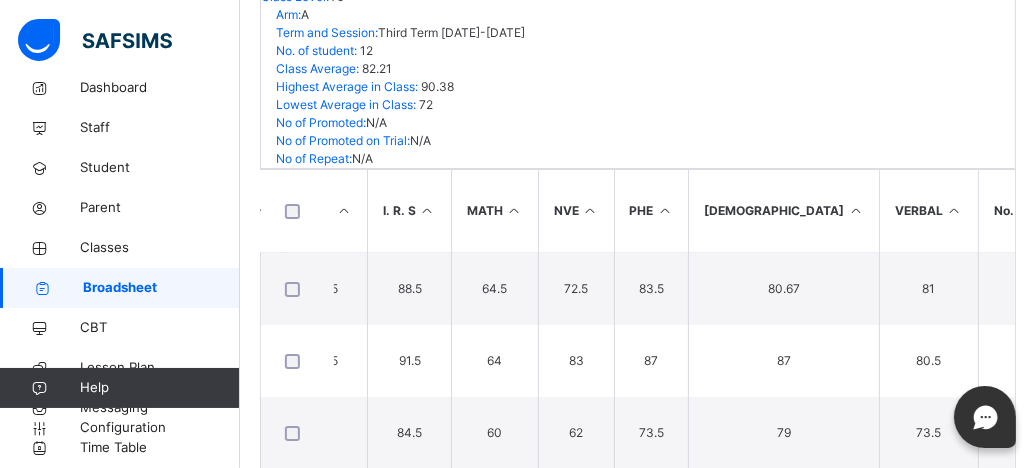scroll, scrollTop: 0, scrollLeft: 0, axis: both 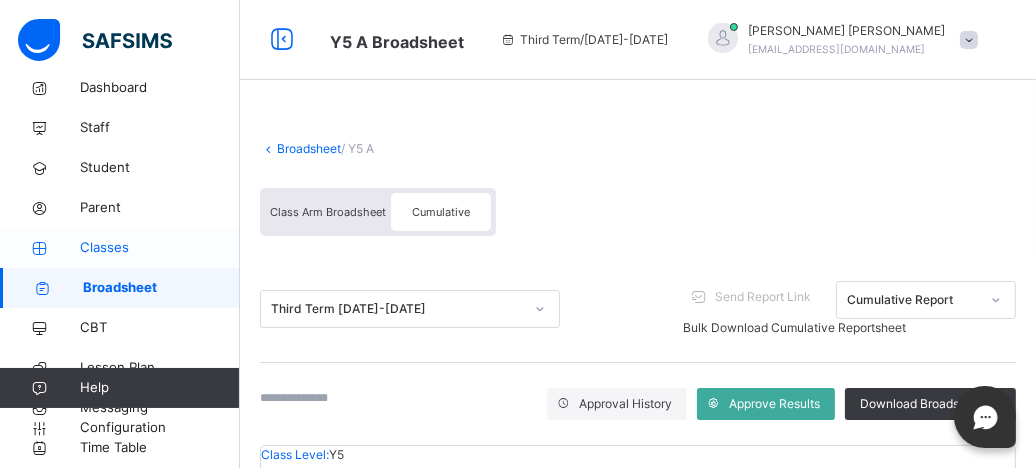 click on "Classes" at bounding box center [160, 248] 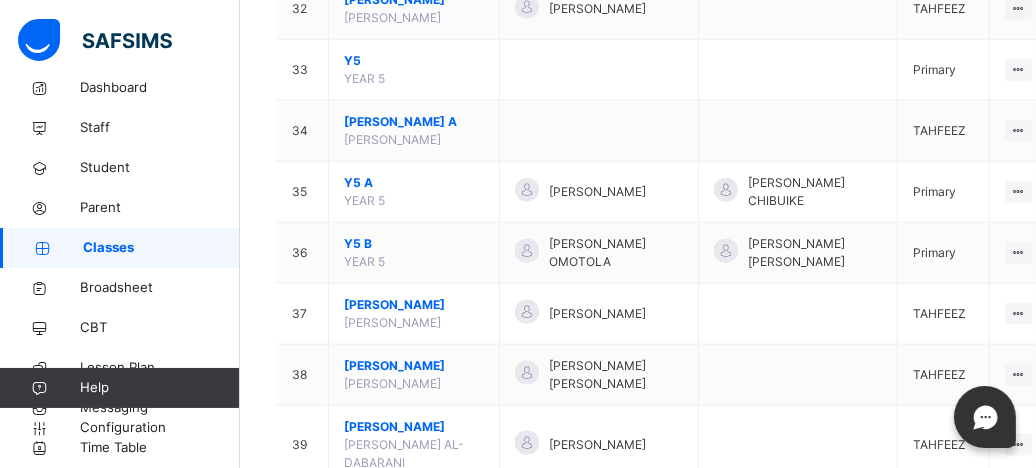 scroll, scrollTop: 2217, scrollLeft: 0, axis: vertical 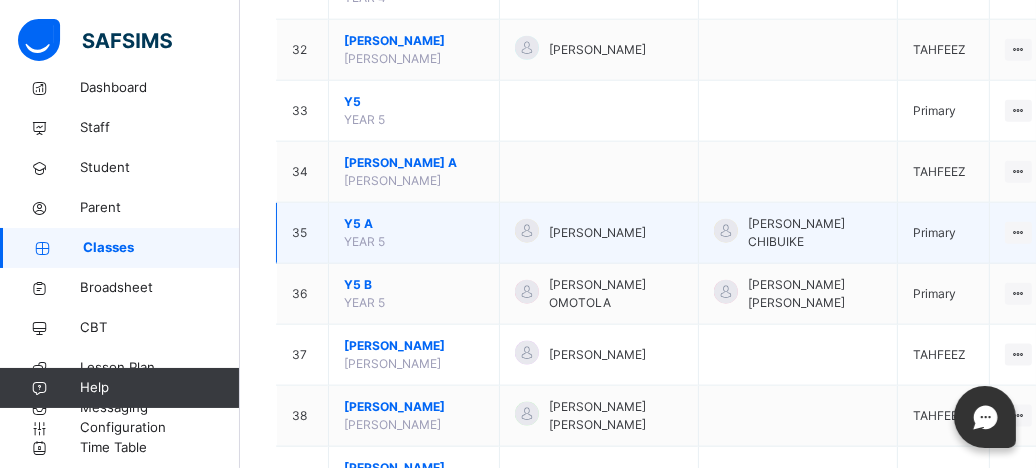 click on "Y5   A" at bounding box center [414, 224] 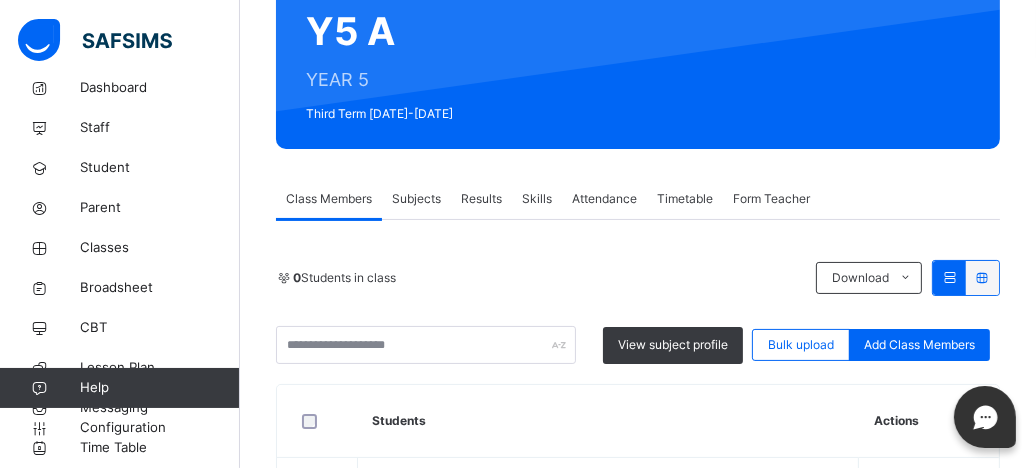 scroll, scrollTop: 200, scrollLeft: 0, axis: vertical 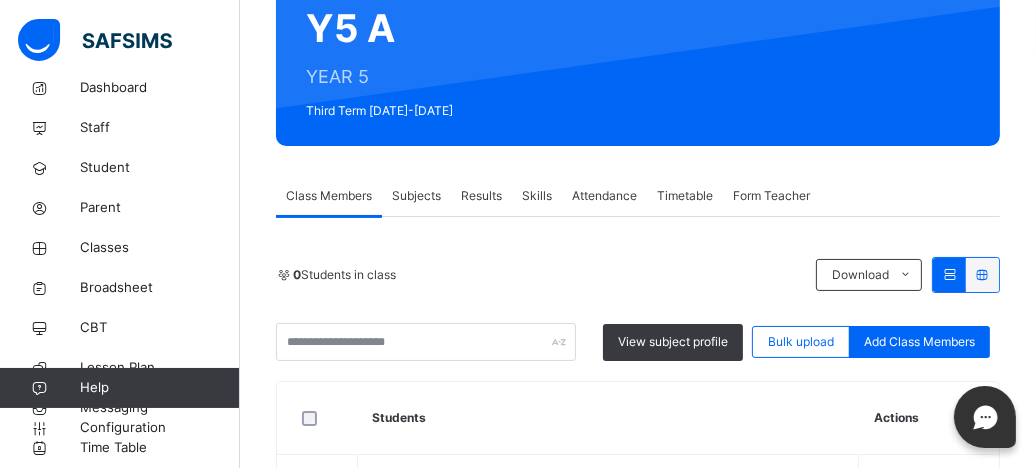 click on "Subjects" at bounding box center [416, 196] 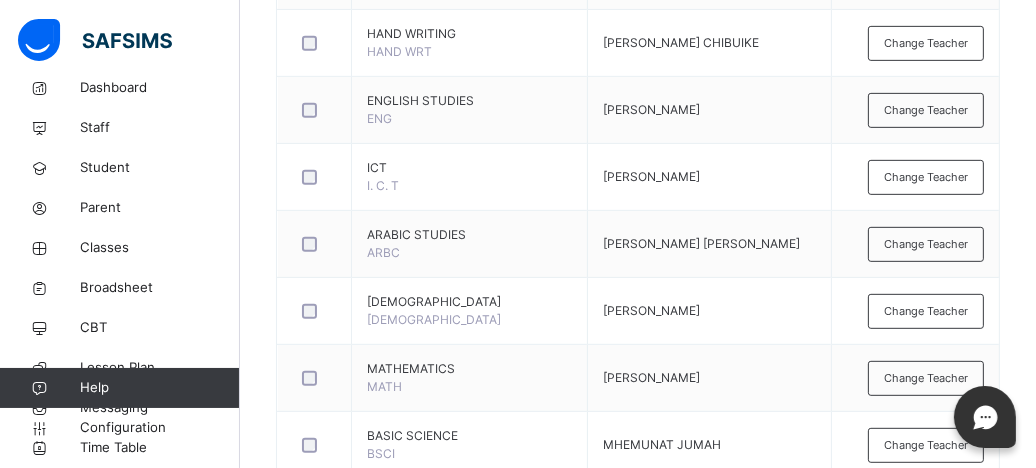 scroll, scrollTop: 841, scrollLeft: 0, axis: vertical 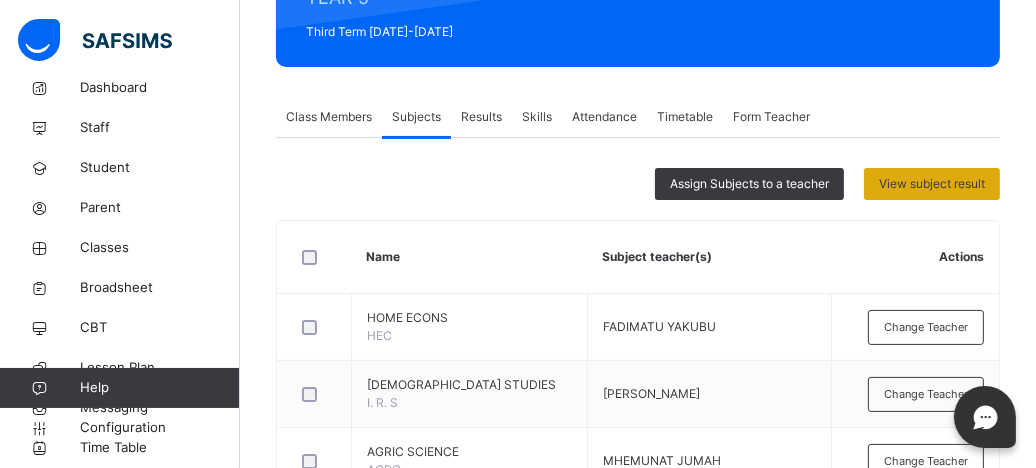 click on "View subject result" at bounding box center [932, 184] 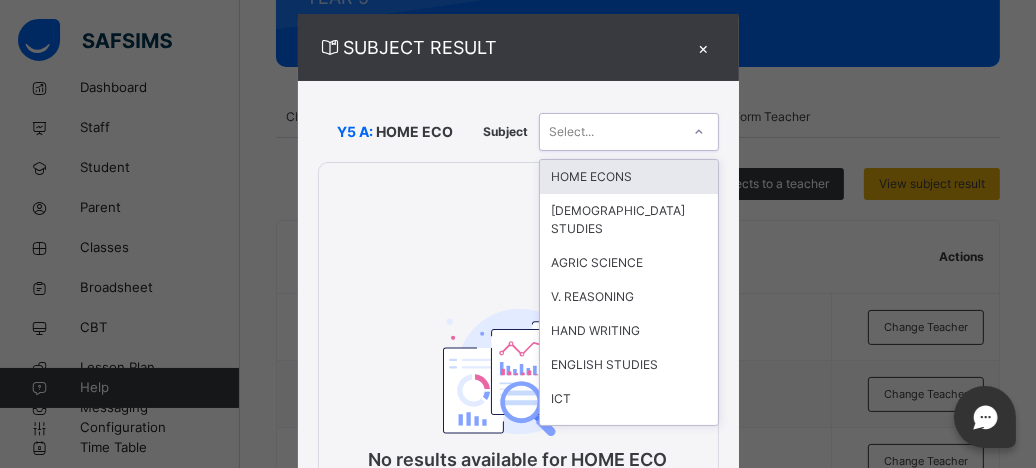 scroll, scrollTop: 36, scrollLeft: 0, axis: vertical 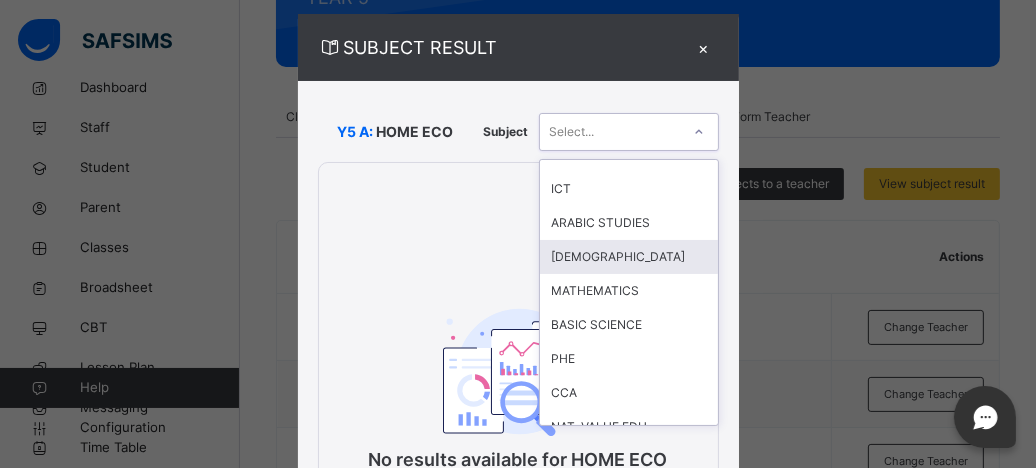 click on "[DEMOGRAPHIC_DATA]" at bounding box center (629, 257) 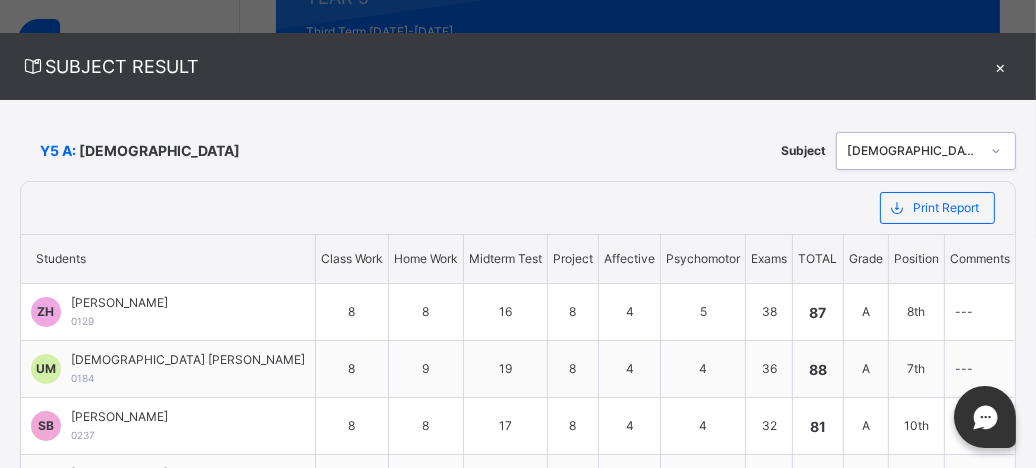 scroll, scrollTop: 0, scrollLeft: 0, axis: both 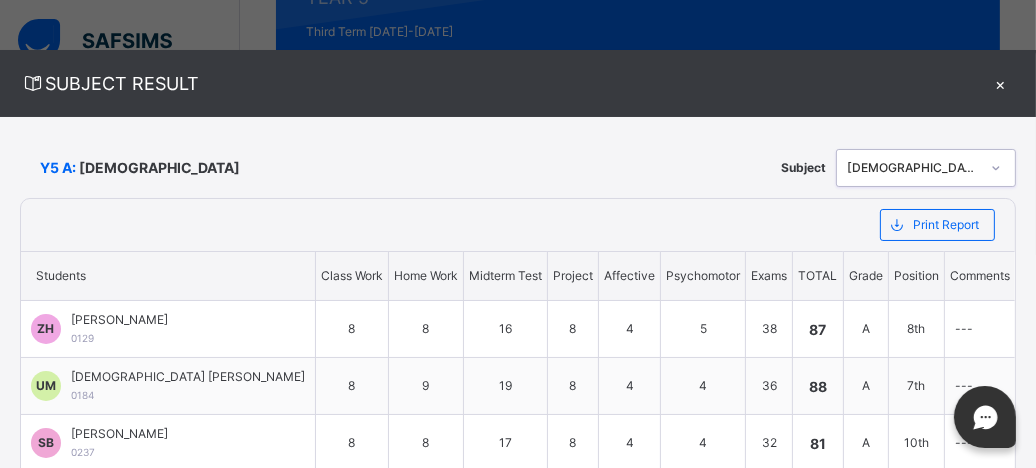 click on "×" at bounding box center [1001, 83] 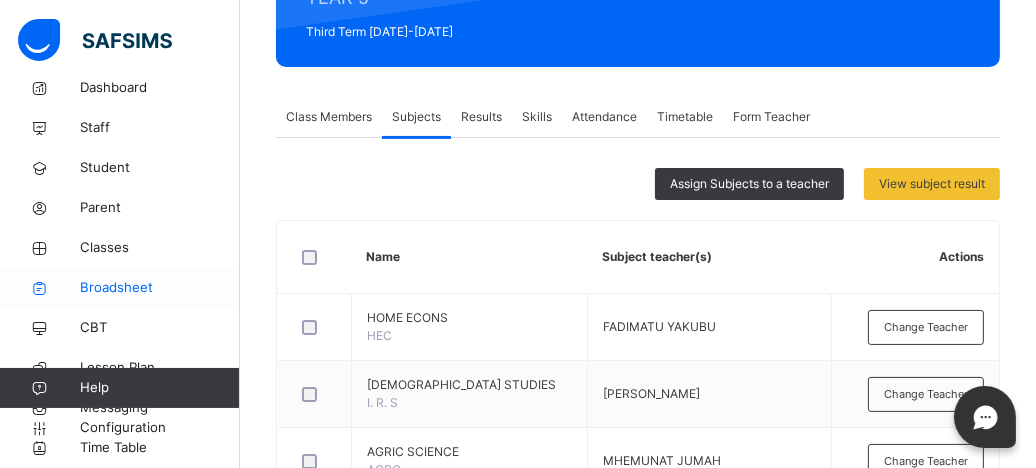 click on "Broadsheet" at bounding box center (160, 288) 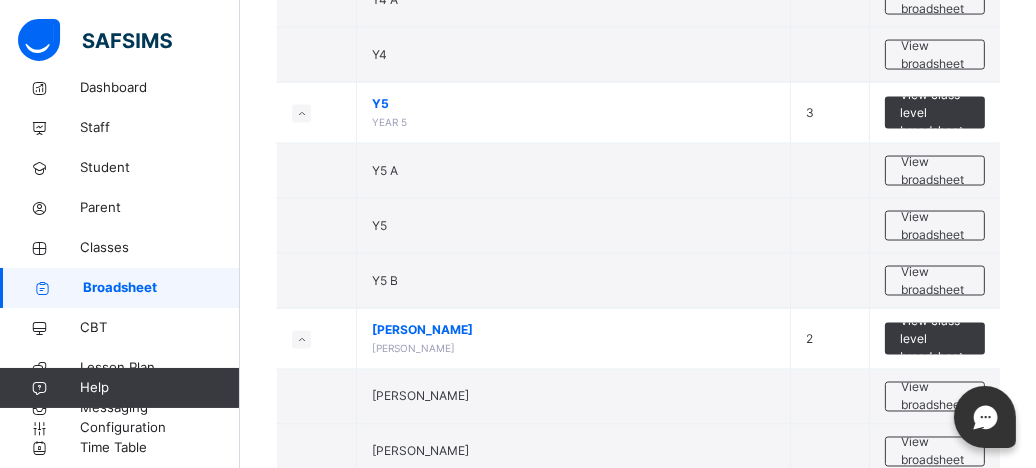 scroll, scrollTop: 2962, scrollLeft: 0, axis: vertical 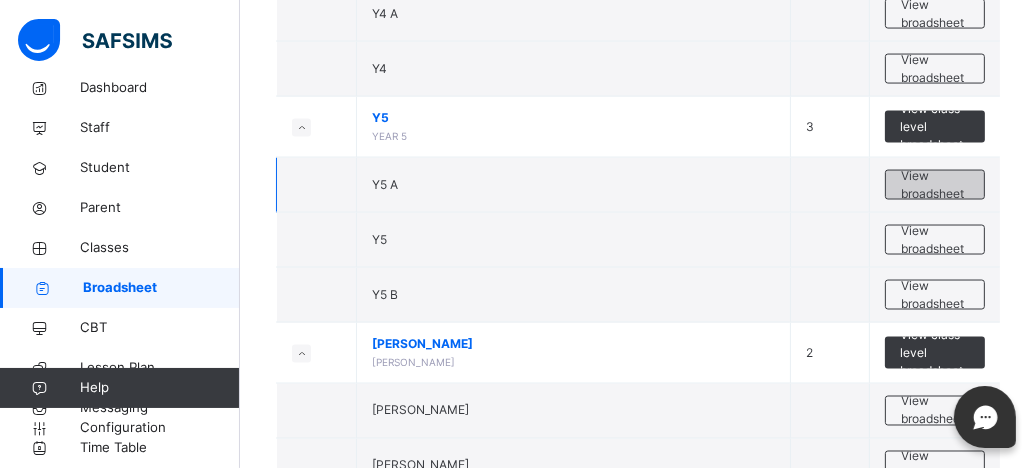 click on "View broadsheet" at bounding box center [935, 185] 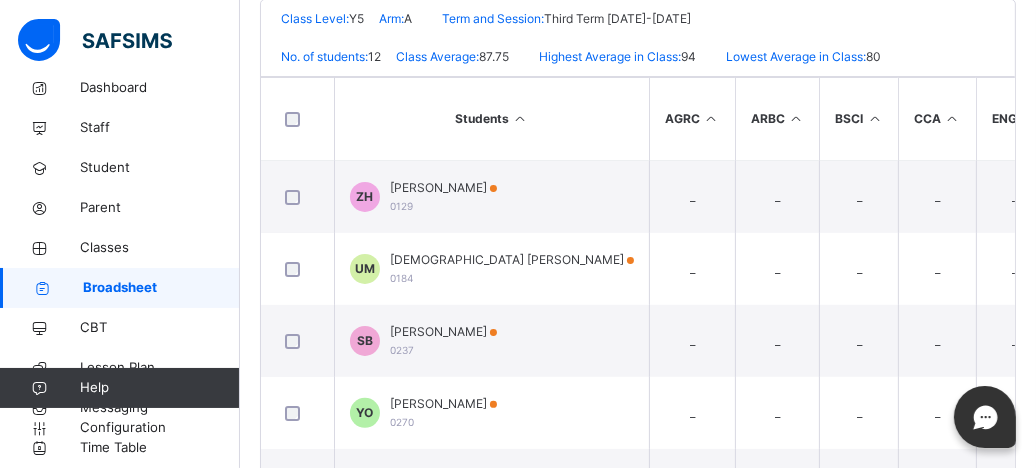 scroll, scrollTop: 478, scrollLeft: 0, axis: vertical 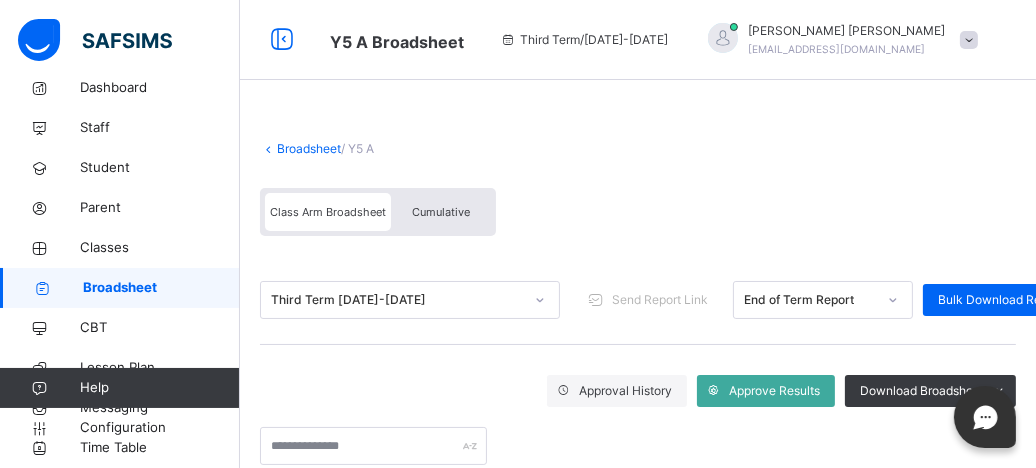click on "Cumulative" at bounding box center [441, 212] 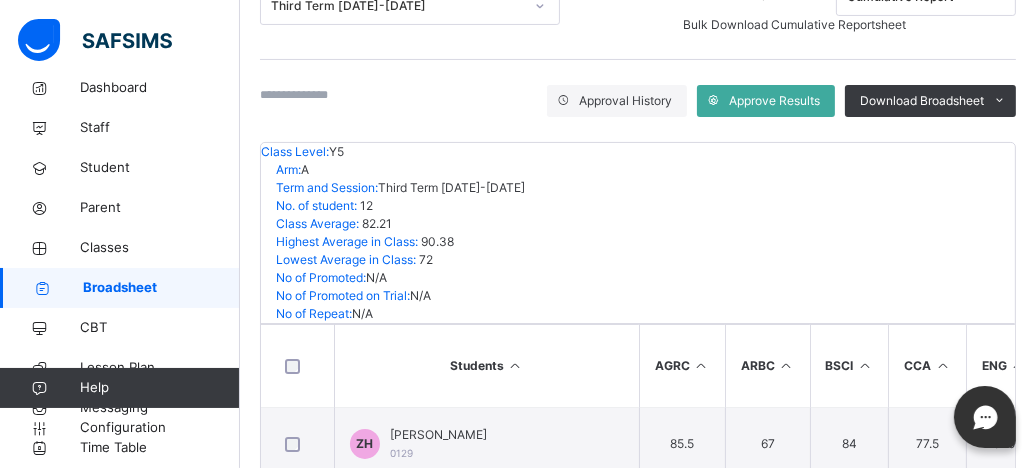 scroll, scrollTop: 310, scrollLeft: 0, axis: vertical 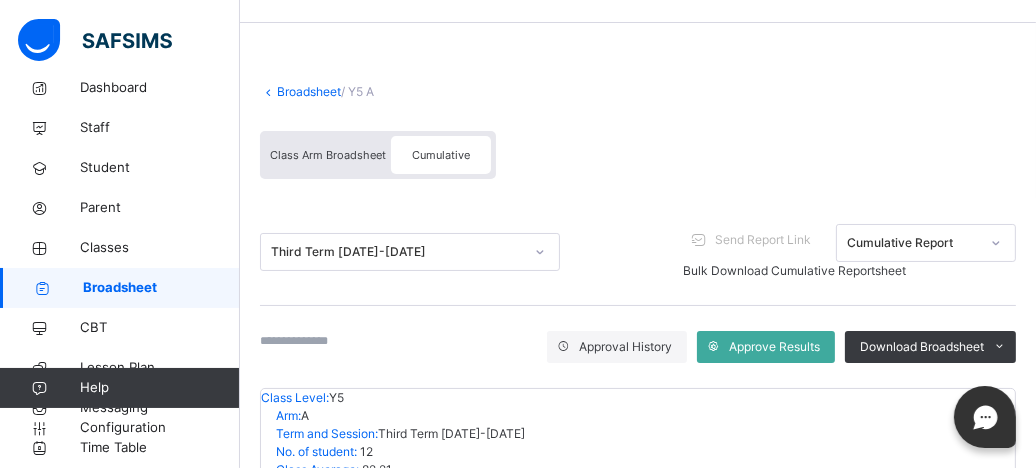 click on "Broadsheet" at bounding box center (309, 91) 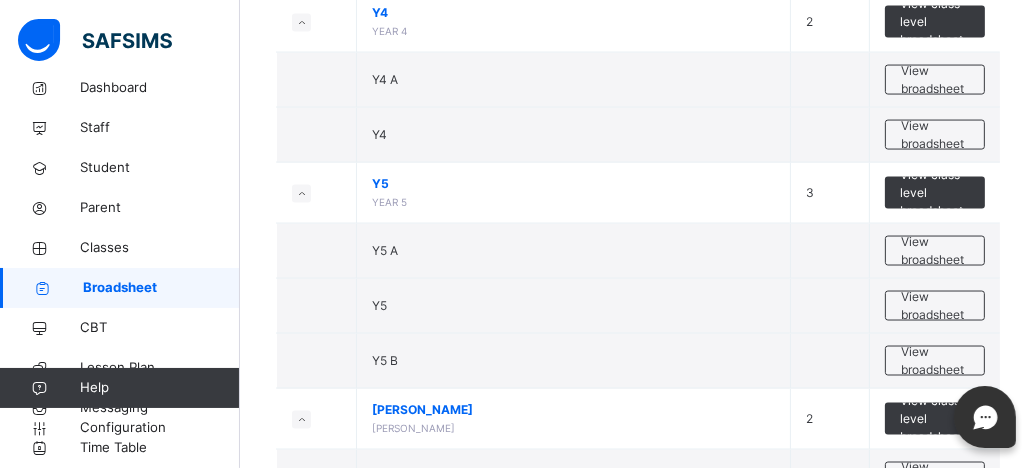 scroll, scrollTop: 2893, scrollLeft: 0, axis: vertical 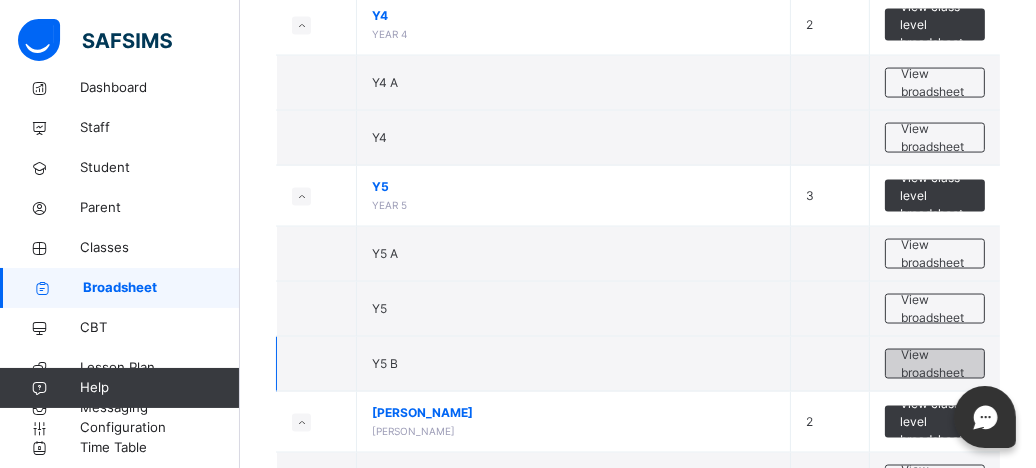 click on "View broadsheet" at bounding box center [935, 364] 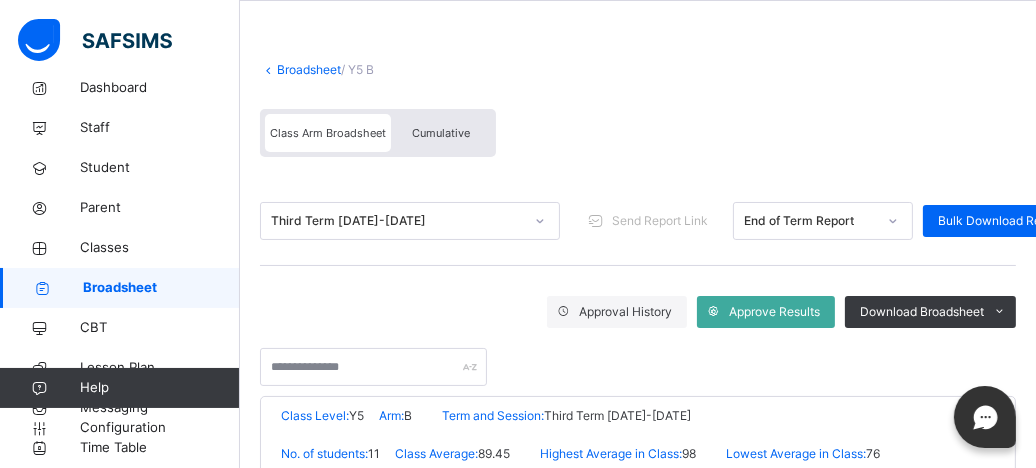 scroll, scrollTop: 78, scrollLeft: 0, axis: vertical 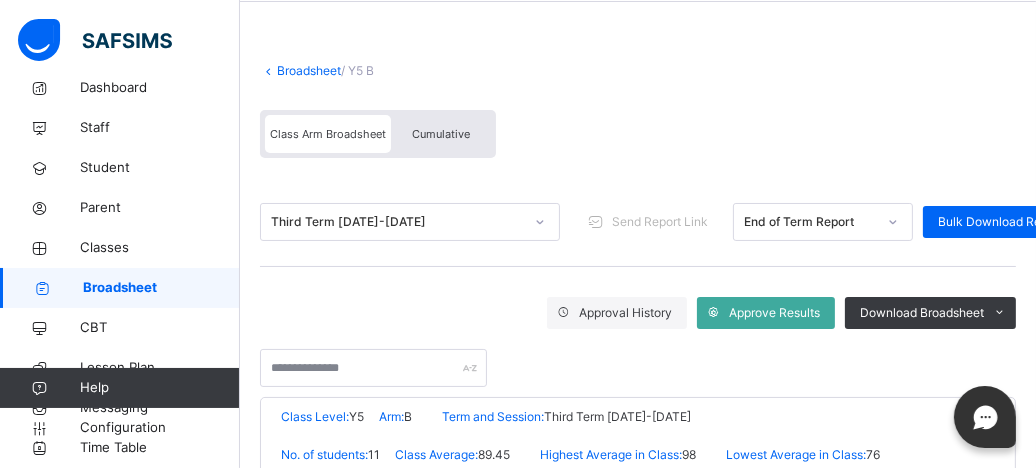 click on "Cumulative" at bounding box center [441, 134] 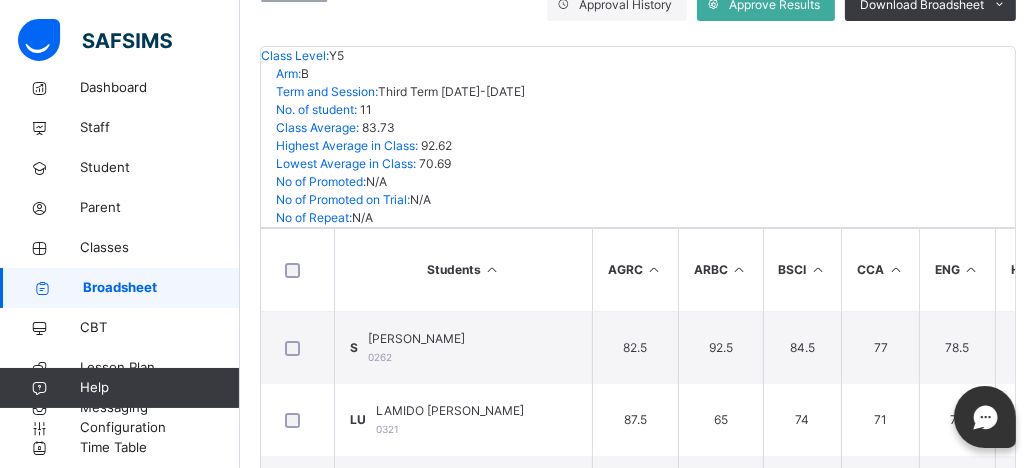 scroll, scrollTop: 400, scrollLeft: 0, axis: vertical 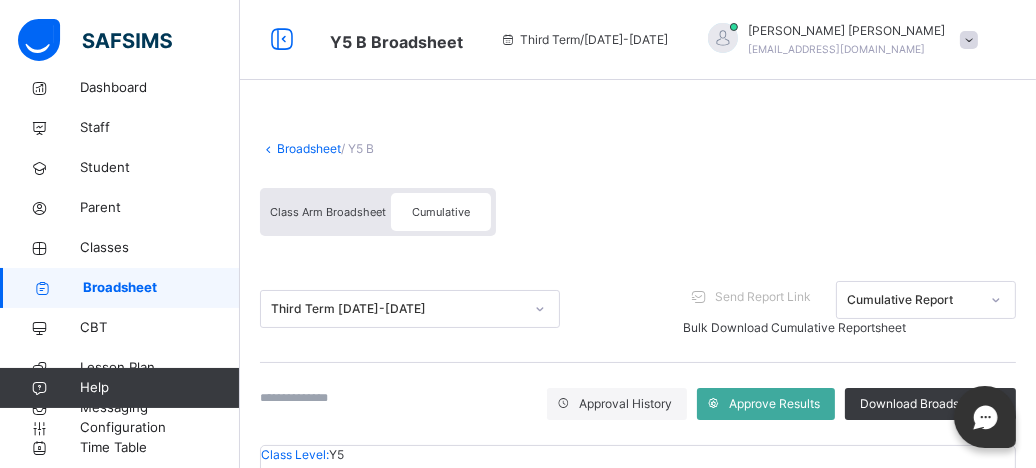click on "Broadsheet" at bounding box center (309, 148) 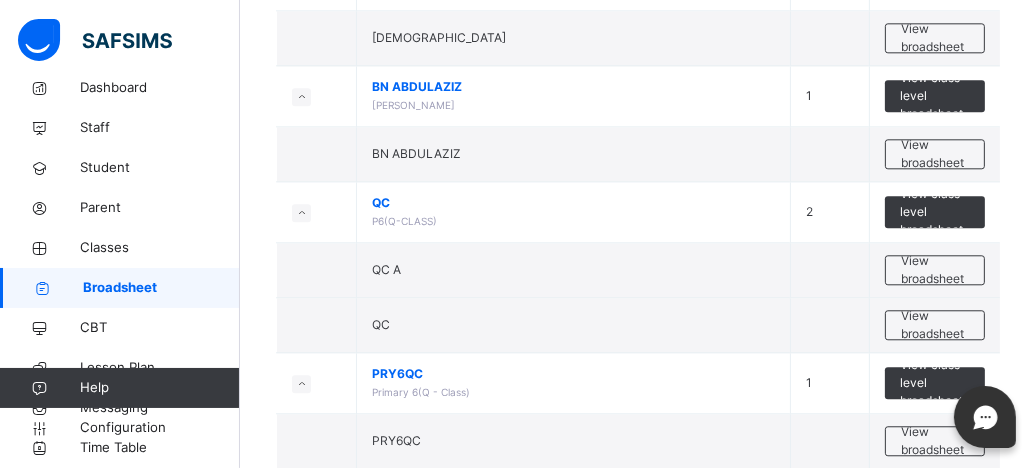 scroll, scrollTop: 4456, scrollLeft: 0, axis: vertical 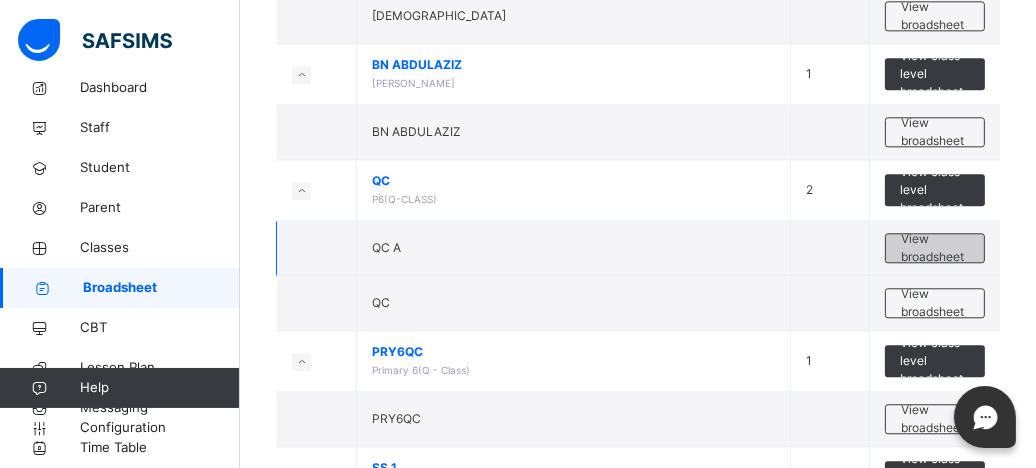 click on "View broadsheet" at bounding box center [935, 248] 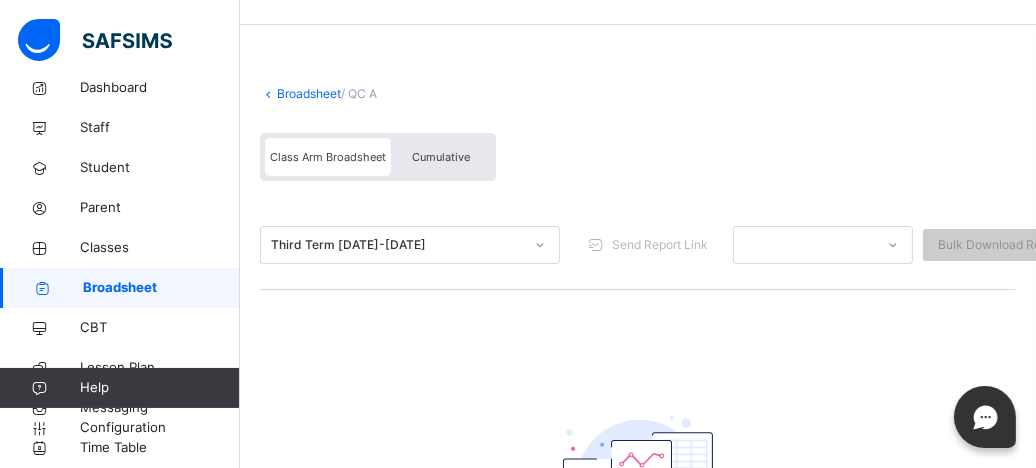 scroll, scrollTop: 0, scrollLeft: 0, axis: both 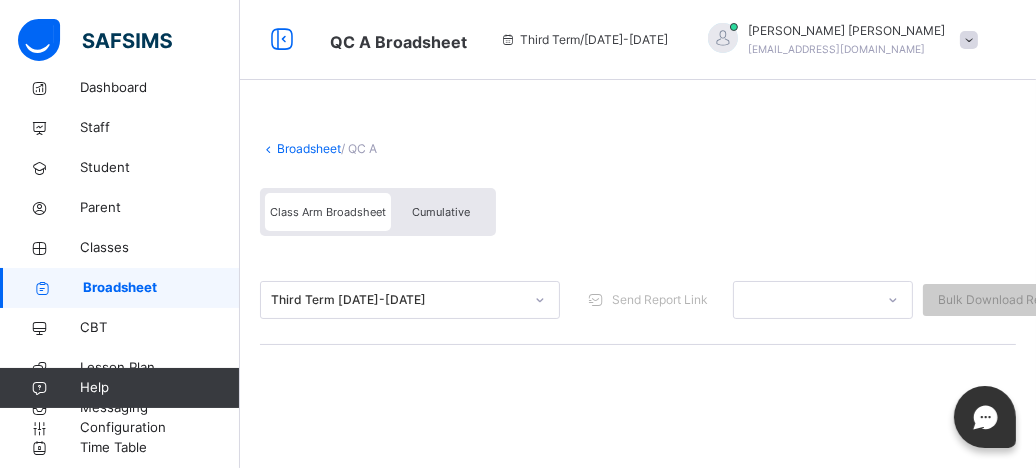 click on "Cumulative" at bounding box center [441, 212] 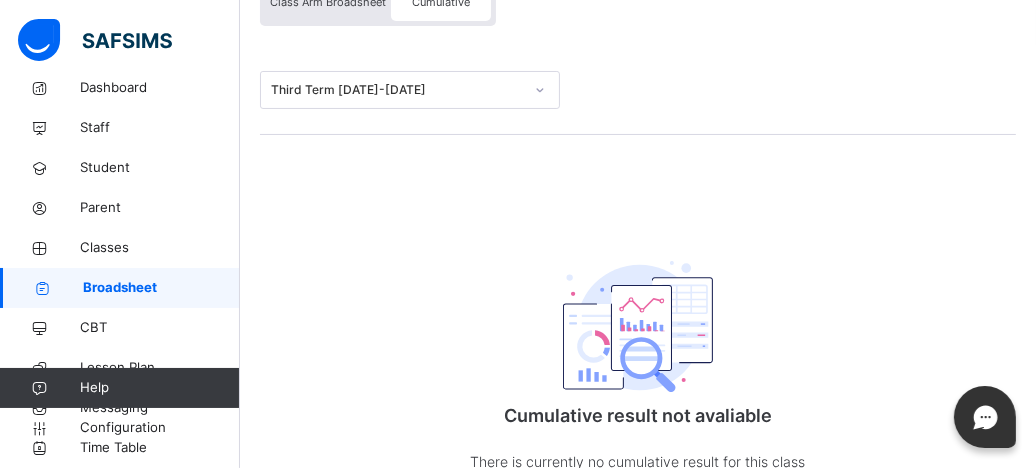 scroll, scrollTop: 0, scrollLeft: 0, axis: both 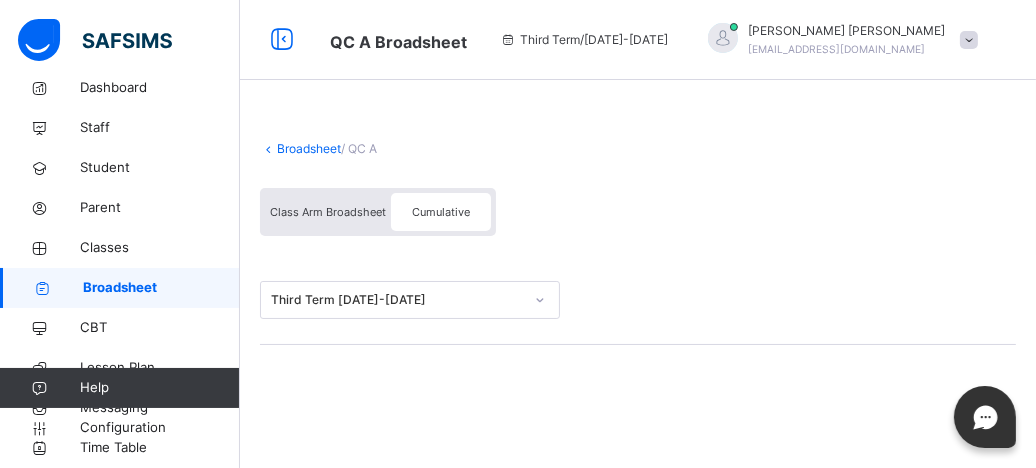 click on "Broadsheet" at bounding box center (309, 148) 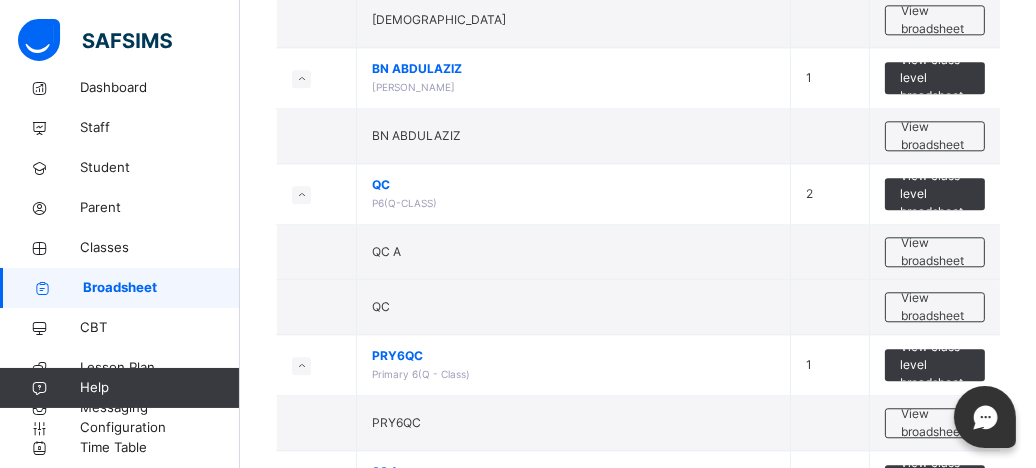 scroll, scrollTop: 4463, scrollLeft: 0, axis: vertical 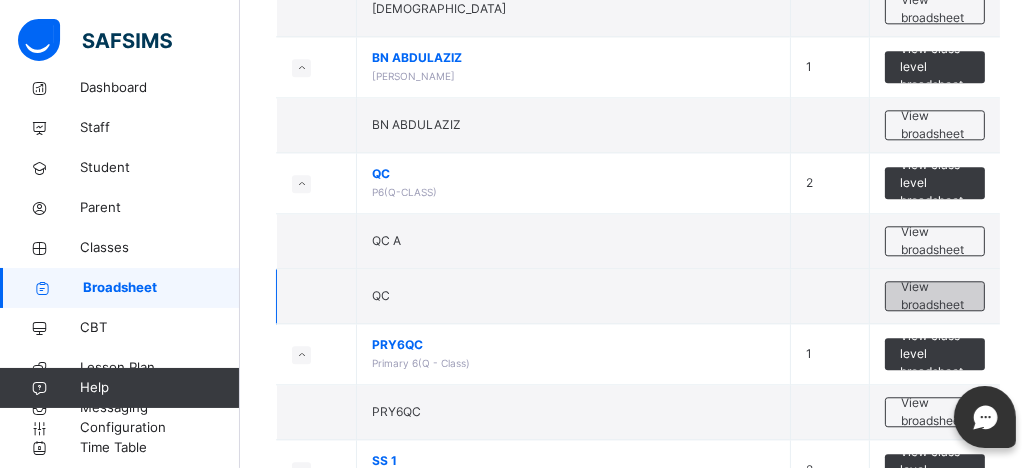 click on "View broadsheet" at bounding box center [935, 296] 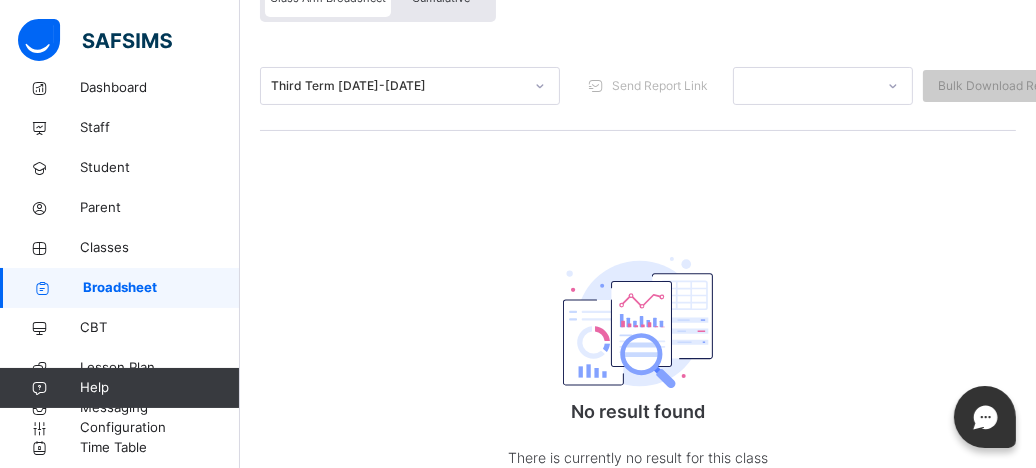scroll, scrollTop: 82, scrollLeft: 0, axis: vertical 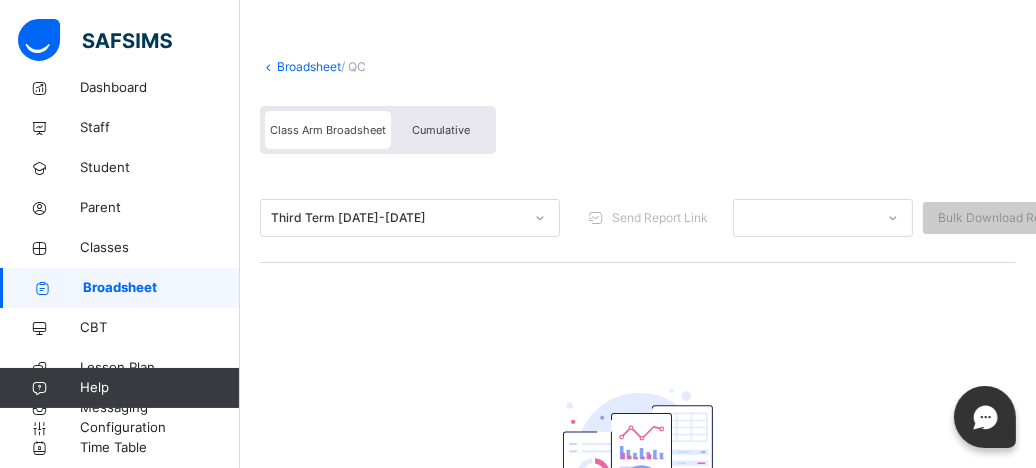 click on "Cumulative" at bounding box center (441, 130) 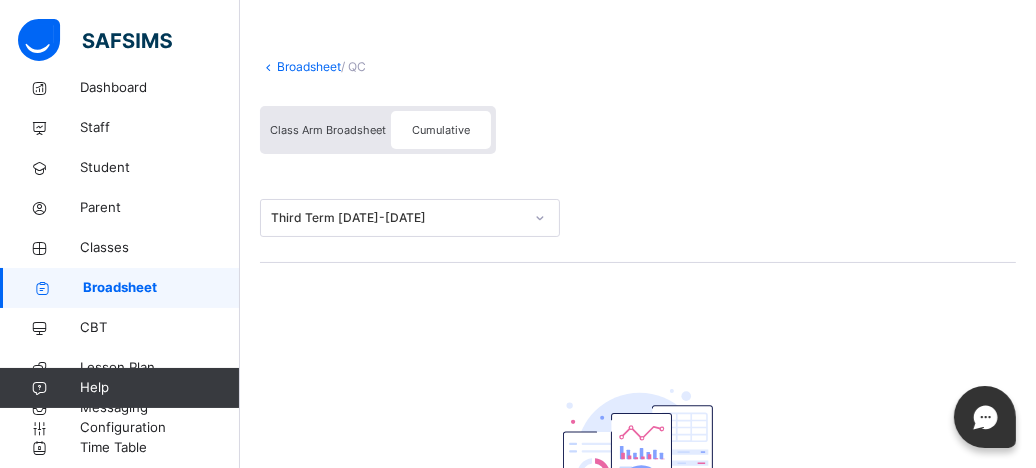 click on "Broadsheet" at bounding box center [309, 66] 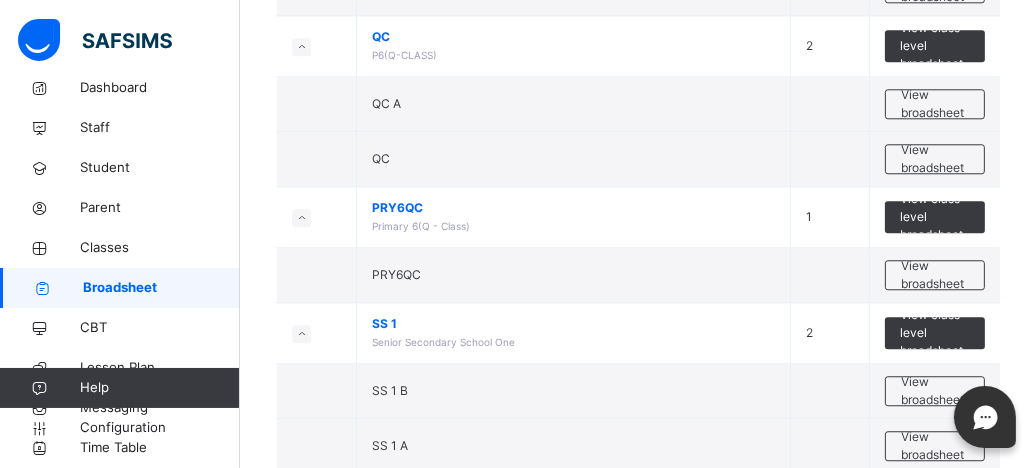 scroll, scrollTop: 4609, scrollLeft: 0, axis: vertical 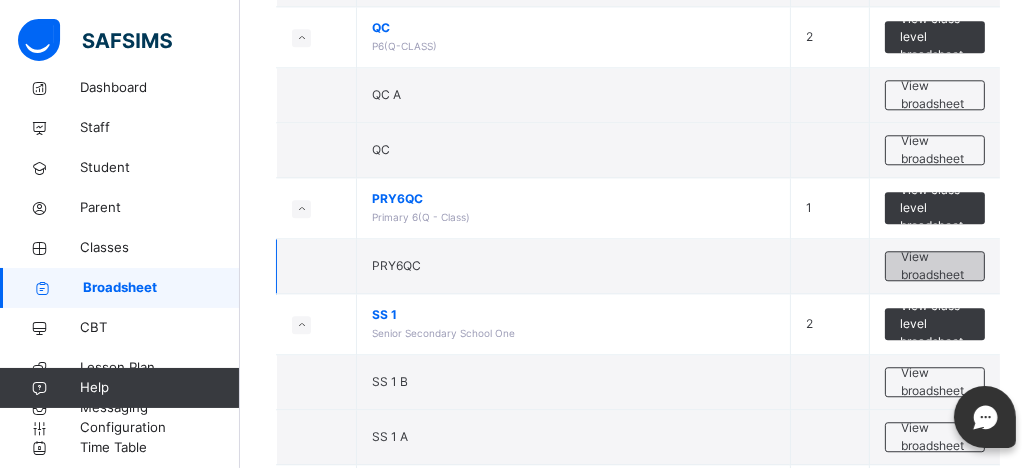 click on "View broadsheet" at bounding box center (935, 266) 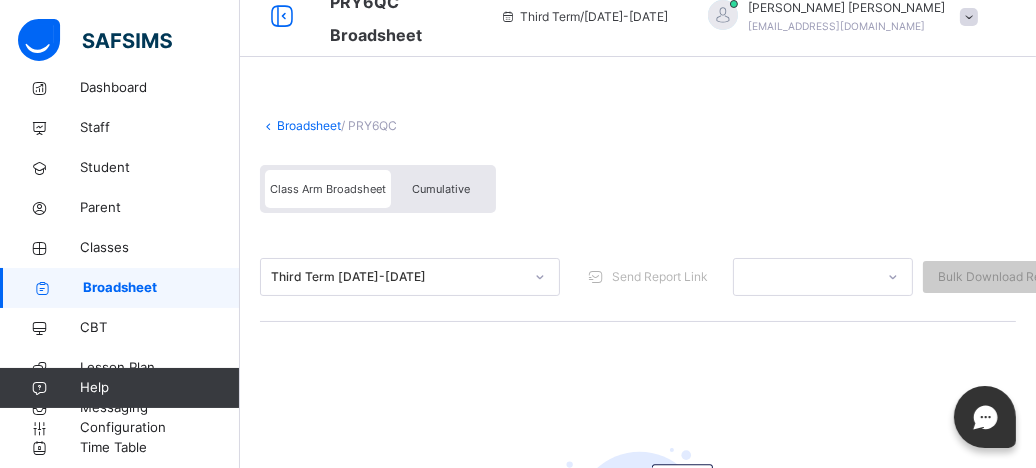 scroll, scrollTop: 0, scrollLeft: 0, axis: both 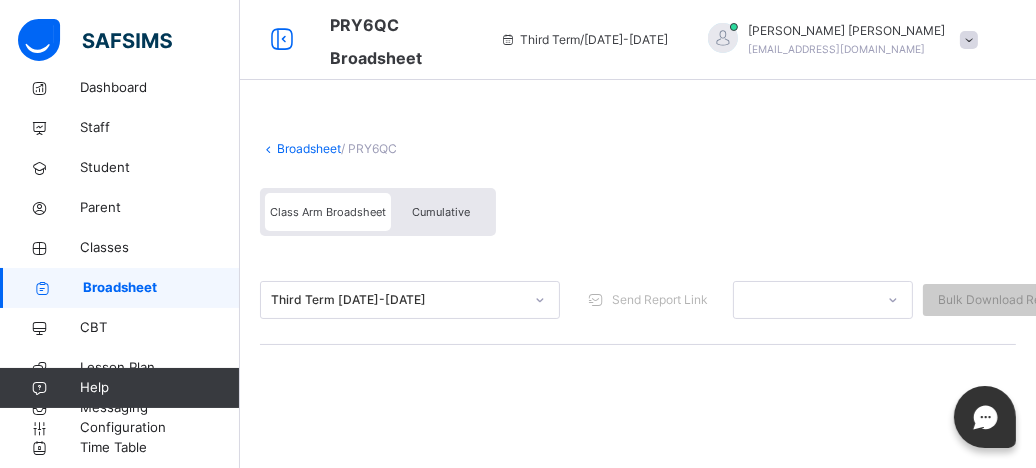 click on "Cumulative" at bounding box center [441, 212] 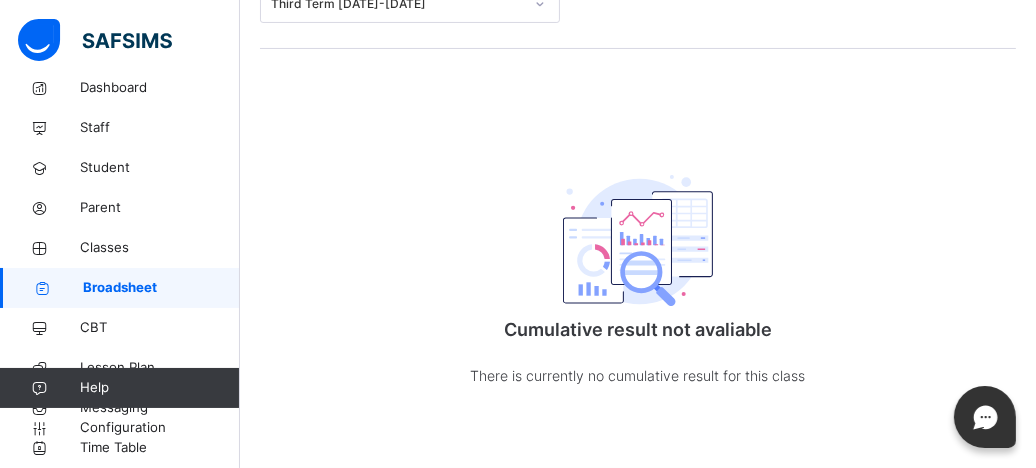 scroll, scrollTop: 0, scrollLeft: 0, axis: both 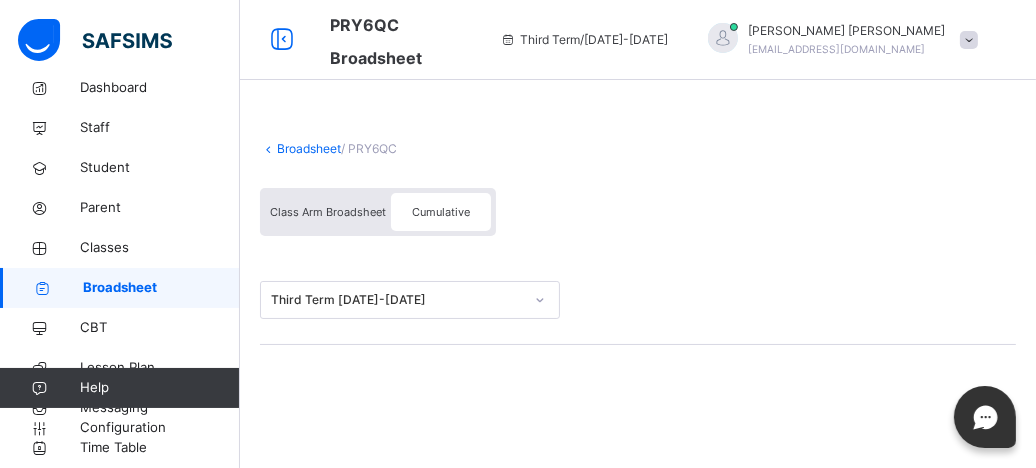 click on "Broadsheet" at bounding box center (309, 148) 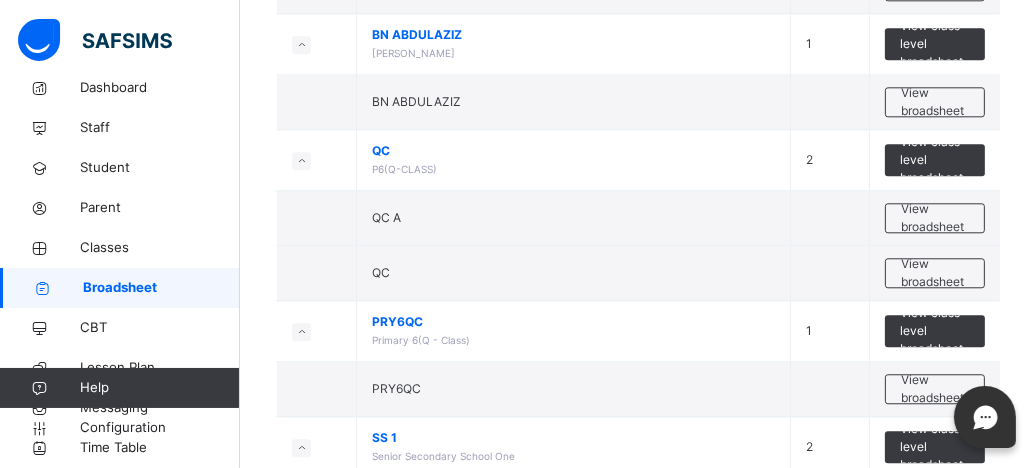 scroll, scrollTop: 4564, scrollLeft: 0, axis: vertical 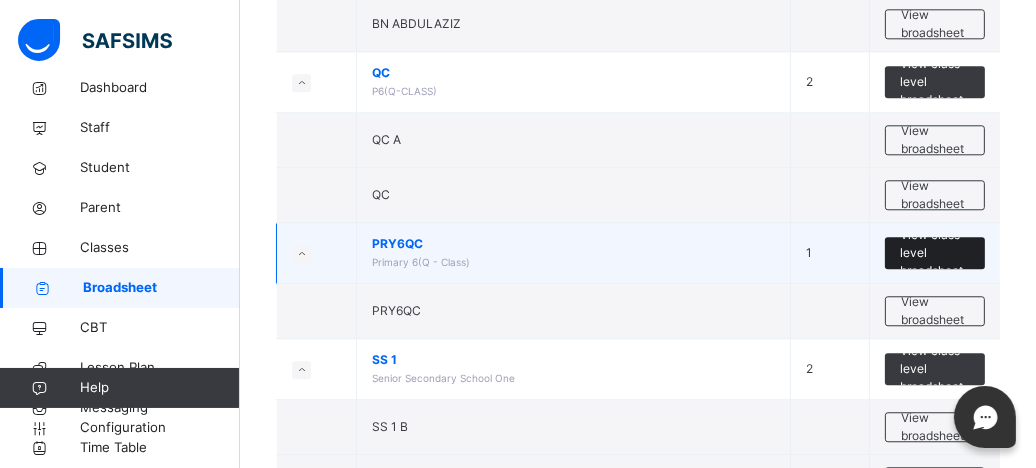 click on "View class level broadsheet" at bounding box center (935, 253) 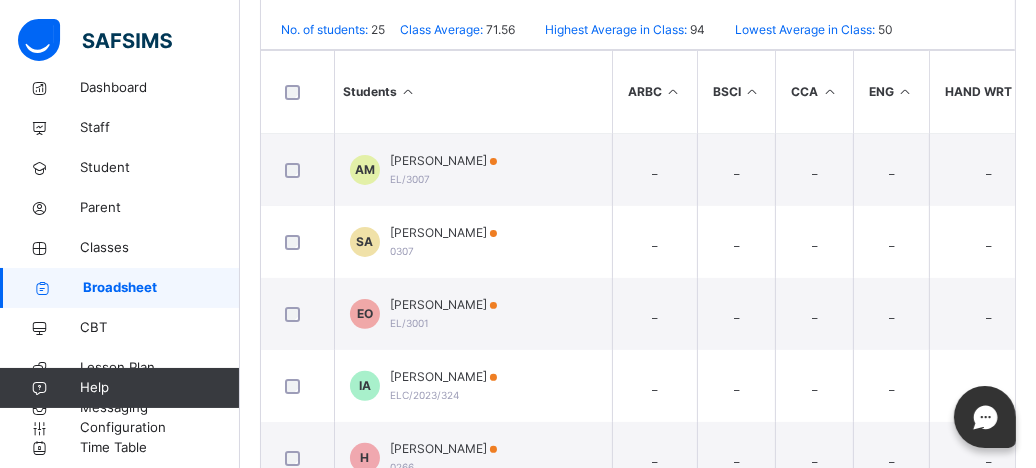 scroll, scrollTop: 505, scrollLeft: 0, axis: vertical 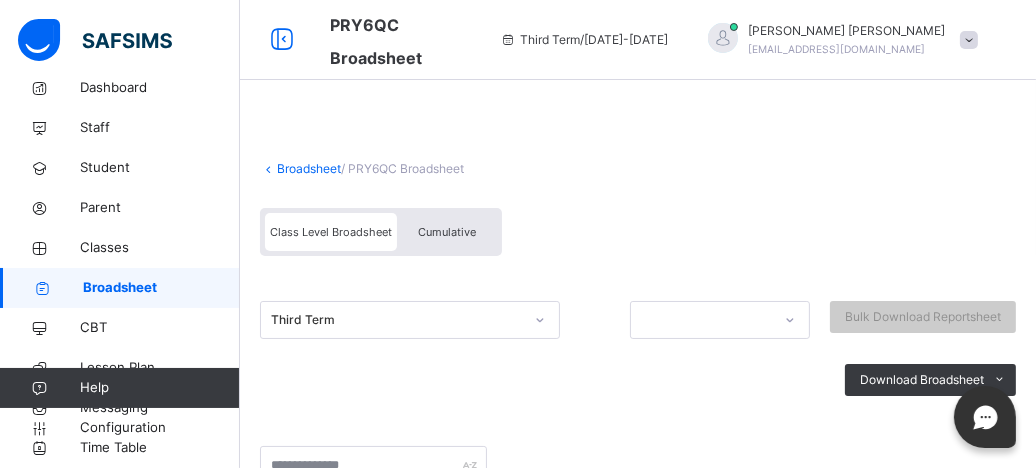 click on "Broadsheet" at bounding box center (309, 168) 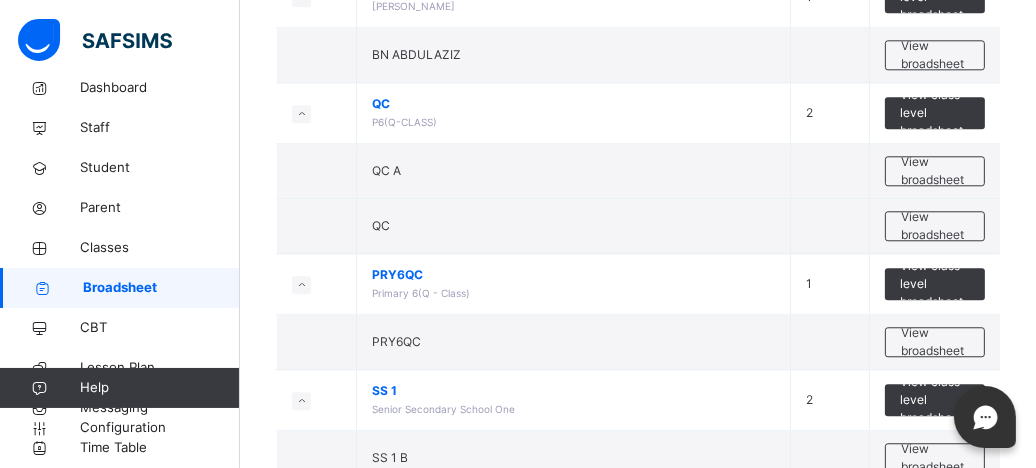 scroll, scrollTop: 4530, scrollLeft: 0, axis: vertical 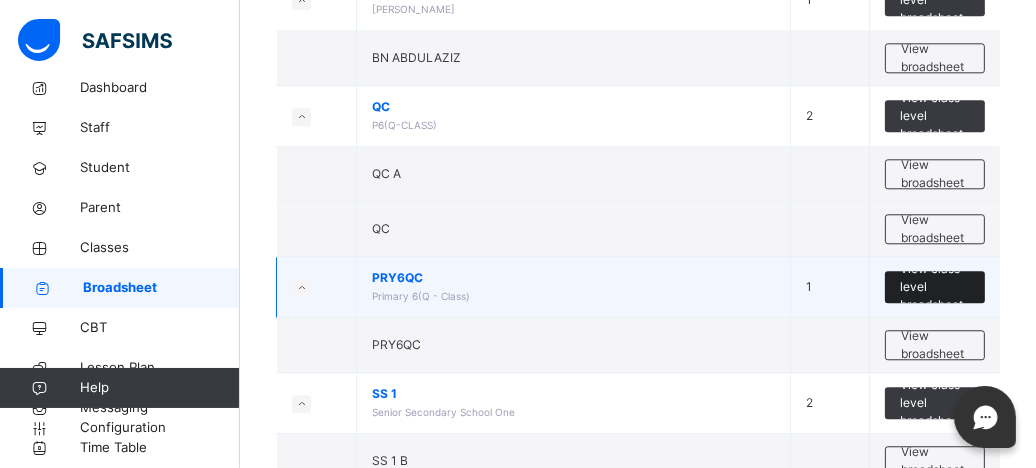 click on "View class level broadsheet" at bounding box center [935, 287] 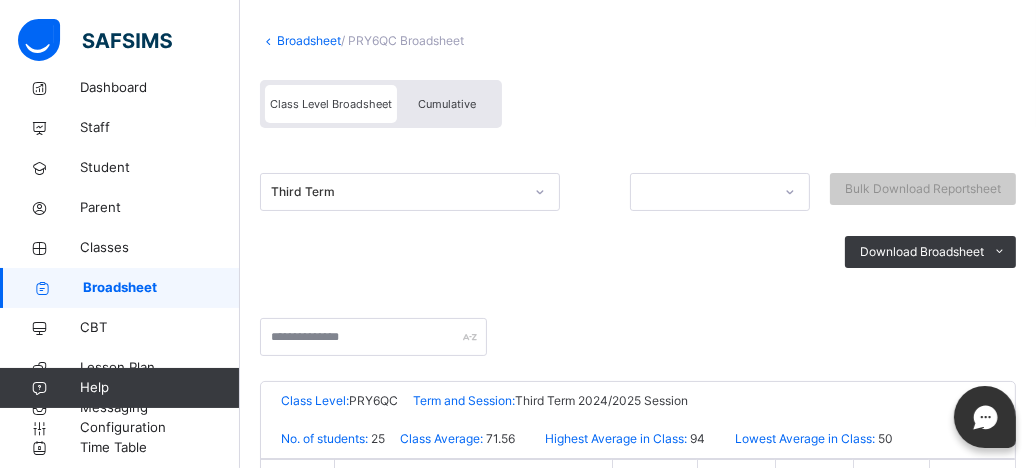 scroll, scrollTop: 126, scrollLeft: 0, axis: vertical 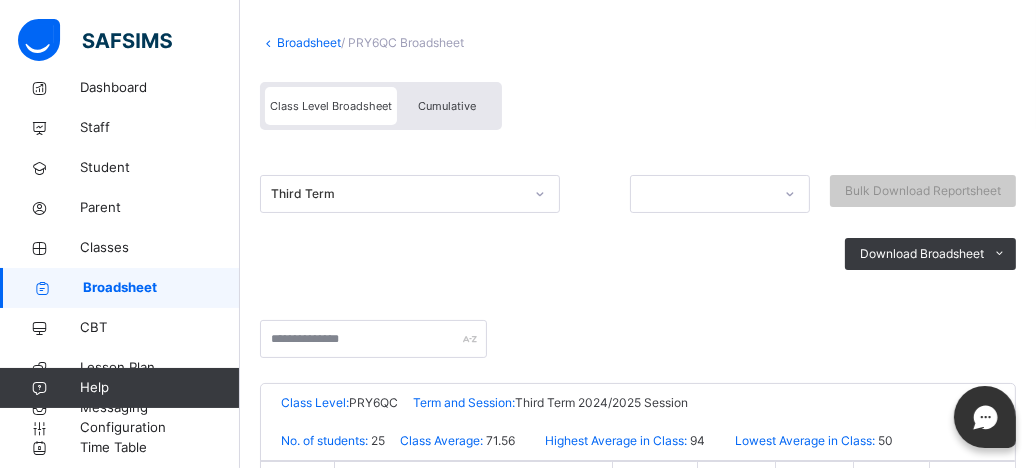 click on "Broadsheet" at bounding box center [309, 42] 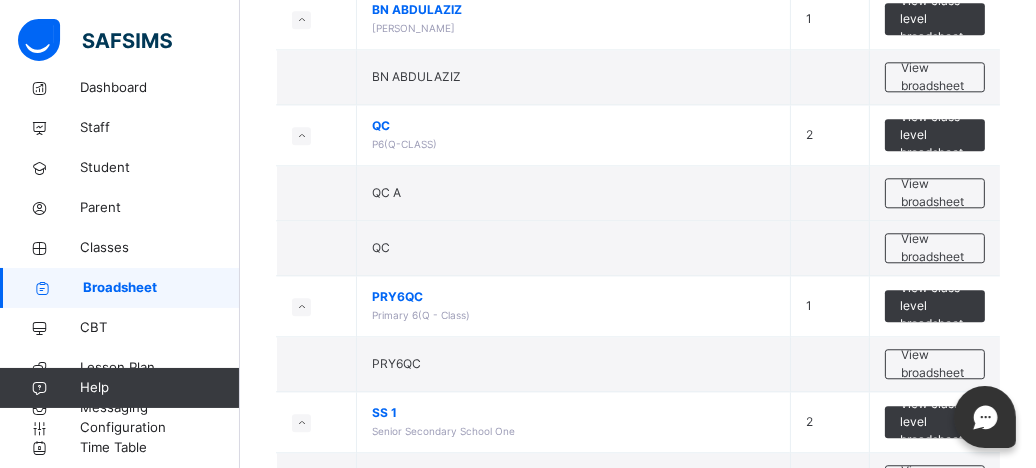 scroll, scrollTop: 4506, scrollLeft: 0, axis: vertical 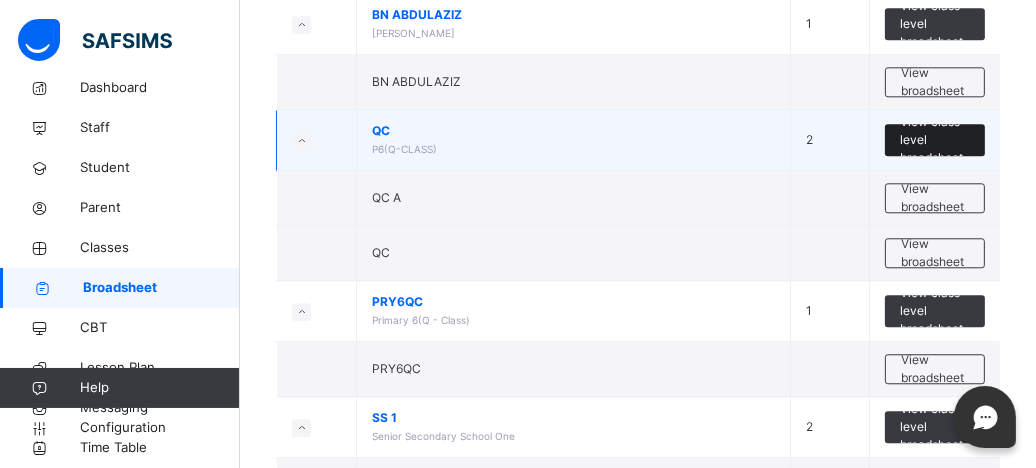 click on "View class level broadsheet" at bounding box center [935, 140] 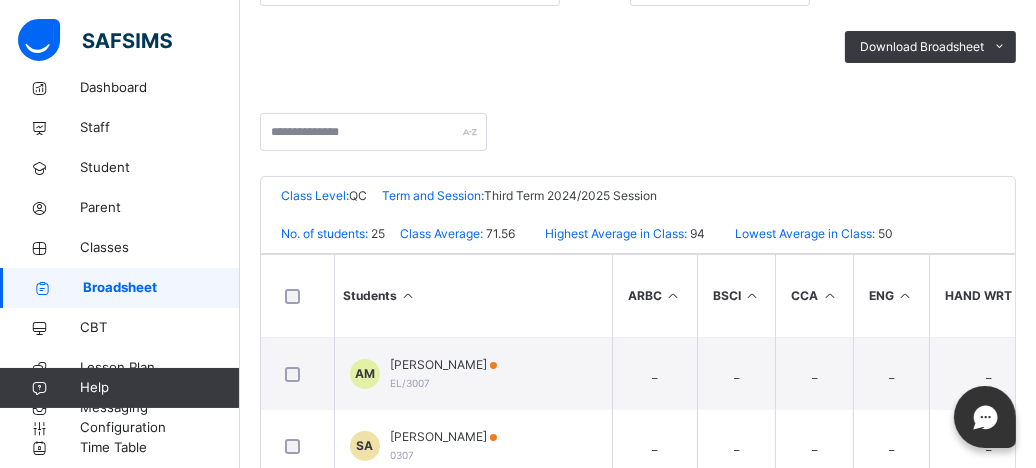 scroll, scrollTop: 0, scrollLeft: 0, axis: both 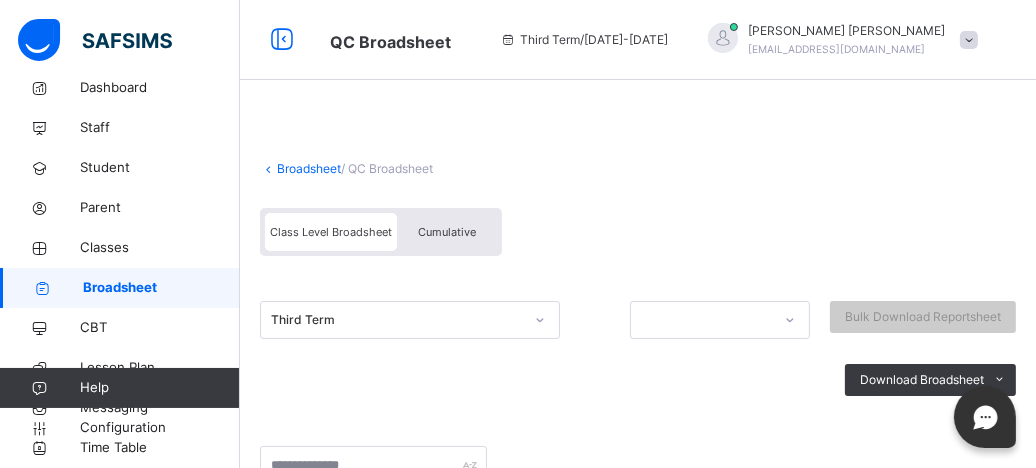 click on "Broadsheet" at bounding box center (309, 168) 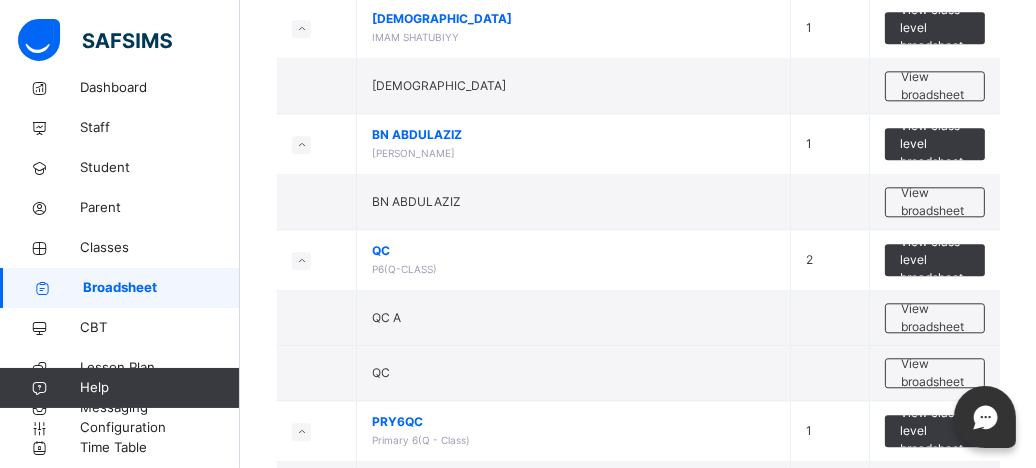 scroll, scrollTop: 4447, scrollLeft: 0, axis: vertical 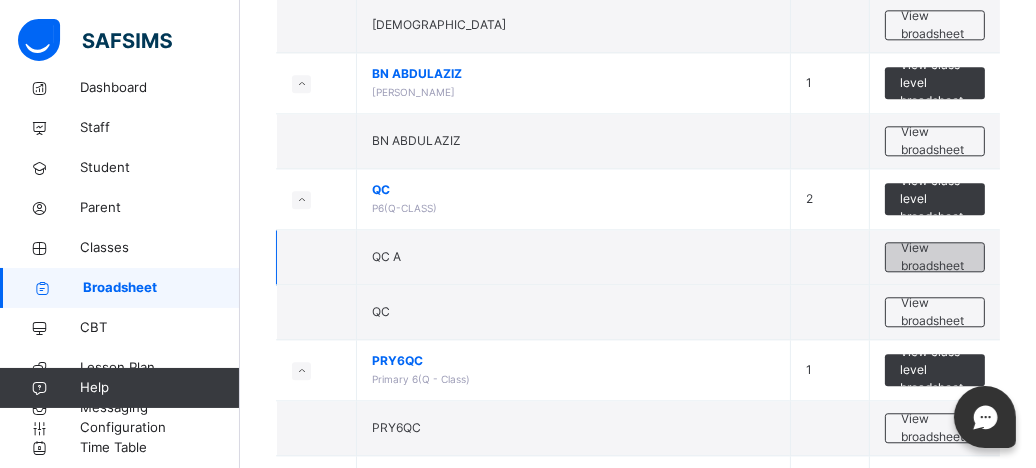 click on "View broadsheet" at bounding box center (935, 257) 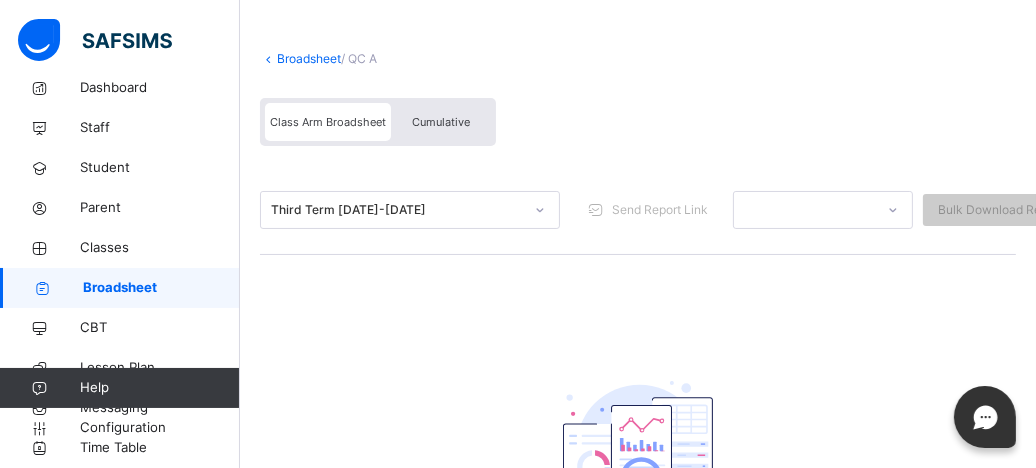 scroll, scrollTop: 0, scrollLeft: 0, axis: both 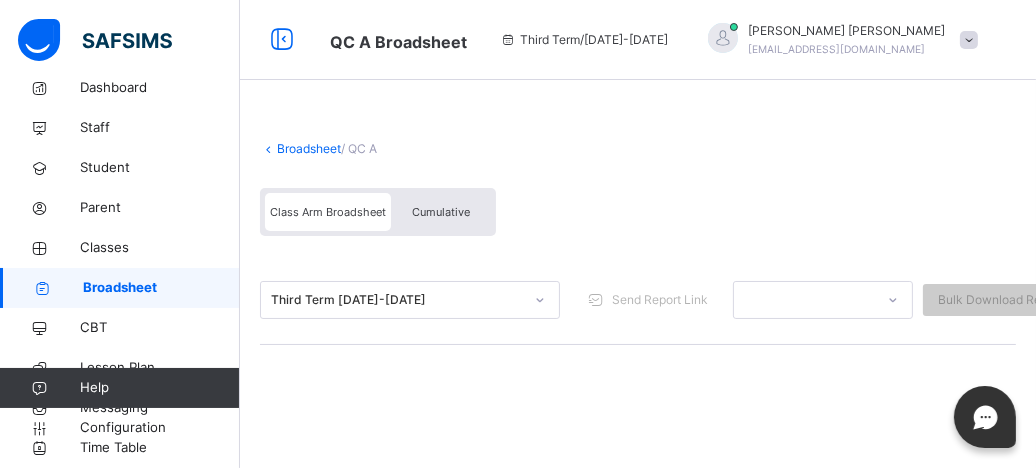 click on "Cumulative" at bounding box center (441, 212) 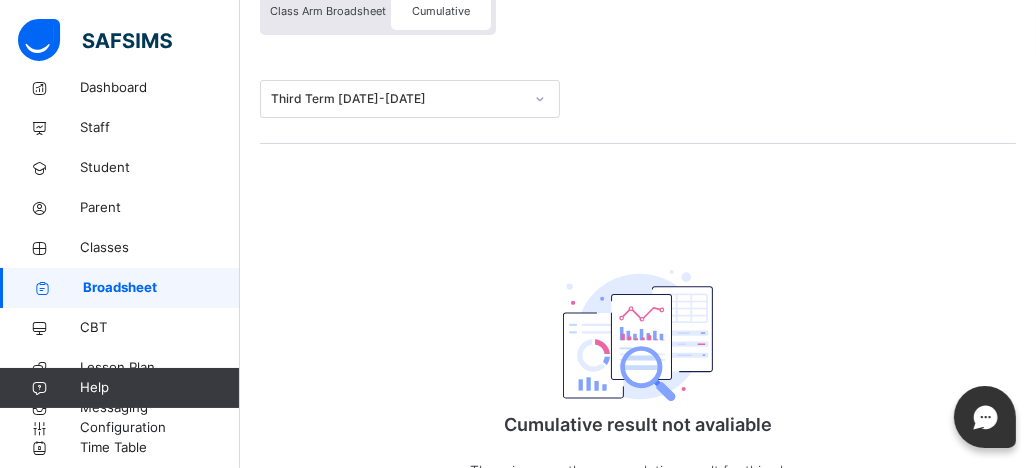 scroll, scrollTop: 0, scrollLeft: 0, axis: both 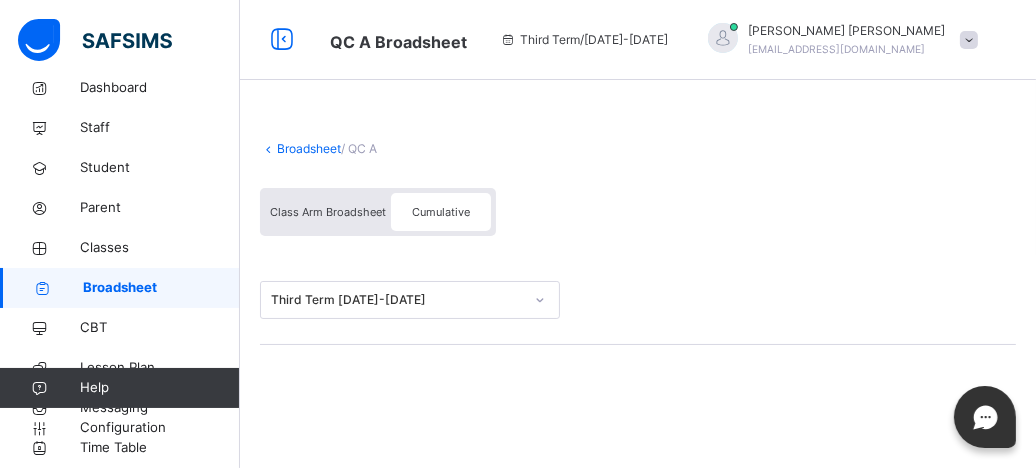 click on "Broadsheet" at bounding box center (309, 148) 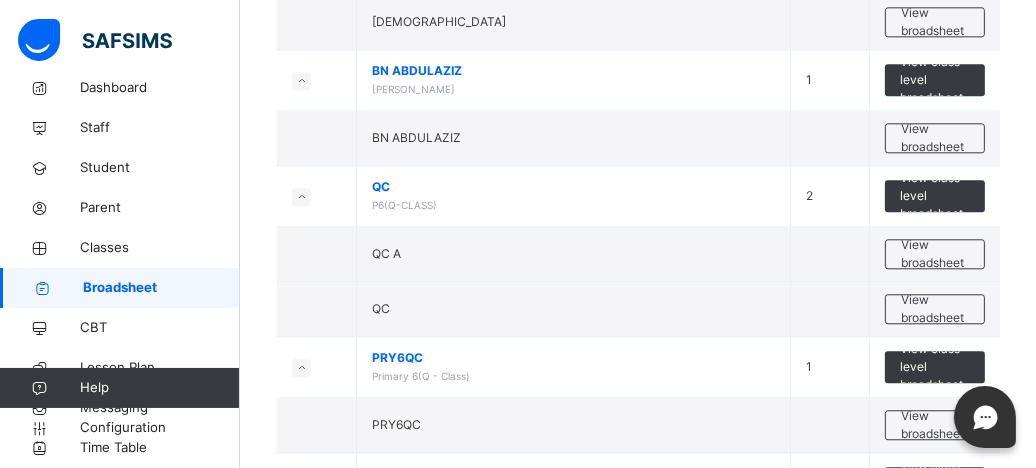 scroll, scrollTop: 4473, scrollLeft: 0, axis: vertical 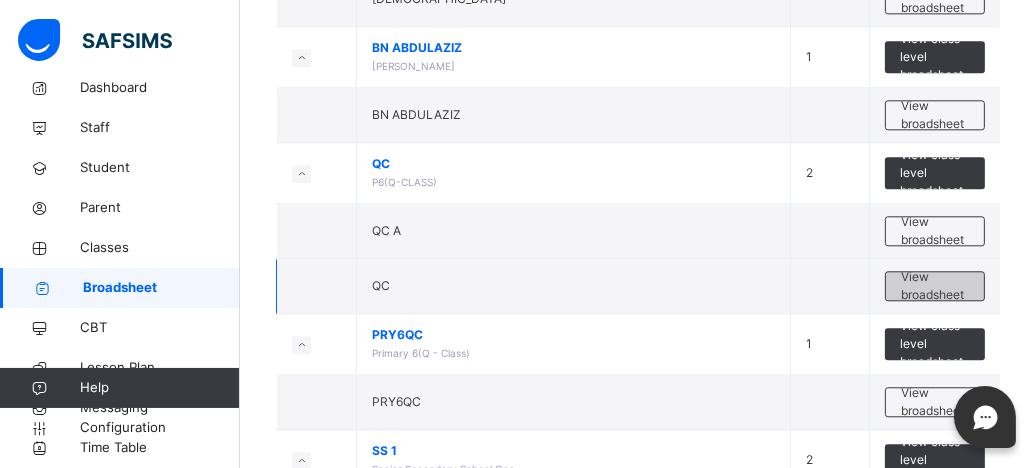 click on "View broadsheet" at bounding box center [935, 286] 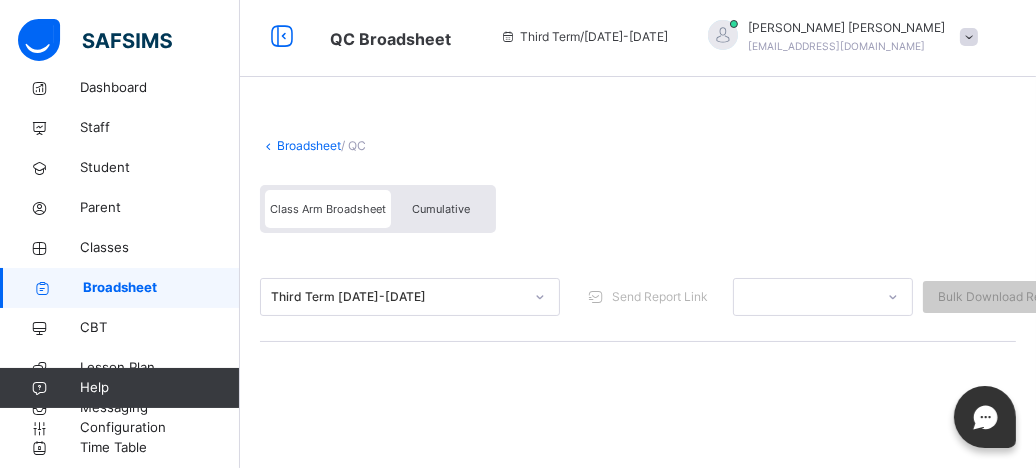 scroll, scrollTop: 0, scrollLeft: 0, axis: both 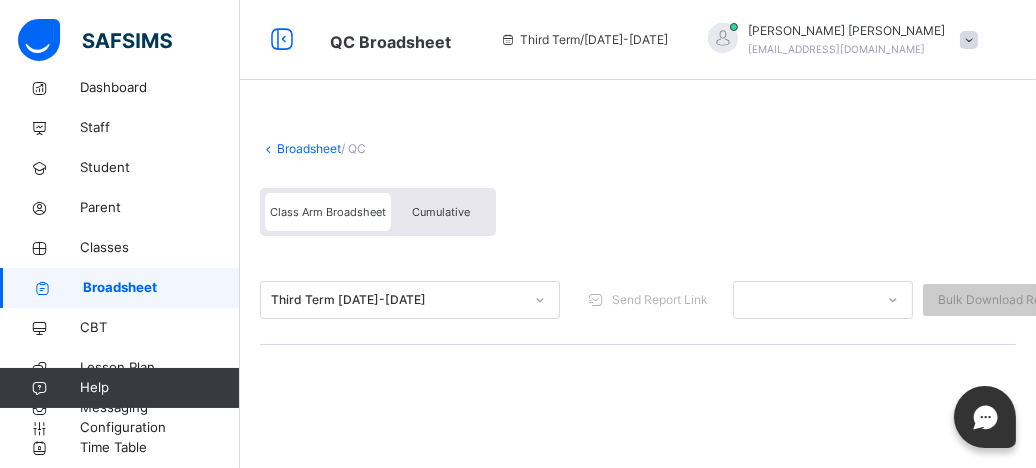 click on "Cumulative" at bounding box center [441, 212] 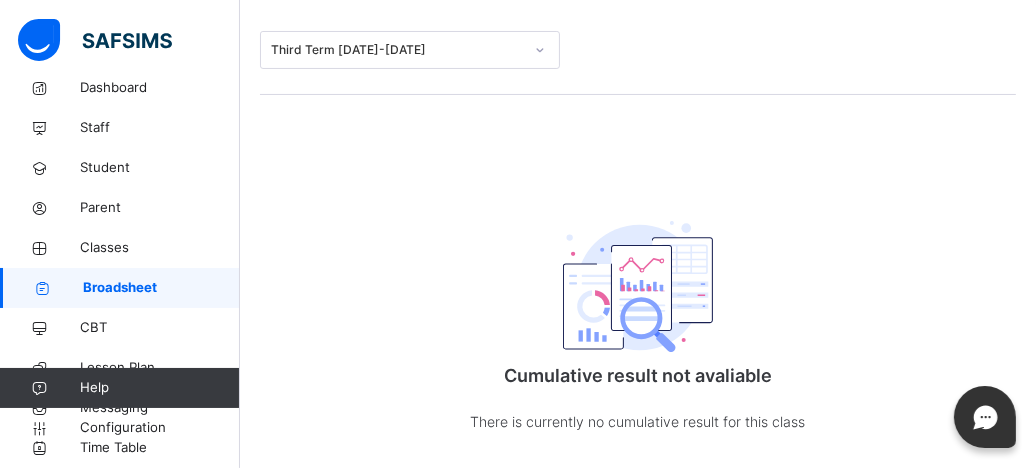 scroll, scrollTop: 0, scrollLeft: 0, axis: both 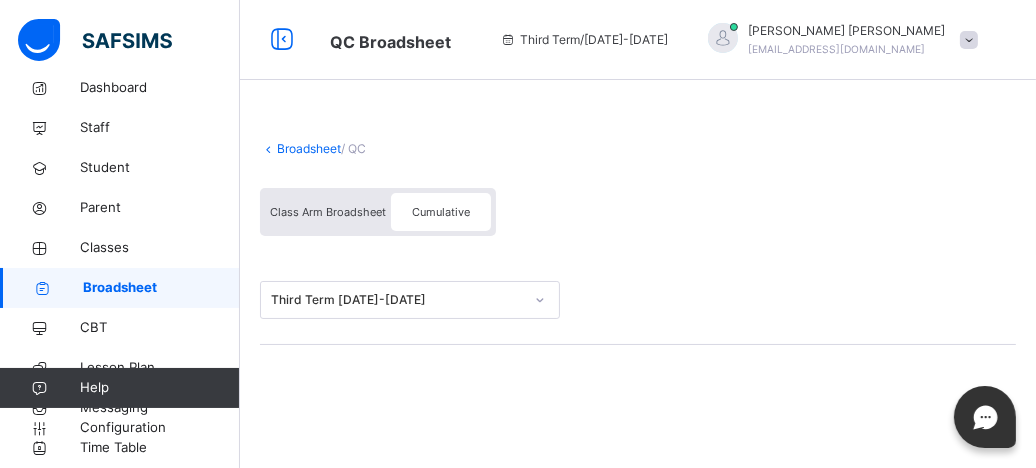 click at bounding box center (638, 130) 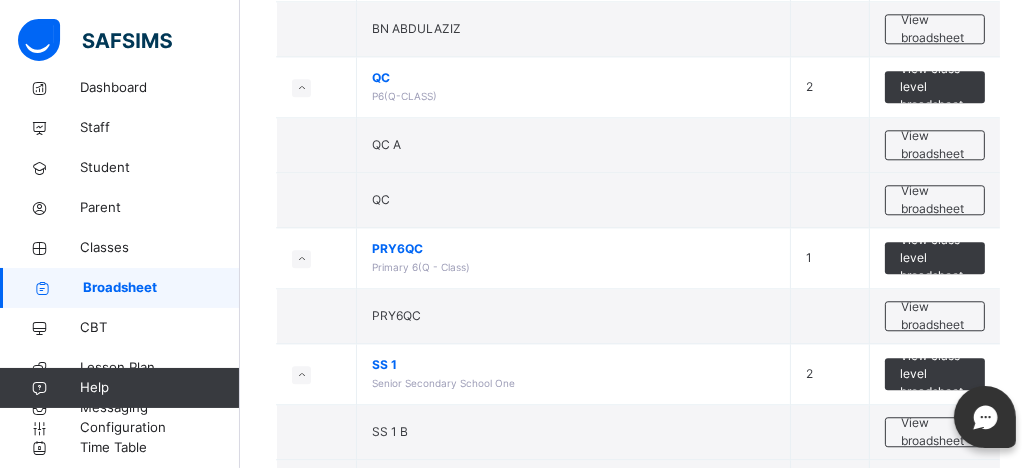 scroll, scrollTop: 4560, scrollLeft: 0, axis: vertical 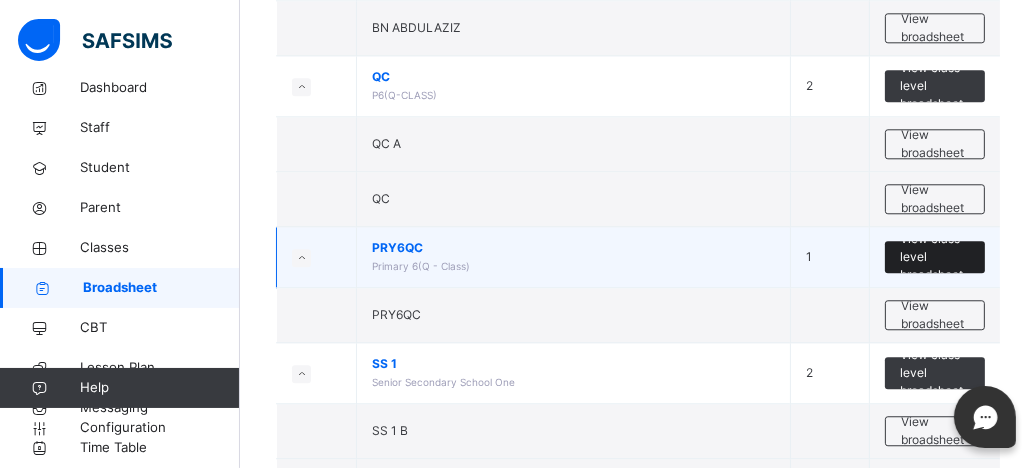click on "View class level broadsheet" at bounding box center (935, 257) 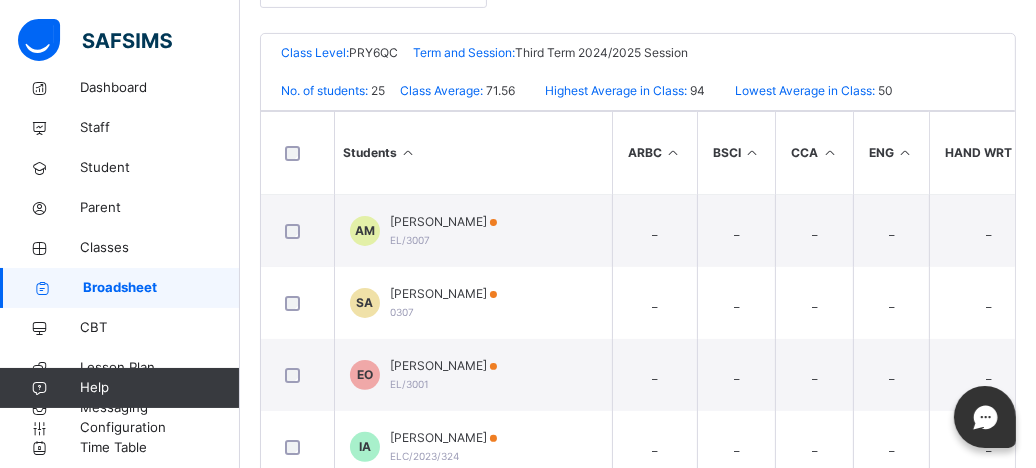 scroll, scrollTop: 479, scrollLeft: 0, axis: vertical 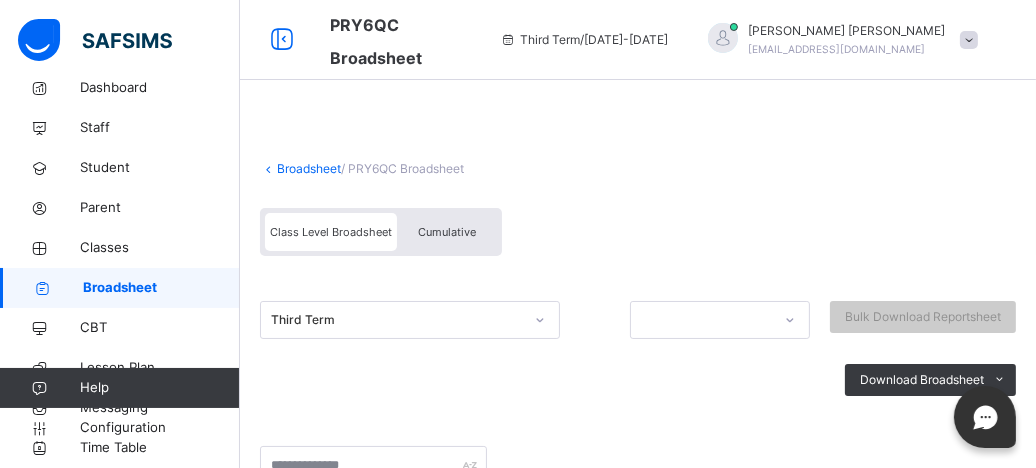 click on "Broadsheet" at bounding box center [309, 168] 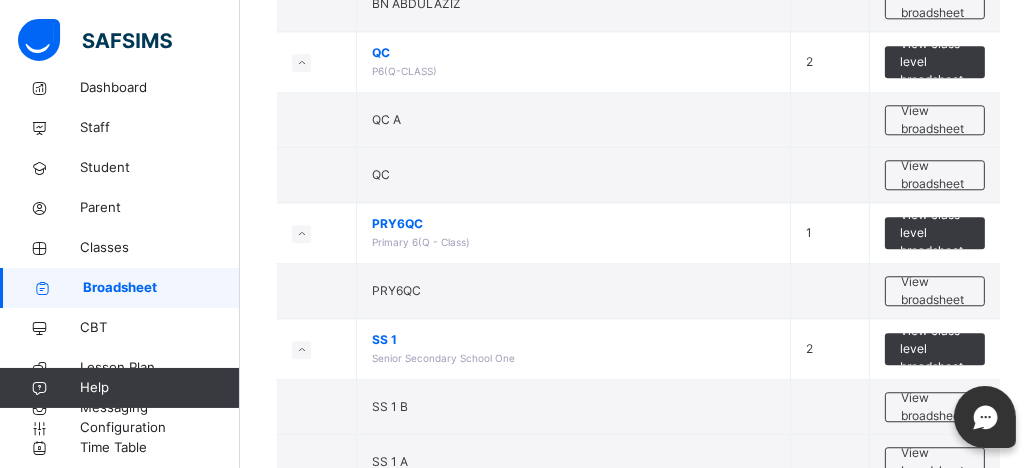 scroll, scrollTop: 4586, scrollLeft: 0, axis: vertical 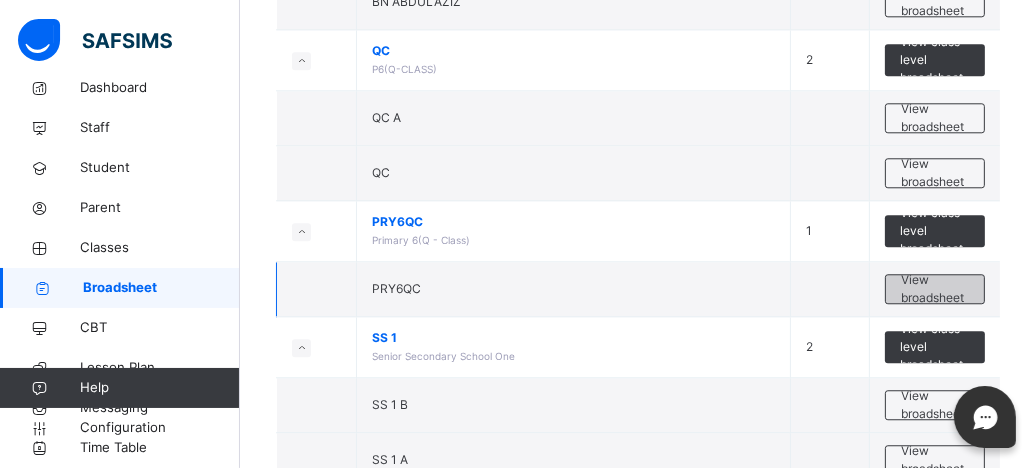 click on "View broadsheet" at bounding box center [935, 289] 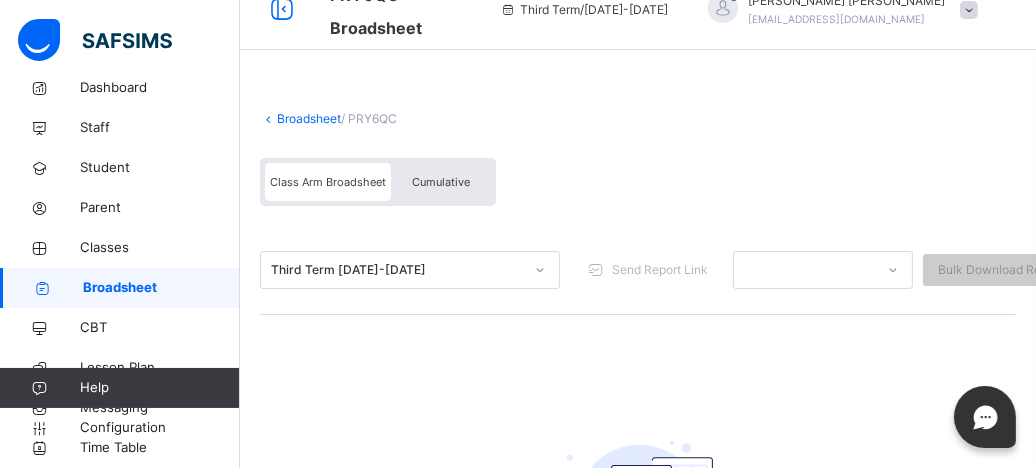 scroll, scrollTop: 0, scrollLeft: 0, axis: both 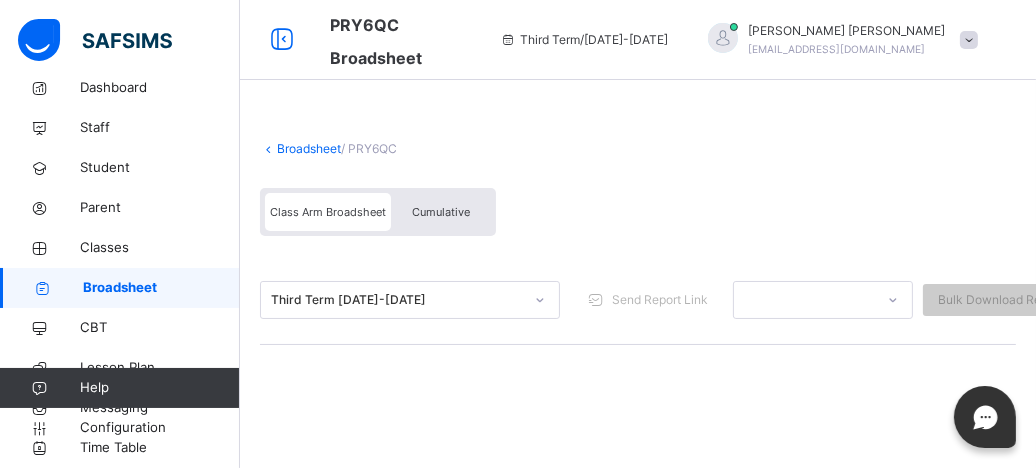 click on "Cumulative" at bounding box center (441, 212) 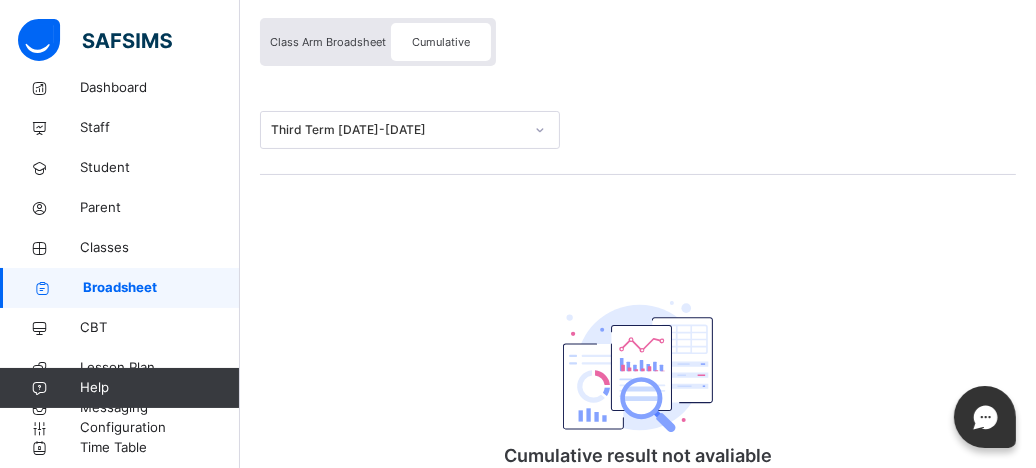 scroll, scrollTop: 0, scrollLeft: 0, axis: both 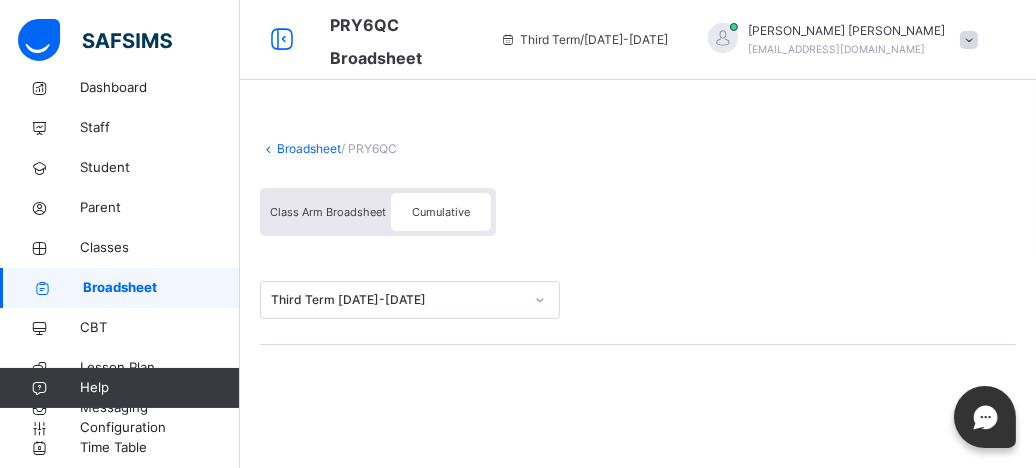 click on "Broadsheet" at bounding box center [309, 148] 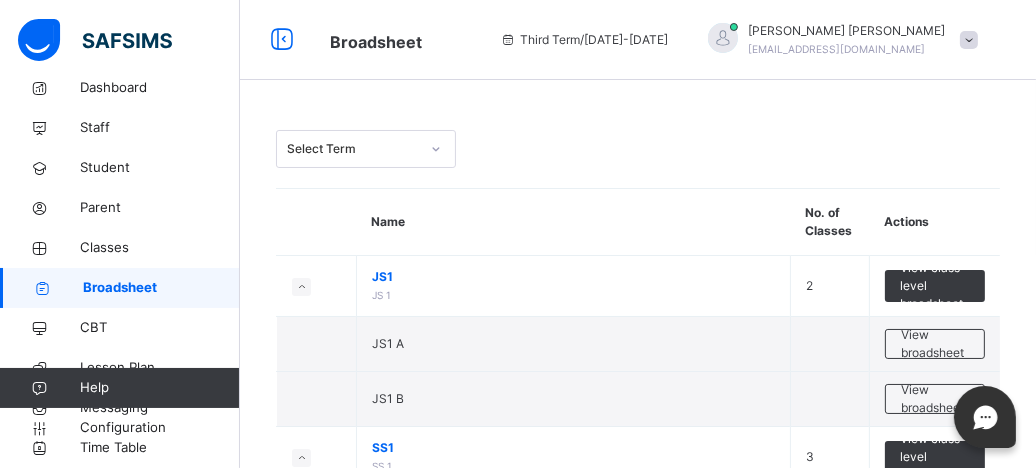 click on "Select Term" at bounding box center [638, 149] 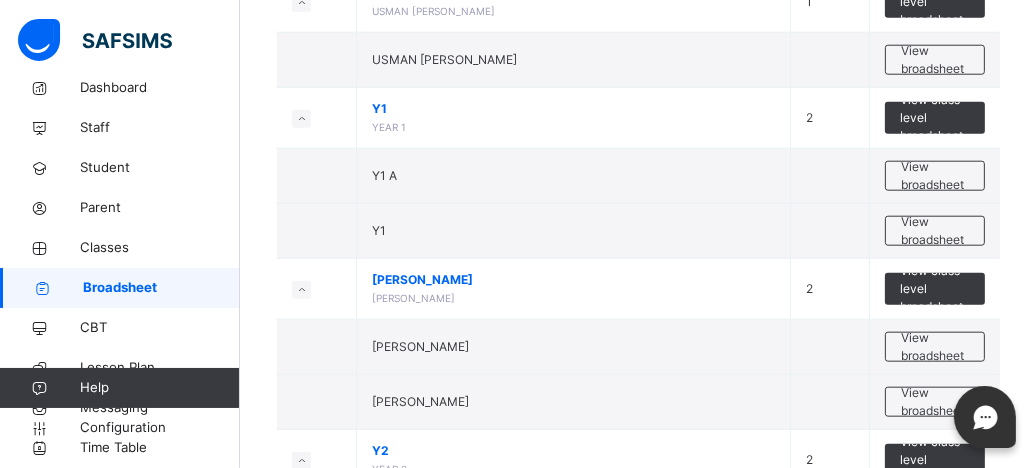 scroll, scrollTop: 1881, scrollLeft: 0, axis: vertical 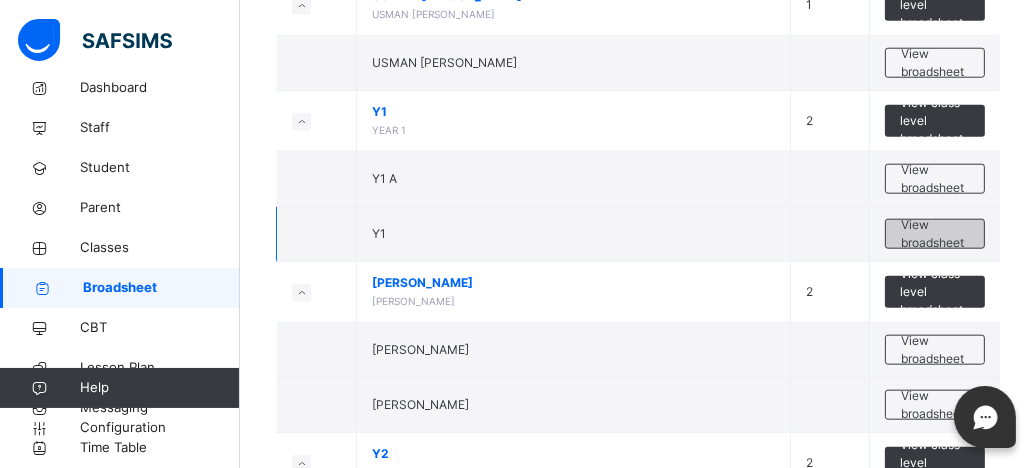 click on "View broadsheet" at bounding box center [935, 234] 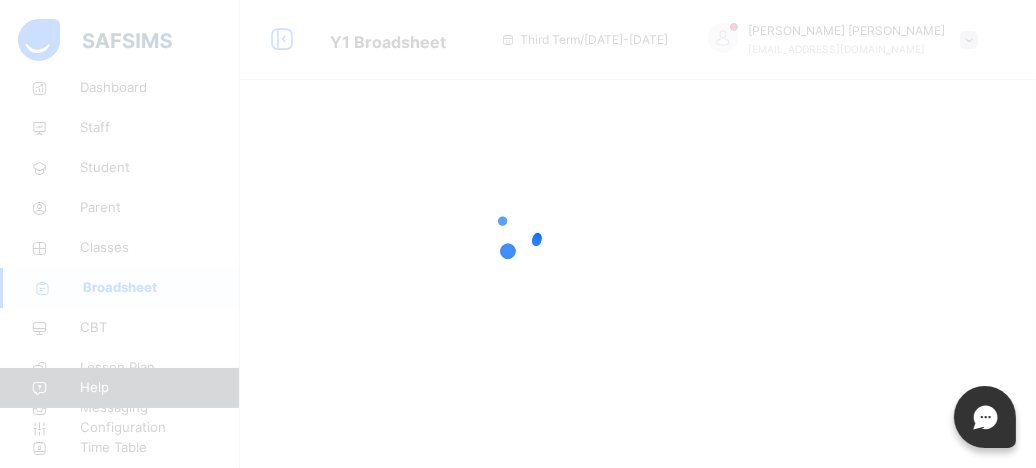 scroll, scrollTop: 0, scrollLeft: 0, axis: both 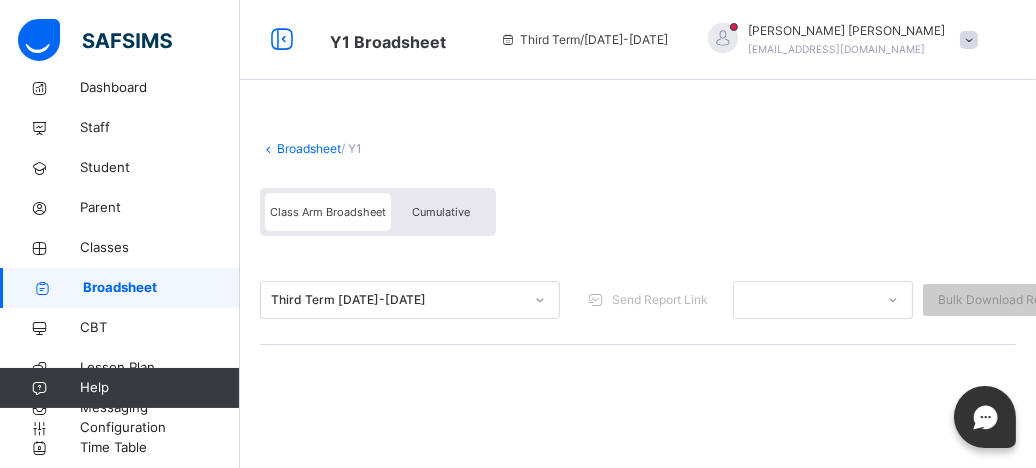 click on "Cumulative" at bounding box center (441, 212) 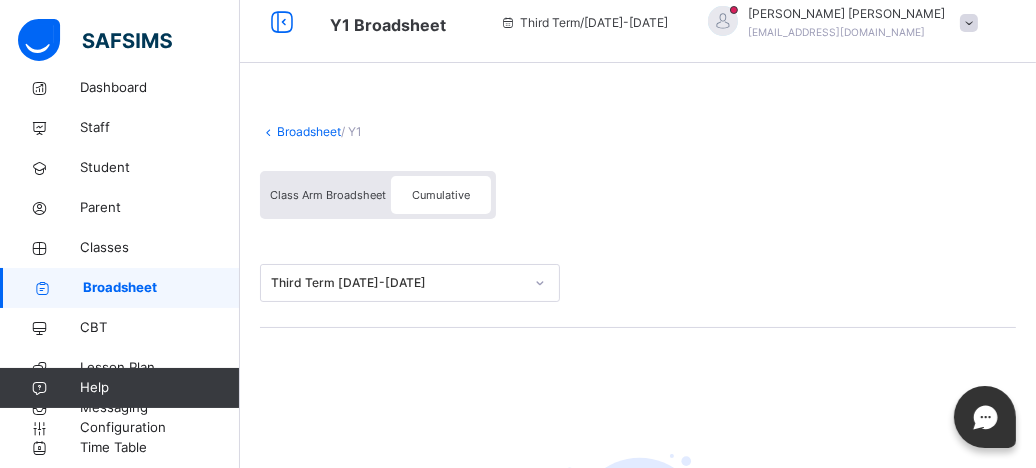 scroll, scrollTop: 0, scrollLeft: 0, axis: both 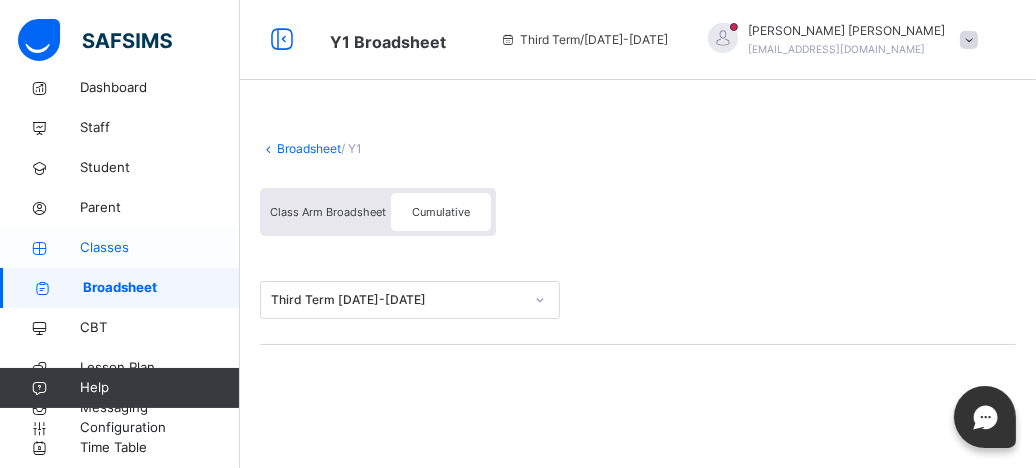 click on "Classes" at bounding box center [160, 248] 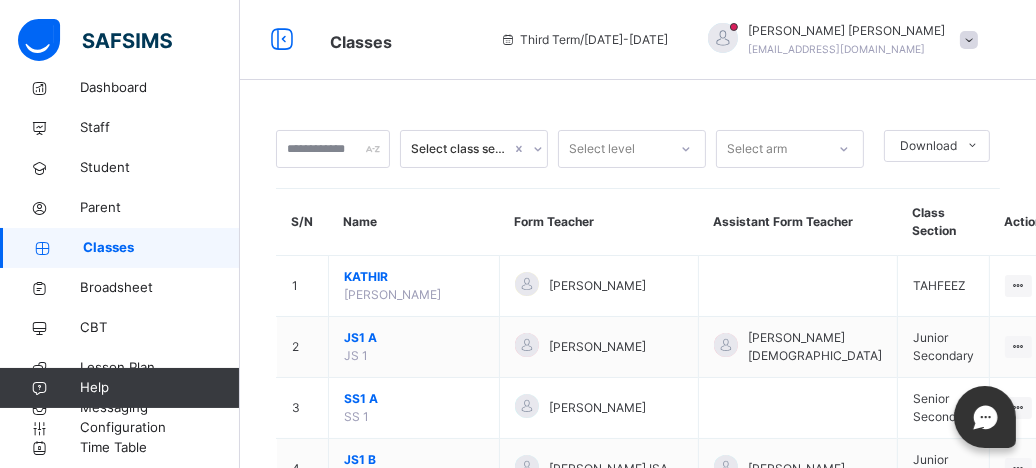 click on "Select class section Select level Select arm Download Pdf Report Excel Report S/N Name Form Teacher Assistant Form Teacher Class Section Actions 1 KATHIR       [PERSON_NAME] ABUBAKAR [PERSON_NAME] TAHFEEZ View Class Assign form Teacher 2 JS1   A   JS 1 [PERSON_NAME] [PERSON_NAME] Junior Secondary View Class Assign form Teacher 3 SS1   A   SS 1 [PERSON_NAME] Senior Secondary View Class Assign form Teacher 4 JS1   B   JS 1 [PERSON_NAME] ADAVIRUKU ISA [PERSON_NAME] OVAYEUN Junior Secondary View Class Assign form Teacher 5 SS1   B   SS 1 [PERSON_NAME] [PERSON_NAME] SHERIFUDDEEN ADAVIRUKU ISAH Senior Secondary View Class Assign form Teacher 6 SS1   C   SS 1 Senior Secondary View Class Assign form Teacher 7 [PERSON_NAME] MAWLA ABUHUZAIFA ZAHARADDEEN [PERSON_NAME] TAHFEEZ View Class Assign form Teacher 8 SS2   A   SS 2 ADAMU [PERSON_NAME] [PERSON_NAME]  Senior Secondary View Class Assign form Teacher 9 JS2   A   JS 2 [PERSON_NAME] IGBALAYE Magaji Yahaya  Junior Secondary View Class 10 SS2   B   11" at bounding box center [638, 1841] 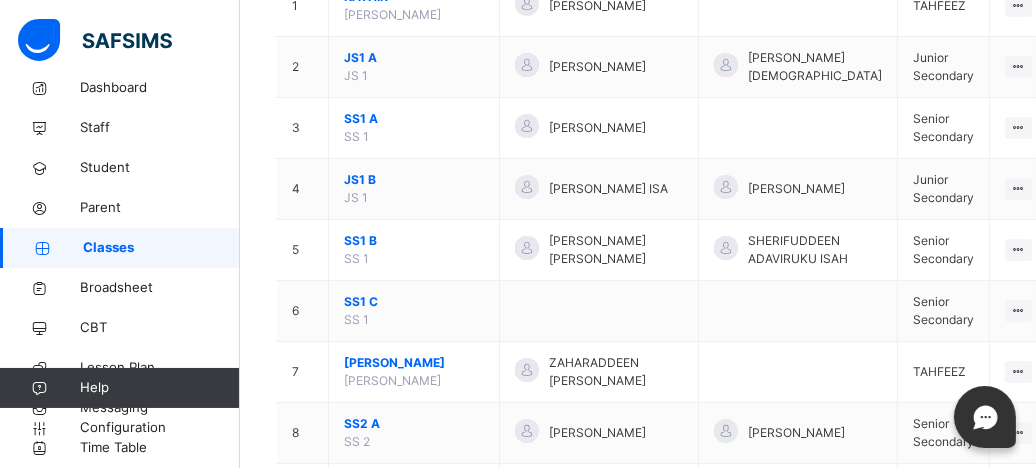 scroll, scrollTop: 0, scrollLeft: 0, axis: both 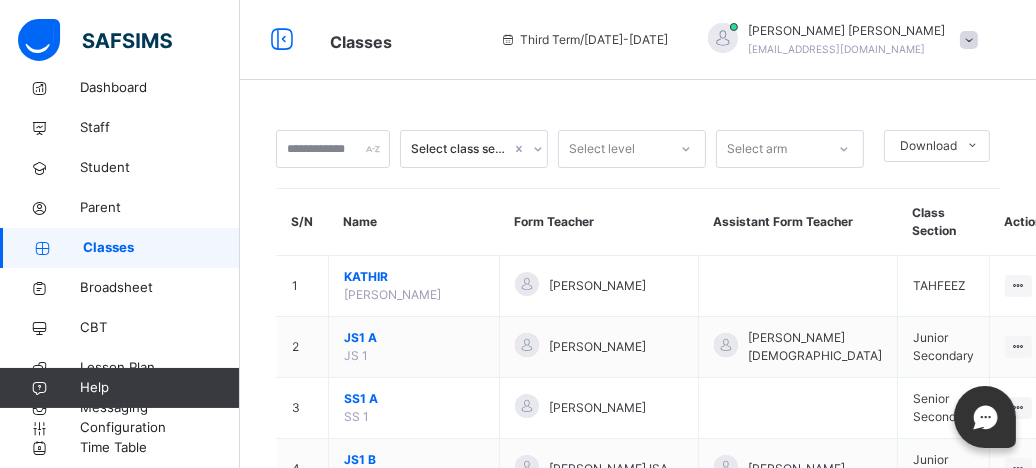 click 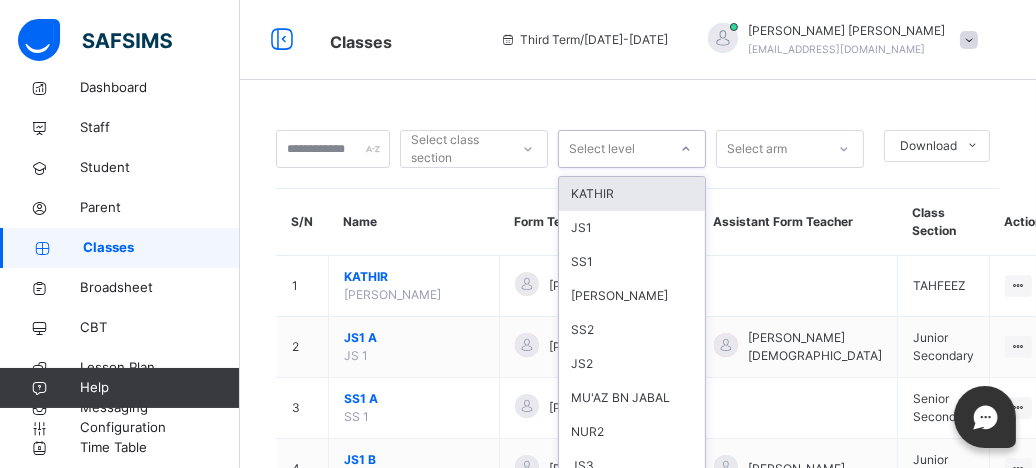scroll, scrollTop: 17, scrollLeft: 0, axis: vertical 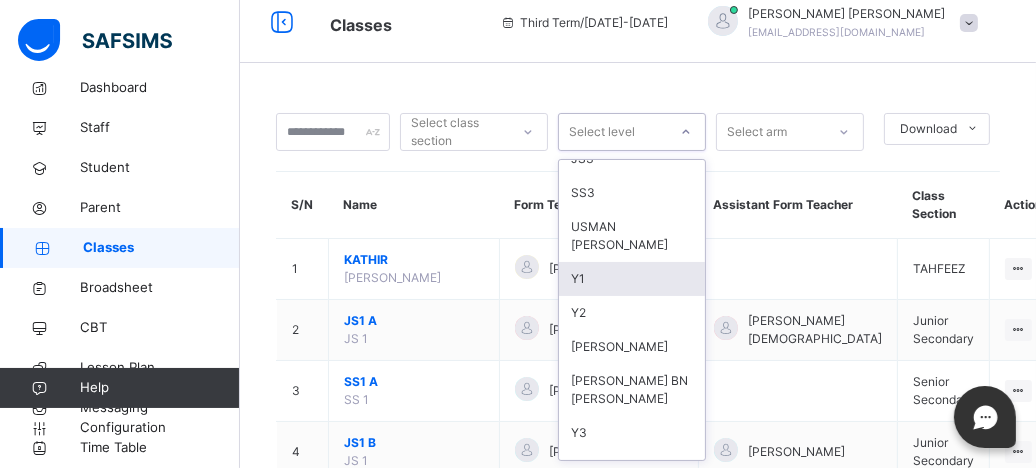 click on "Y1" at bounding box center (632, 279) 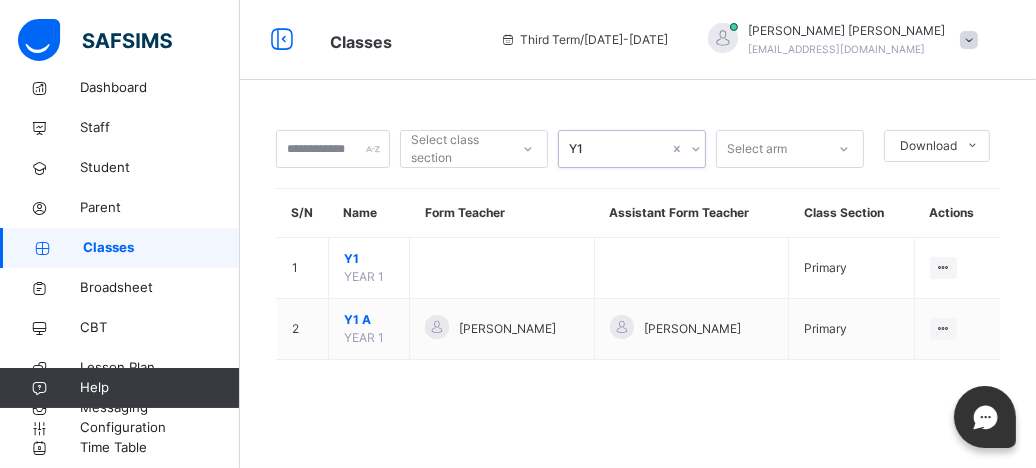 scroll, scrollTop: 0, scrollLeft: 0, axis: both 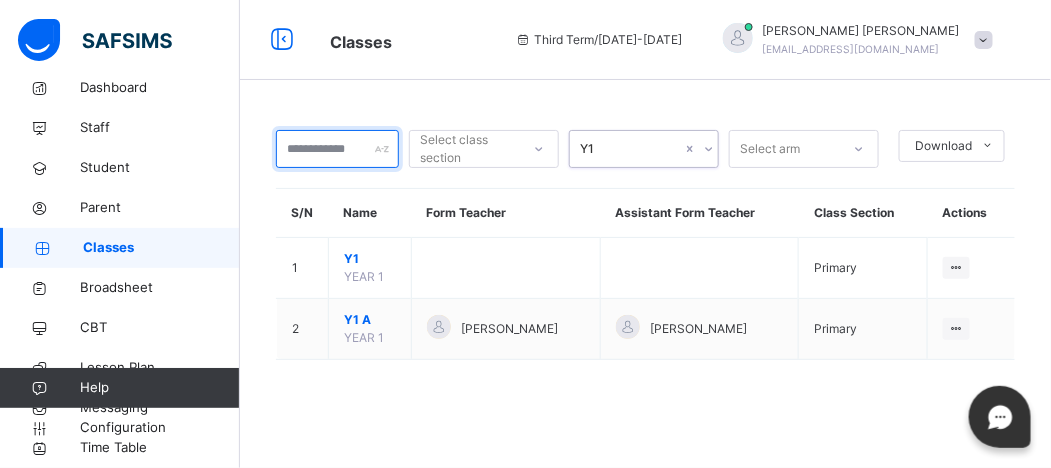 click at bounding box center [337, 149] 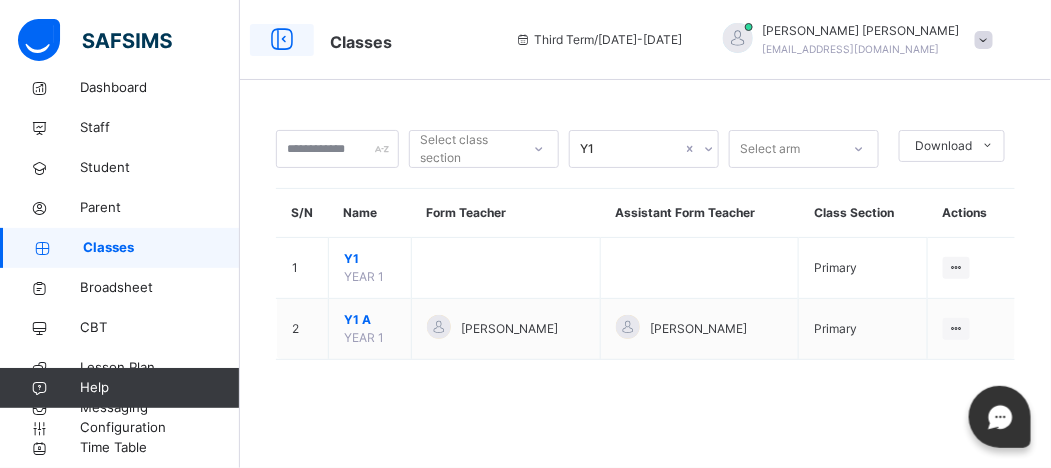 click at bounding box center (282, 40) 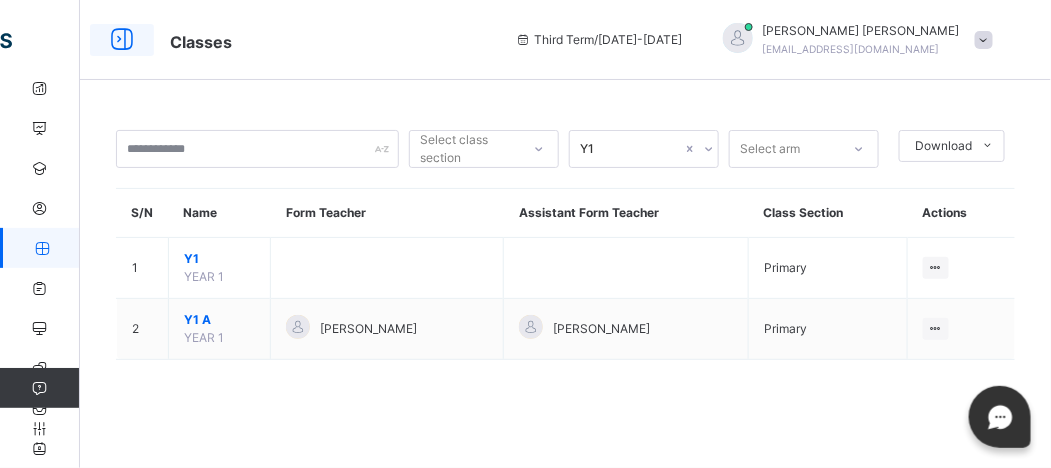 click at bounding box center [122, 40] 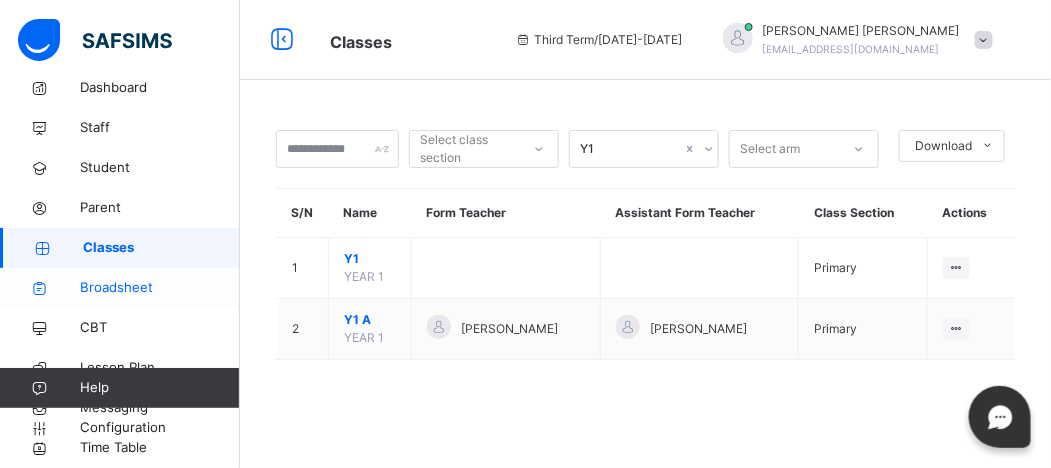 click on "Broadsheet" at bounding box center [160, 288] 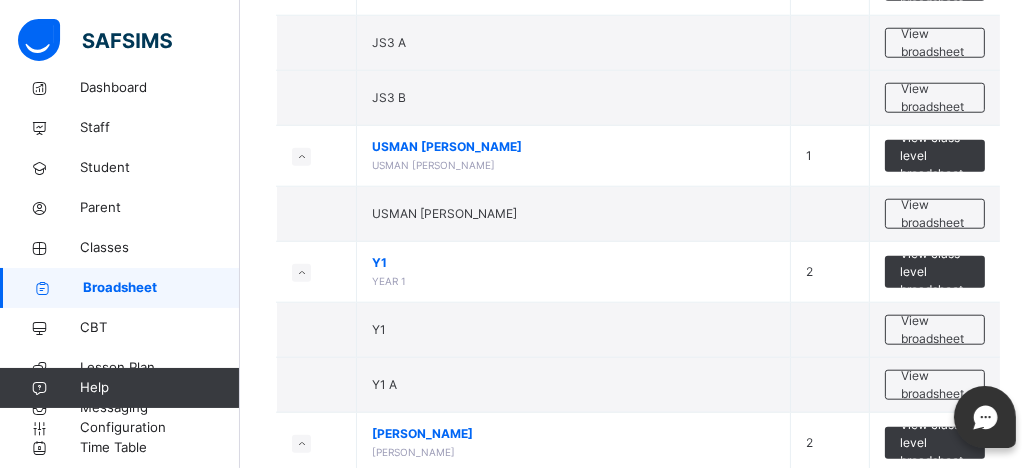 scroll, scrollTop: 1733, scrollLeft: 0, axis: vertical 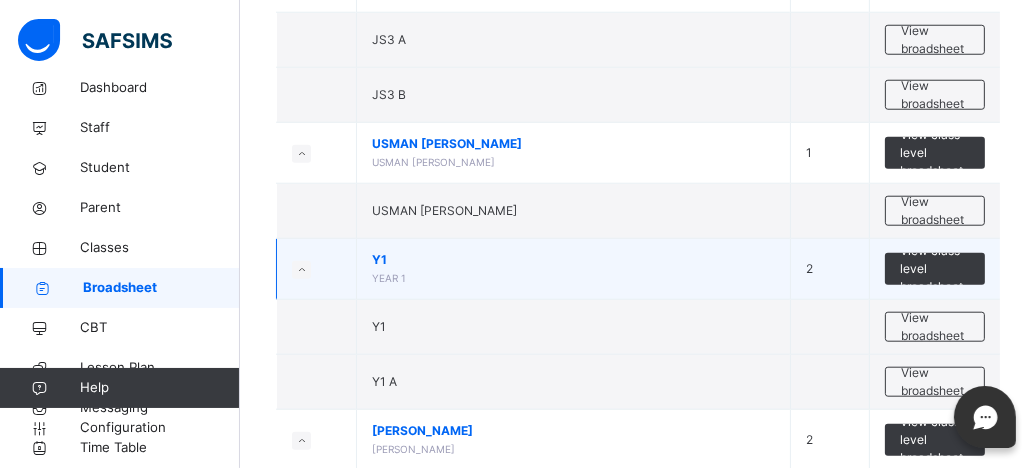 click on "Y1" at bounding box center (573, 260) 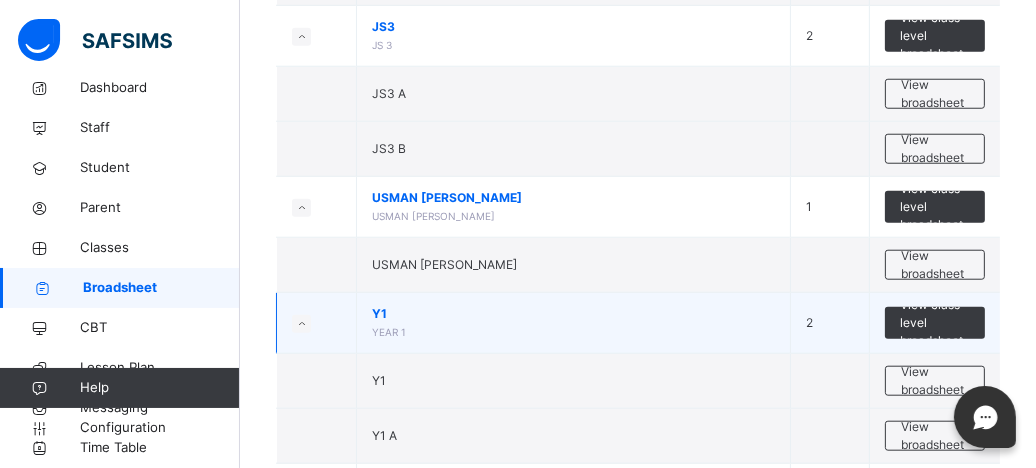 scroll, scrollTop: 1677, scrollLeft: 0, axis: vertical 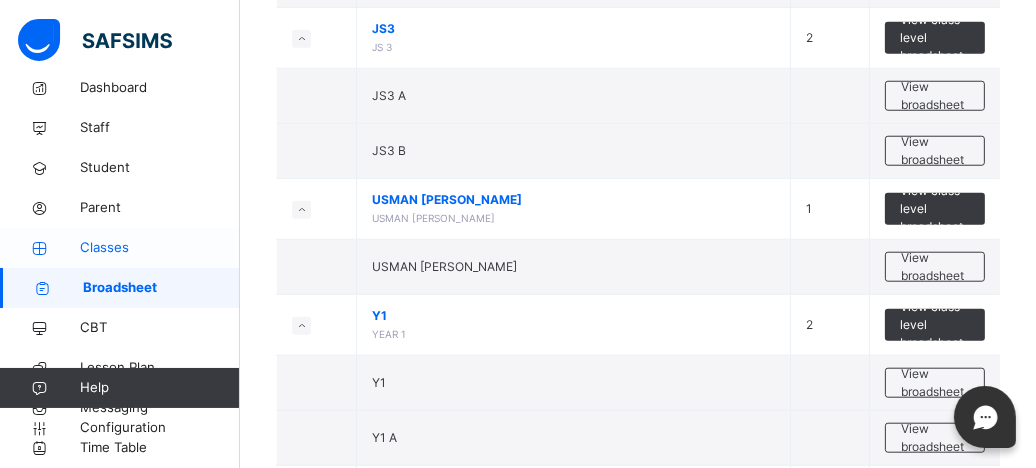 click on "Classes" at bounding box center (160, 248) 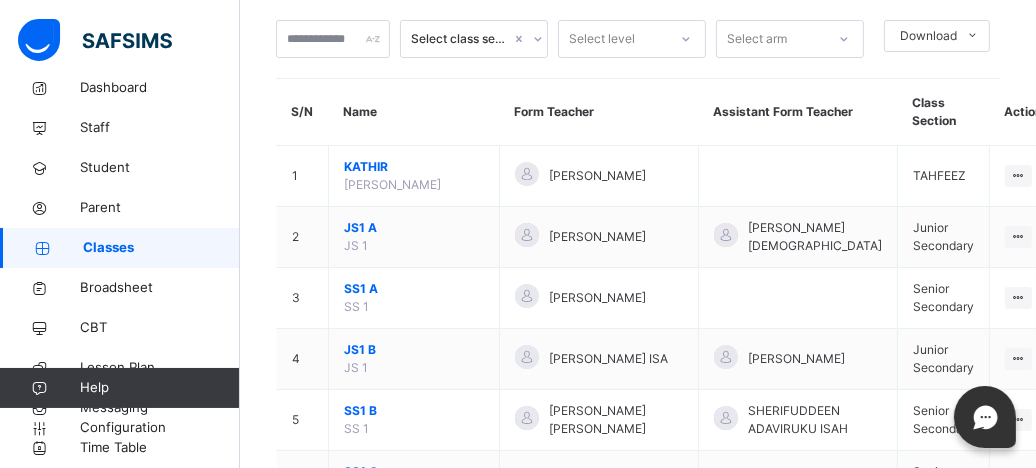 scroll, scrollTop: 1677, scrollLeft: 0, axis: vertical 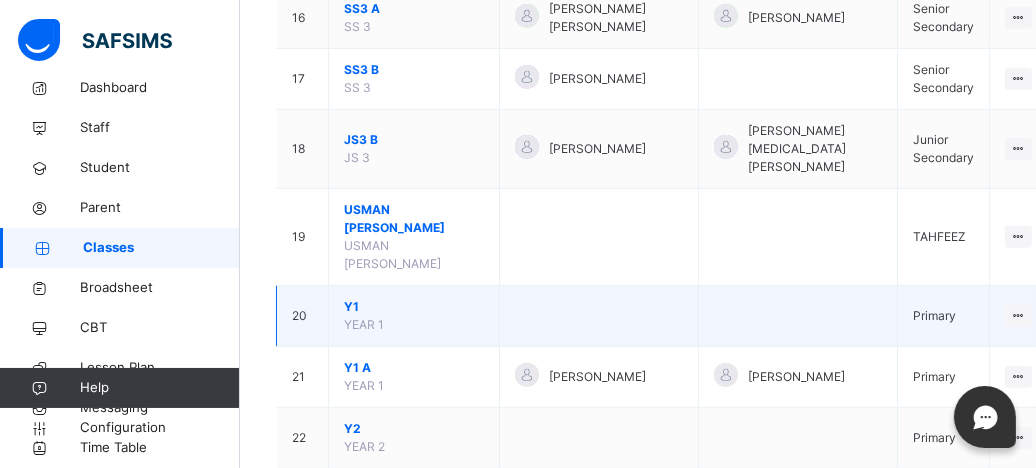 click on "Y1" at bounding box center (414, 307) 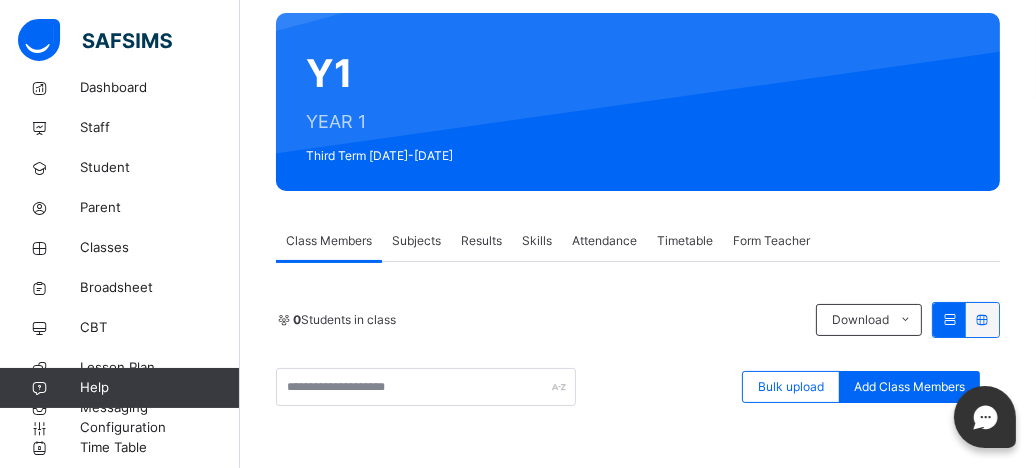 scroll, scrollTop: 162, scrollLeft: 0, axis: vertical 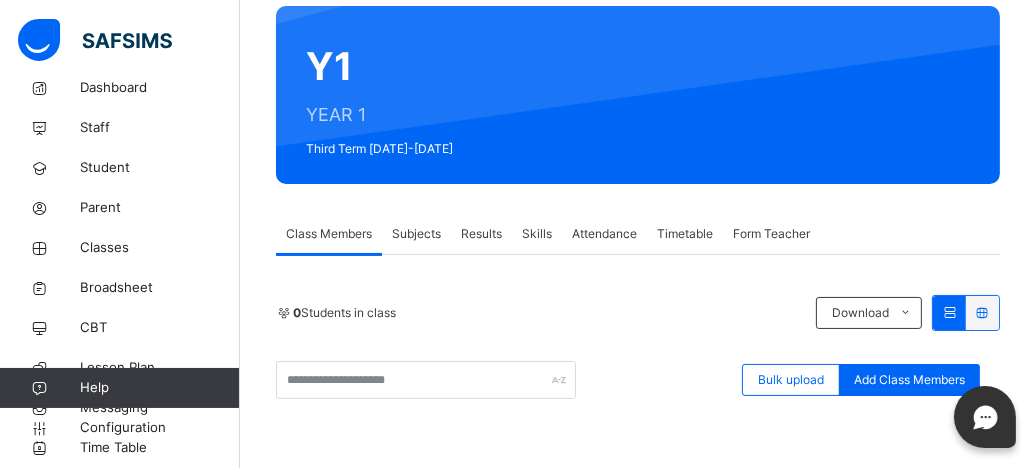click on "Timetable" at bounding box center (685, 234) 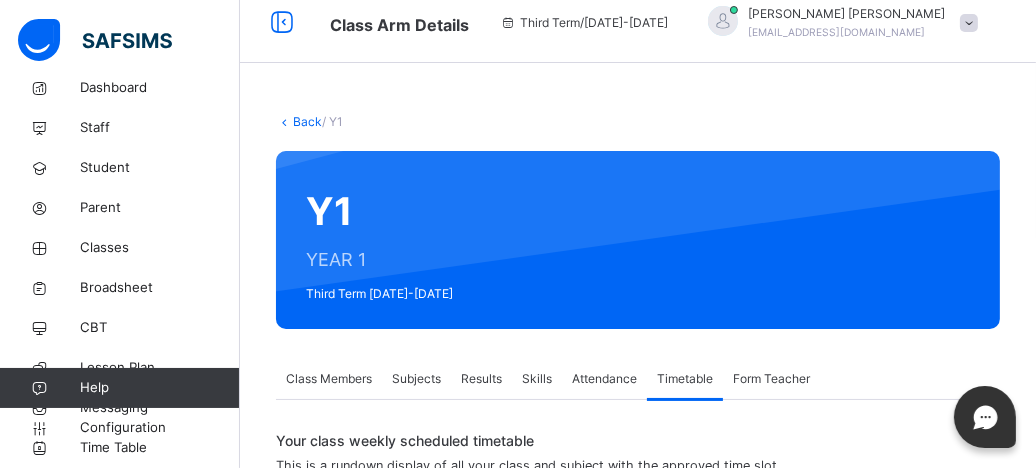 scroll, scrollTop: 0, scrollLeft: 0, axis: both 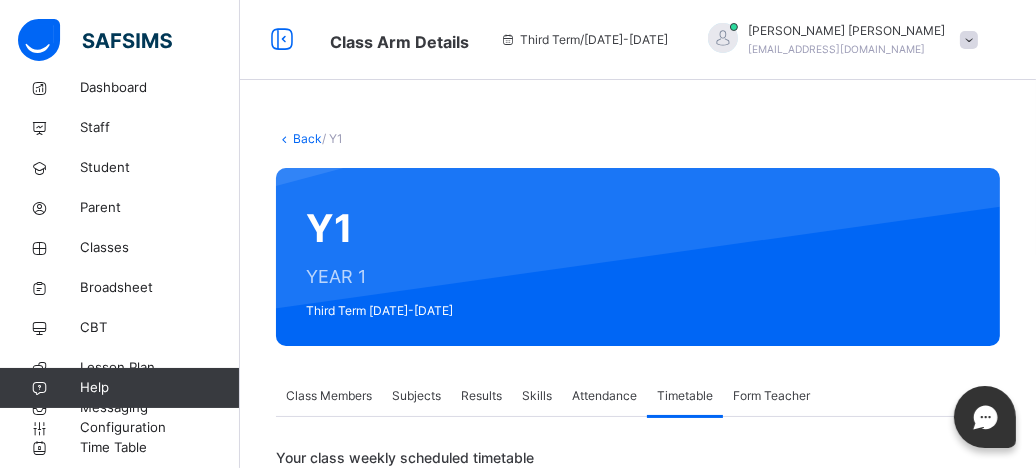 click on "Attendance" at bounding box center [604, 396] 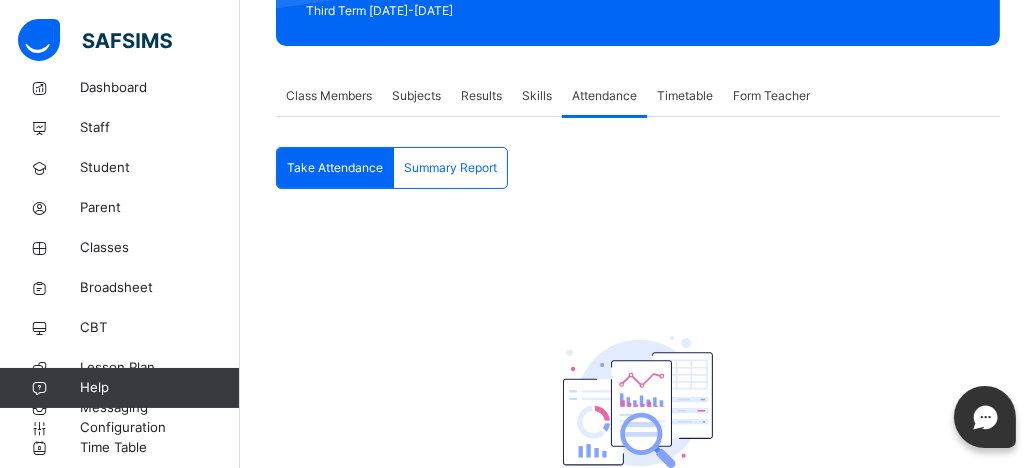 scroll, scrollTop: 273, scrollLeft: 0, axis: vertical 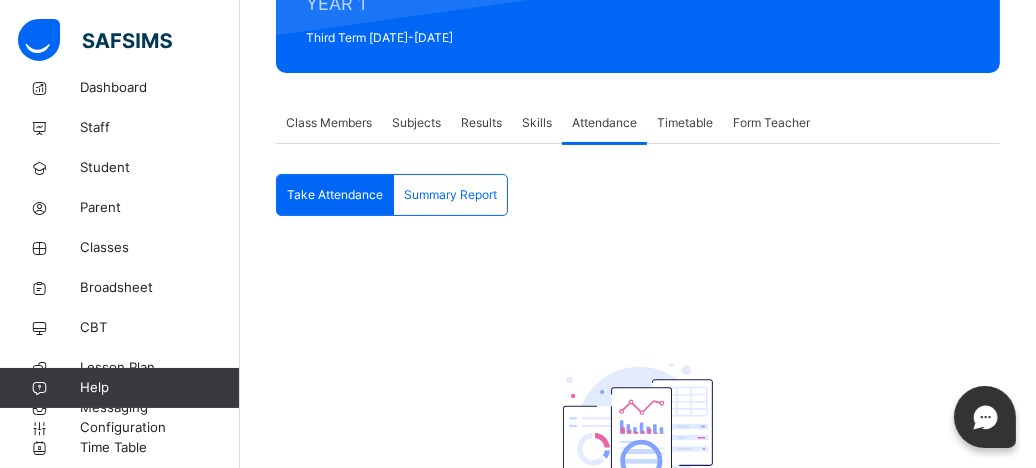 click on "Subjects" at bounding box center (416, 123) 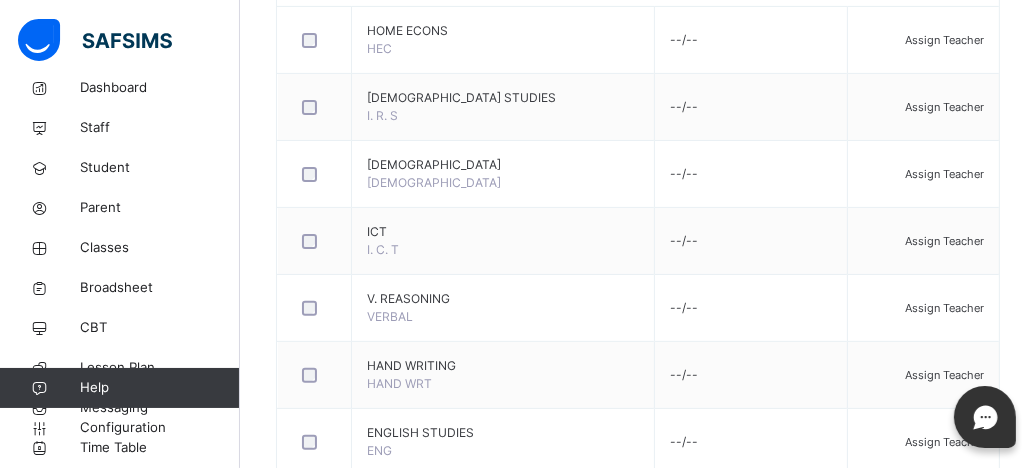 scroll, scrollTop: 570, scrollLeft: 0, axis: vertical 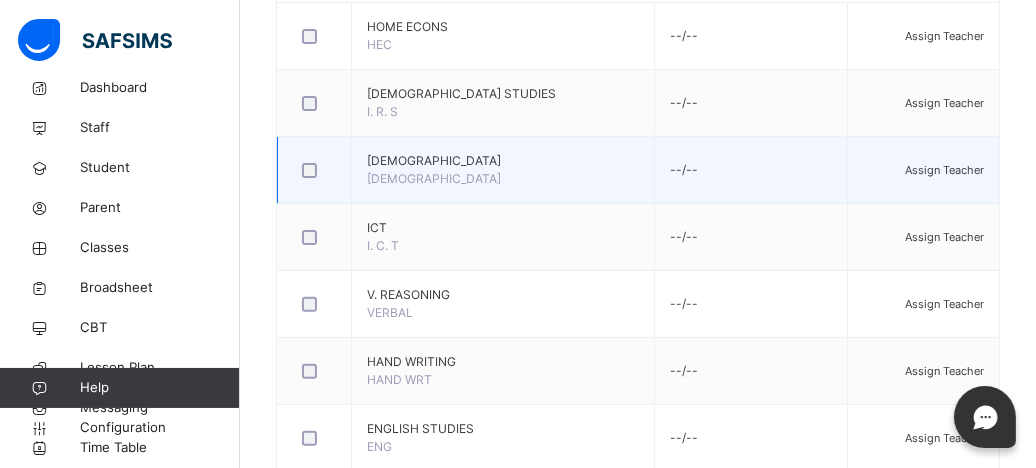 click on "Assign Teacher" at bounding box center (944, 170) 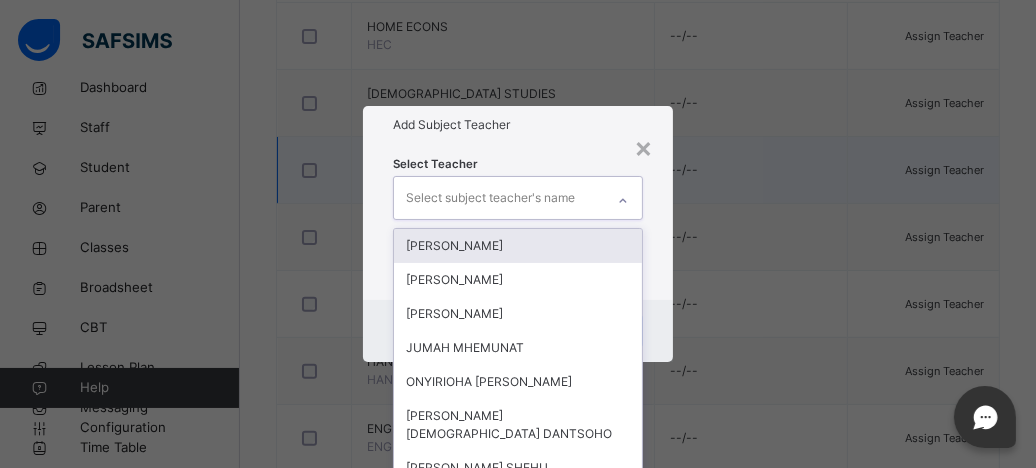 scroll, scrollTop: 0, scrollLeft: 0, axis: both 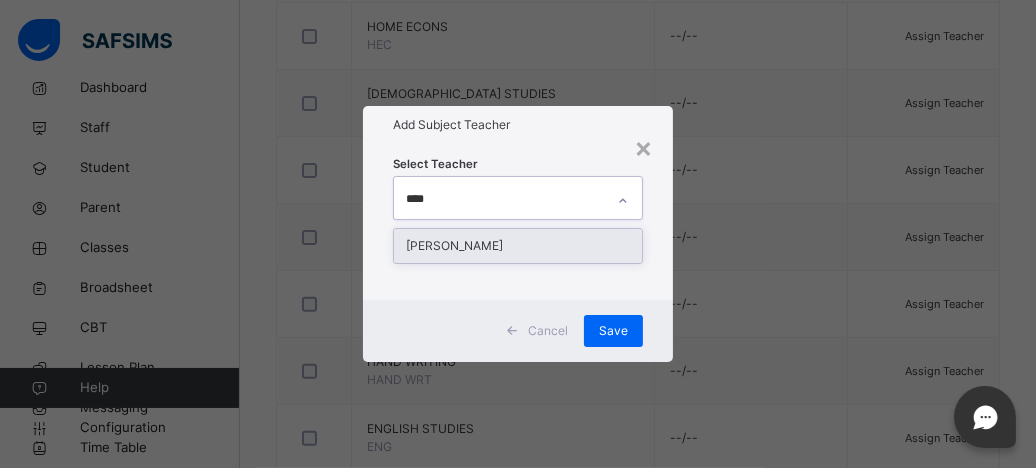 type on "*****" 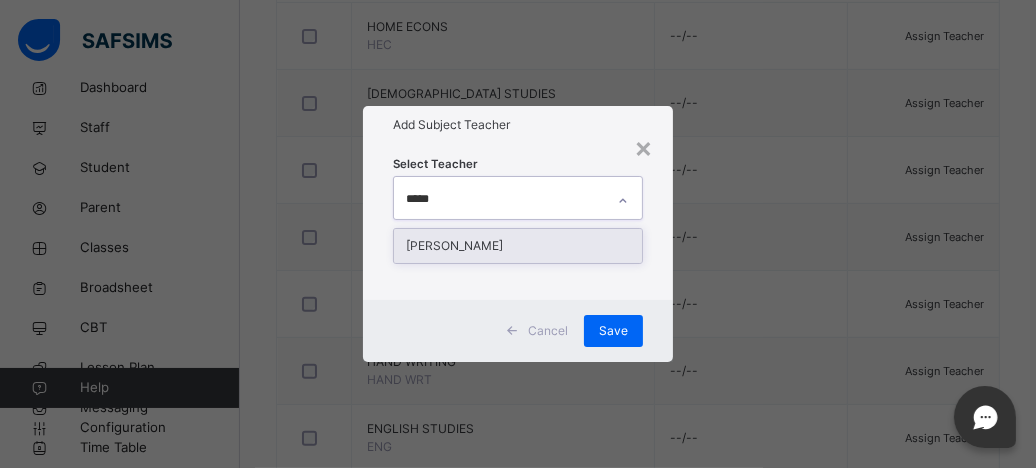 click on "[PERSON_NAME]" at bounding box center (518, 246) 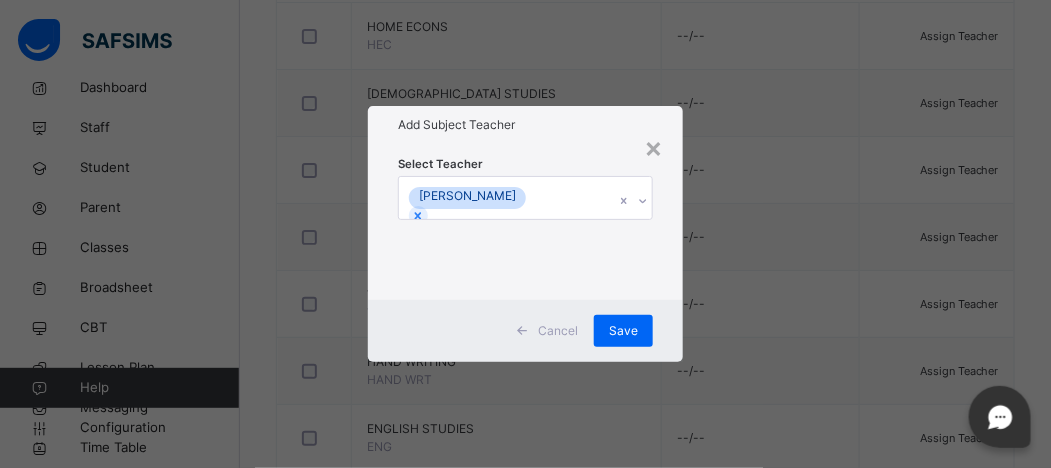 click on "Select Teacher [PERSON_NAME]" at bounding box center (525, 222) 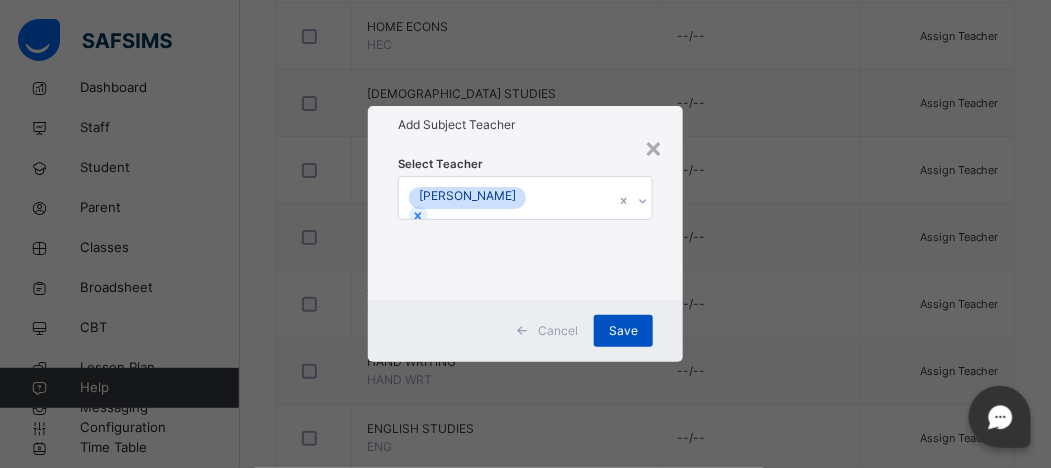 click on "Save" at bounding box center (623, 331) 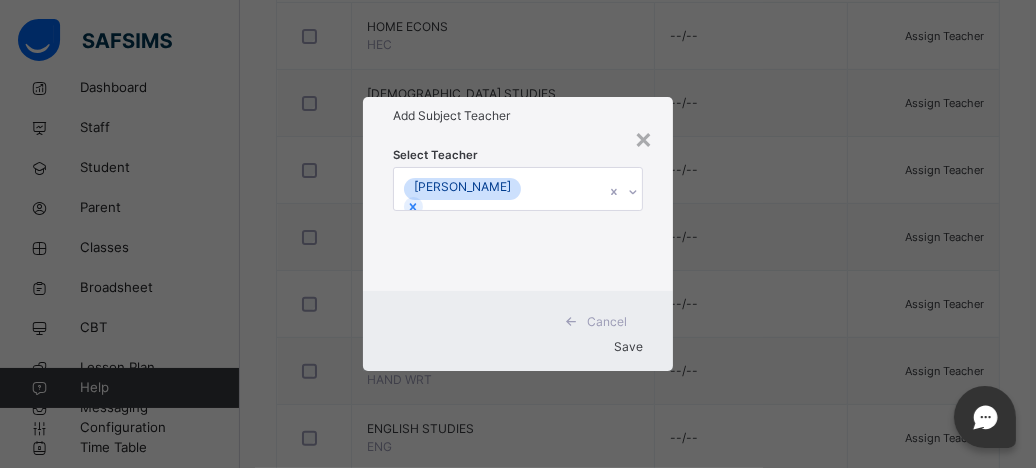 click on "Save" at bounding box center (518, 347) 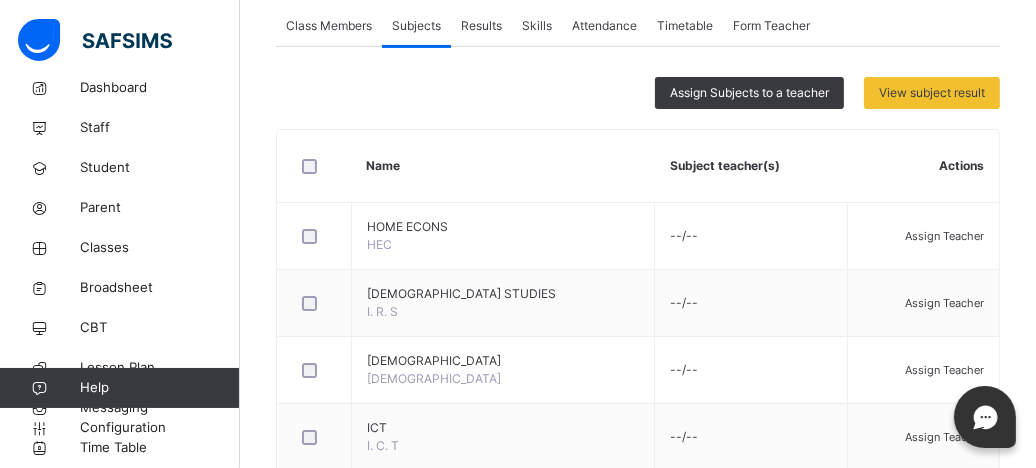 scroll, scrollTop: 376, scrollLeft: 0, axis: vertical 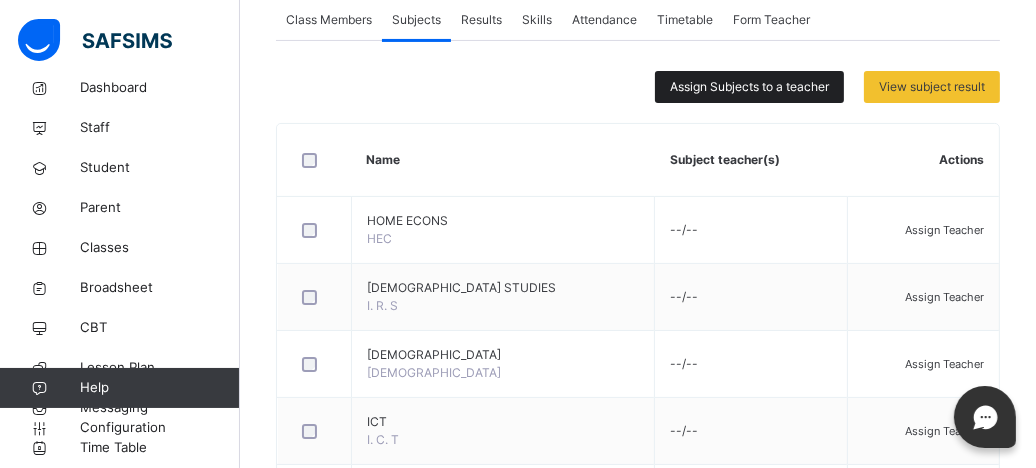 click on "Assign Subjects to a teacher" at bounding box center [749, 87] 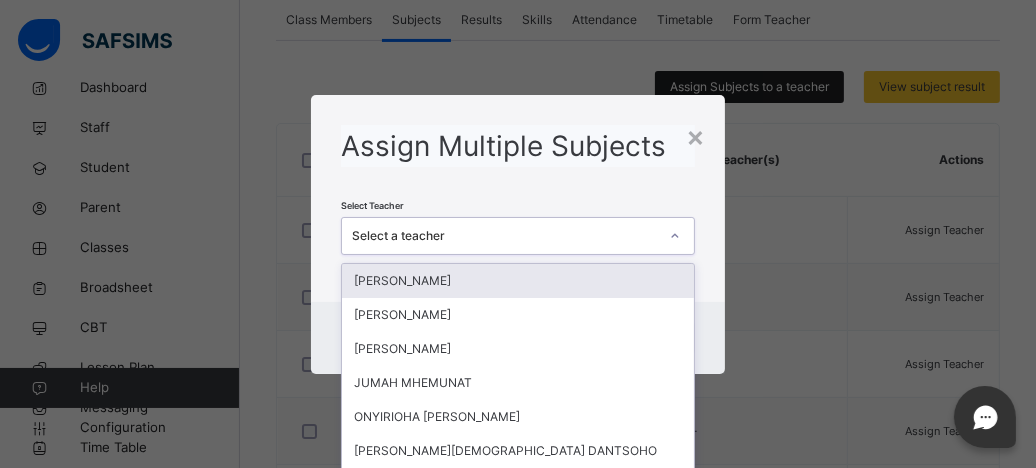 scroll, scrollTop: 0, scrollLeft: 0, axis: both 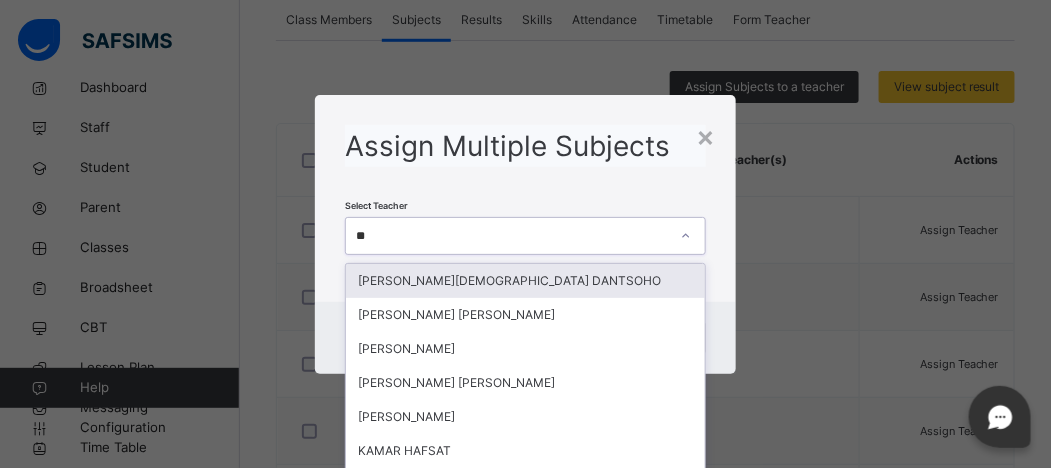 type on "***" 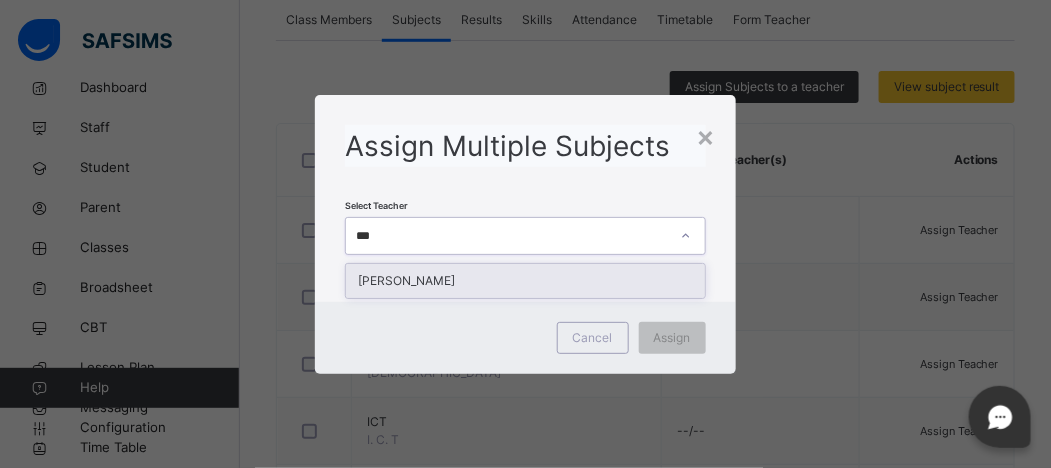 click on "[PERSON_NAME]" at bounding box center (525, 281) 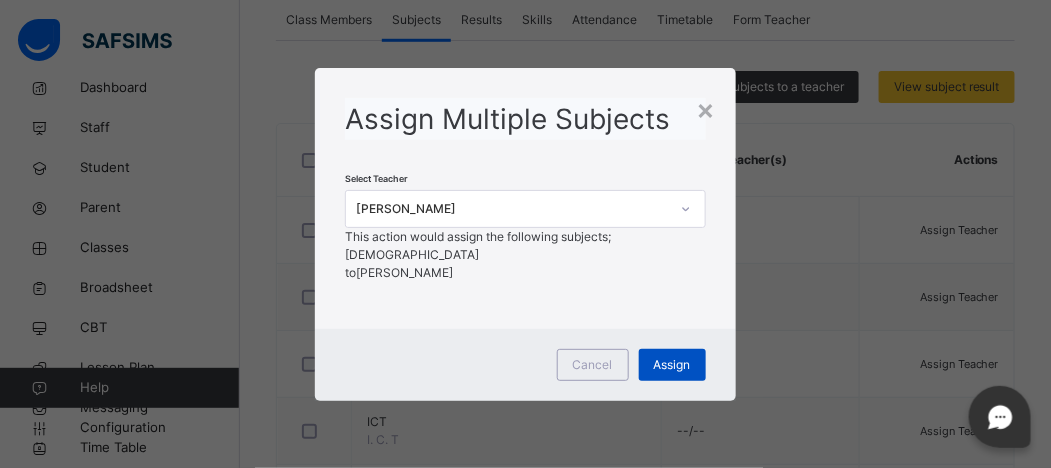 click on "Assign" at bounding box center (672, 365) 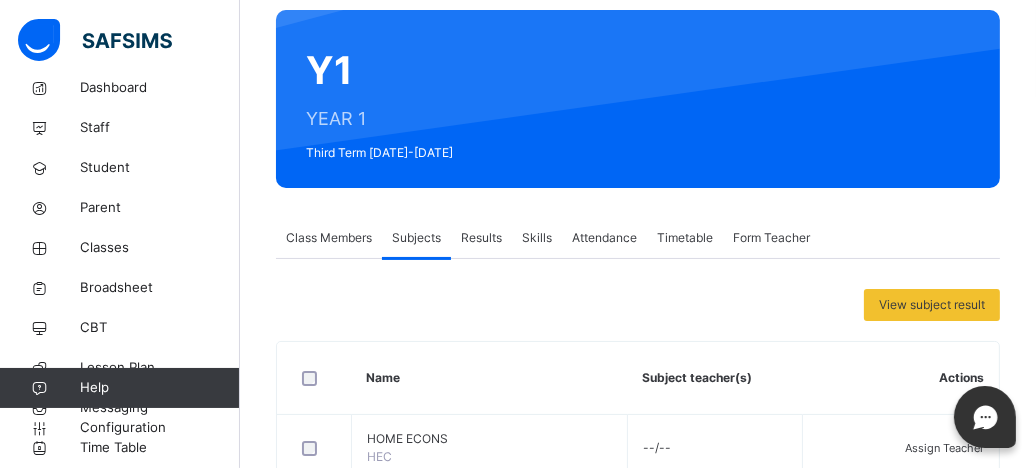 scroll, scrollTop: 0, scrollLeft: 0, axis: both 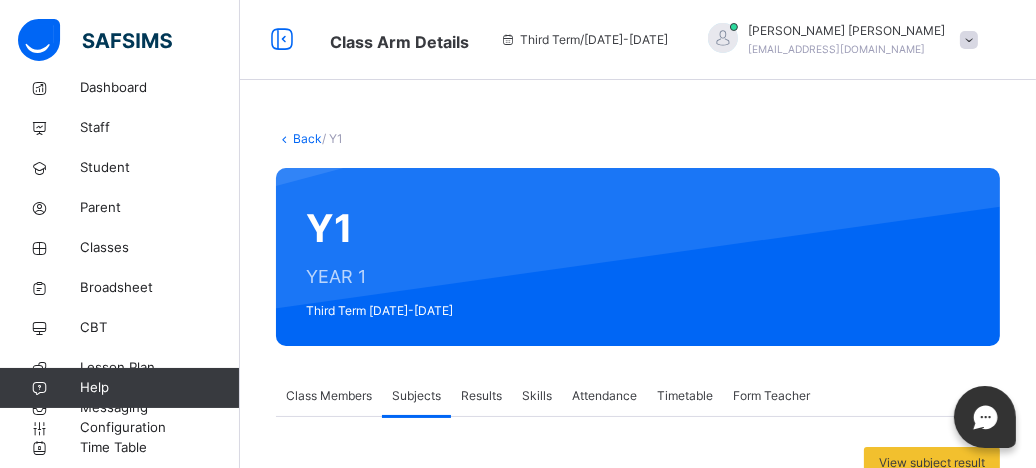 click on "Back  / Y1   Y1   YEAR 1 Third Term [DATE]-[DATE] Class Members Subjects Results Skills Attendance Timetable Form Teacher Subjects More Options   0  Students in class Download Pdf Report Excel Report Bulk upload Add Class Members ESTEEM LEARNING CENTER  Date: [DATE] 12:49:12 pm Class Members Class:  Y1   Total no. of Students:  0 Term:  Third Term Session:  [DATE]-[DATE] S/NO Admission No. Last Name First Name Other Name There are currently no records. Add Student × Add Student Students Without Class   Customers There are currently no records. Cancel Save × Remove Student From Class This action would delete   from the class. Are you sure you want to carry on? Cancel Yes, Remove Student Bulk Upload Student Upload XLSX File   Select your XLSX file from your computer to upload it using that uploader provided for you below   Drag and Drop files here Select your Excel file Browse file Maximum size 2.5mb Upload Excel File Download XLSX file   Follow the steps below to download and use the excel file effectively" at bounding box center (638, 797) 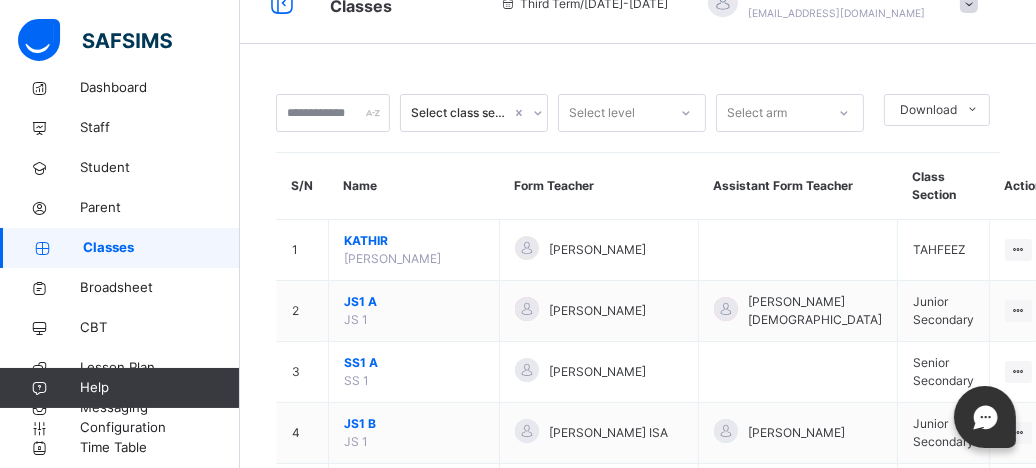 scroll, scrollTop: 0, scrollLeft: 0, axis: both 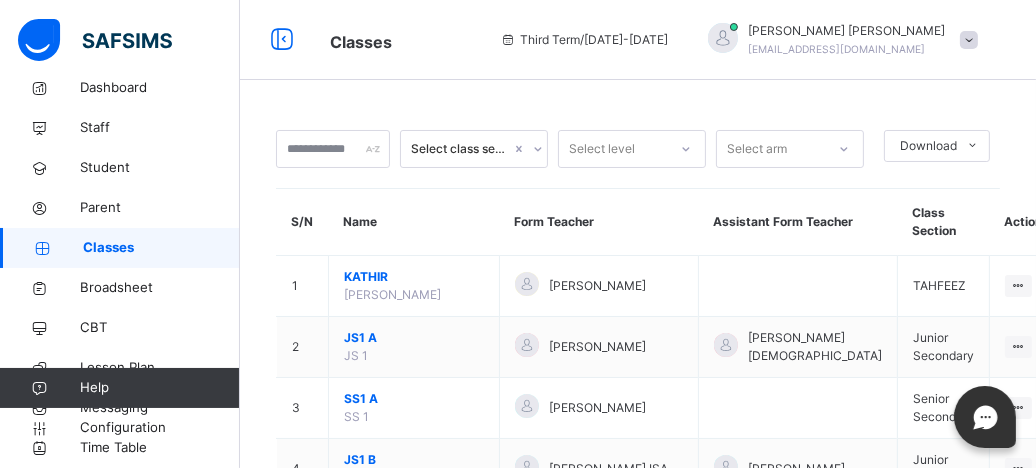 click on "[PERSON_NAME] [EMAIL_ADDRESS][DOMAIN_NAME]" at bounding box center [838, 40] 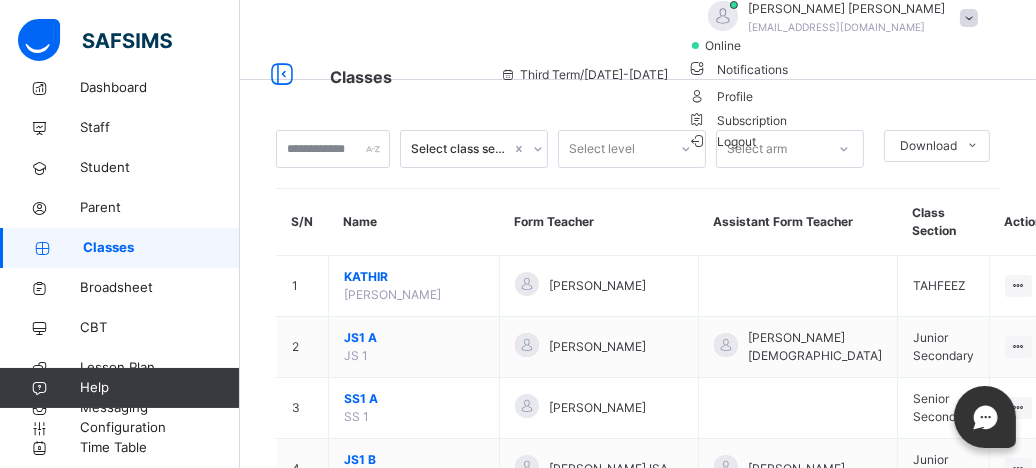 click on "Logout" at bounding box center [838, 140] 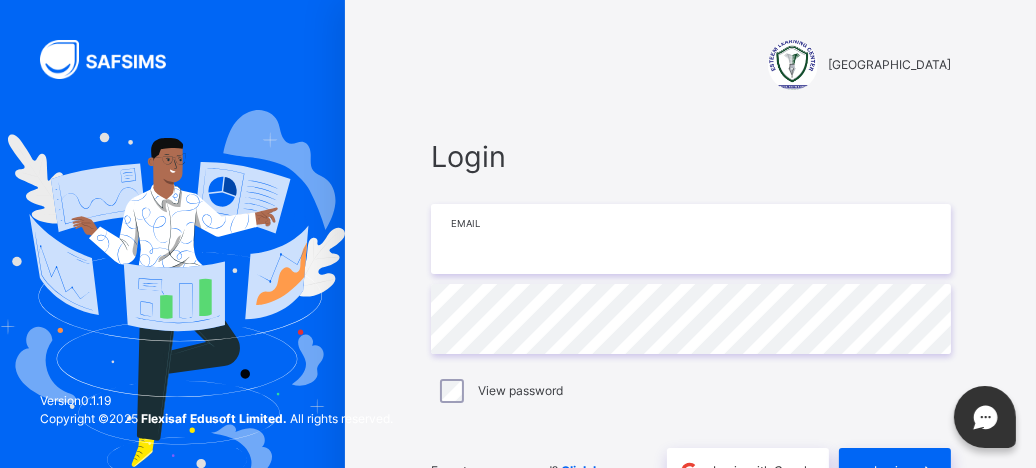 type on "**********" 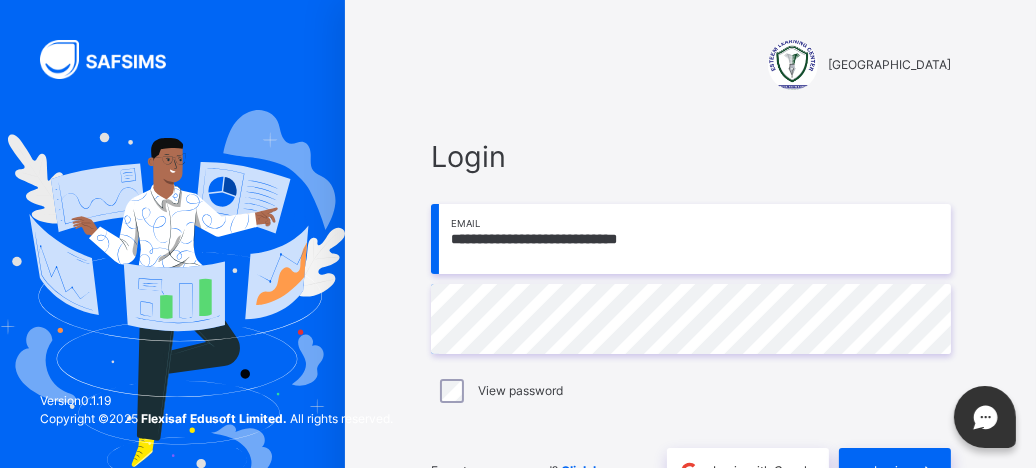 click on "**********" at bounding box center (691, 239) 